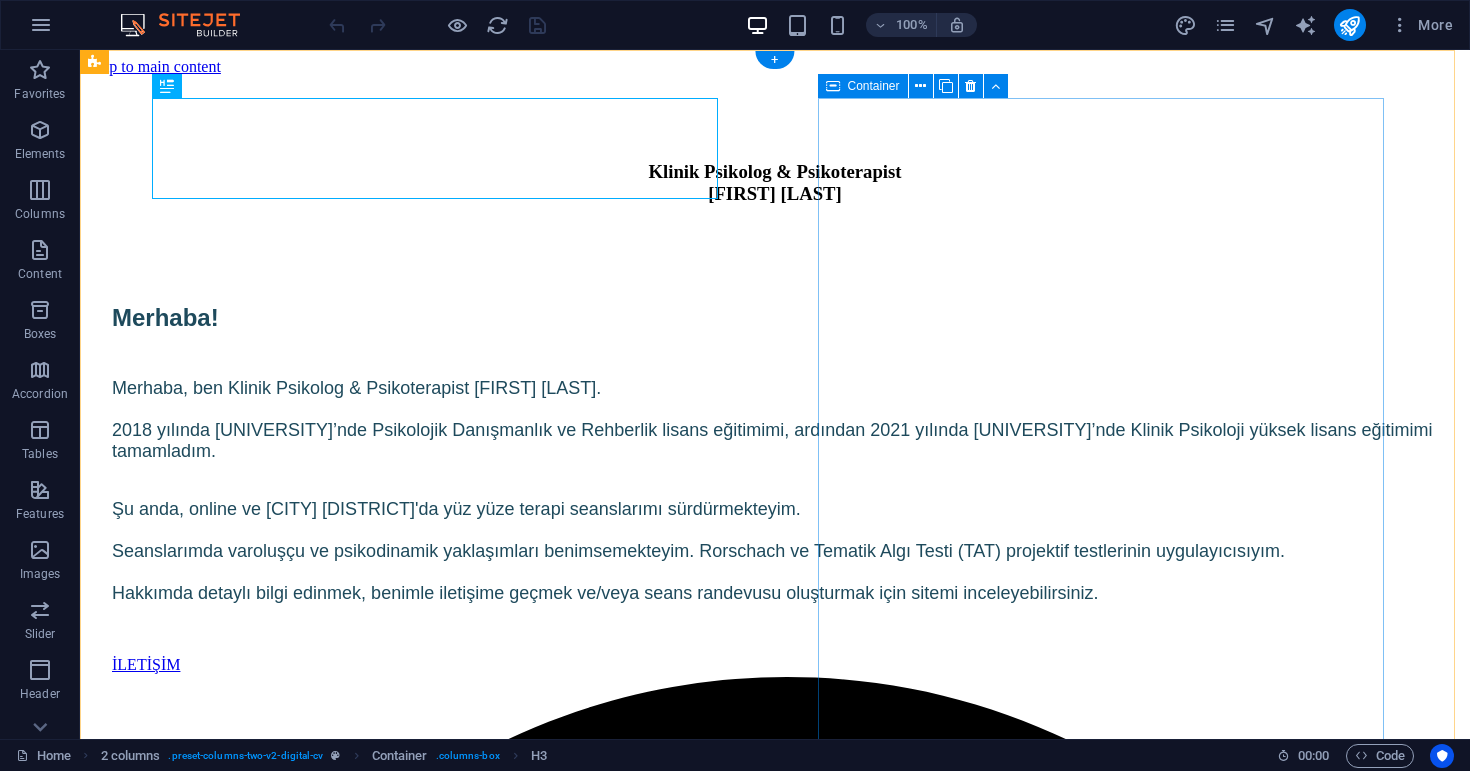 scroll, scrollTop: 0, scrollLeft: 0, axis: both 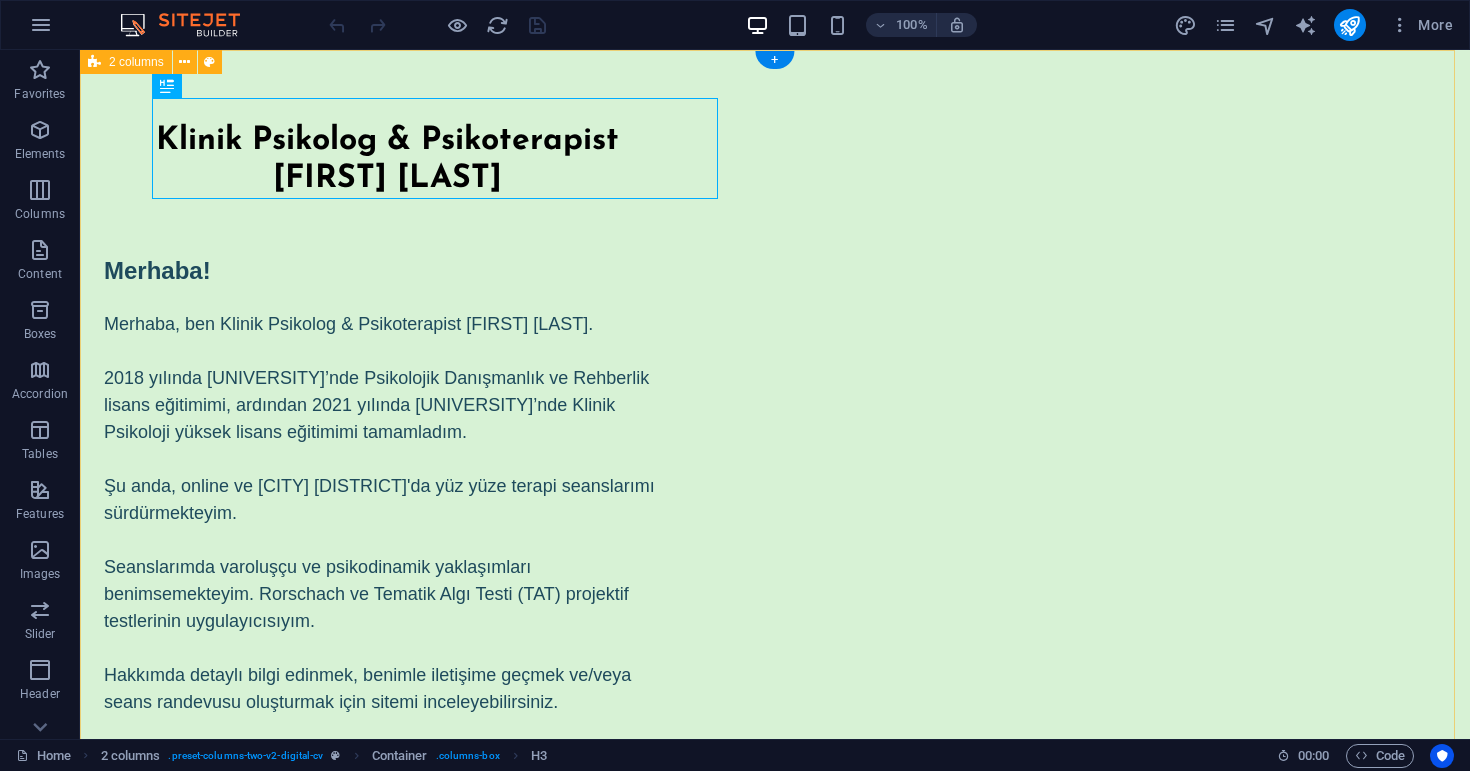 click on "​ Klinik Psikolog & Psikoterapist  Aslınur Arısoy Merhaba!  Merhaba, ben Klinik Psikolog & Psikoterapist Aslınur Arısoy. 2018 yılında İstanbul Üniversitesi’nde Psikolojik Danışmanlık ve Rehberlik lisans eğitimimi, ardından 2021 yılında Haliç Üniversitesi’nde Klinik Psikoloji yüksek lisans eğitimimi tamamladım.  Şu anda, online ve İstanbul Üsküdar'da yüz yüze terapi seanslarımı sürdürmekteyim. Seanslarımda varoluşçu ve psikodinamik yaklaşımları benimsemekteyim. Rorschach ve Tematik Algı Testi (TAT) projektif testlerinin uygulayıcısıyım. Hakkımda detaylı bilgi edinmek, benimle iletişime geçmek ve/veya seans randevusu oluşturmak için sitemi inceleyebilirsiniz.  İLETİŞİM" at bounding box center (775, 735) 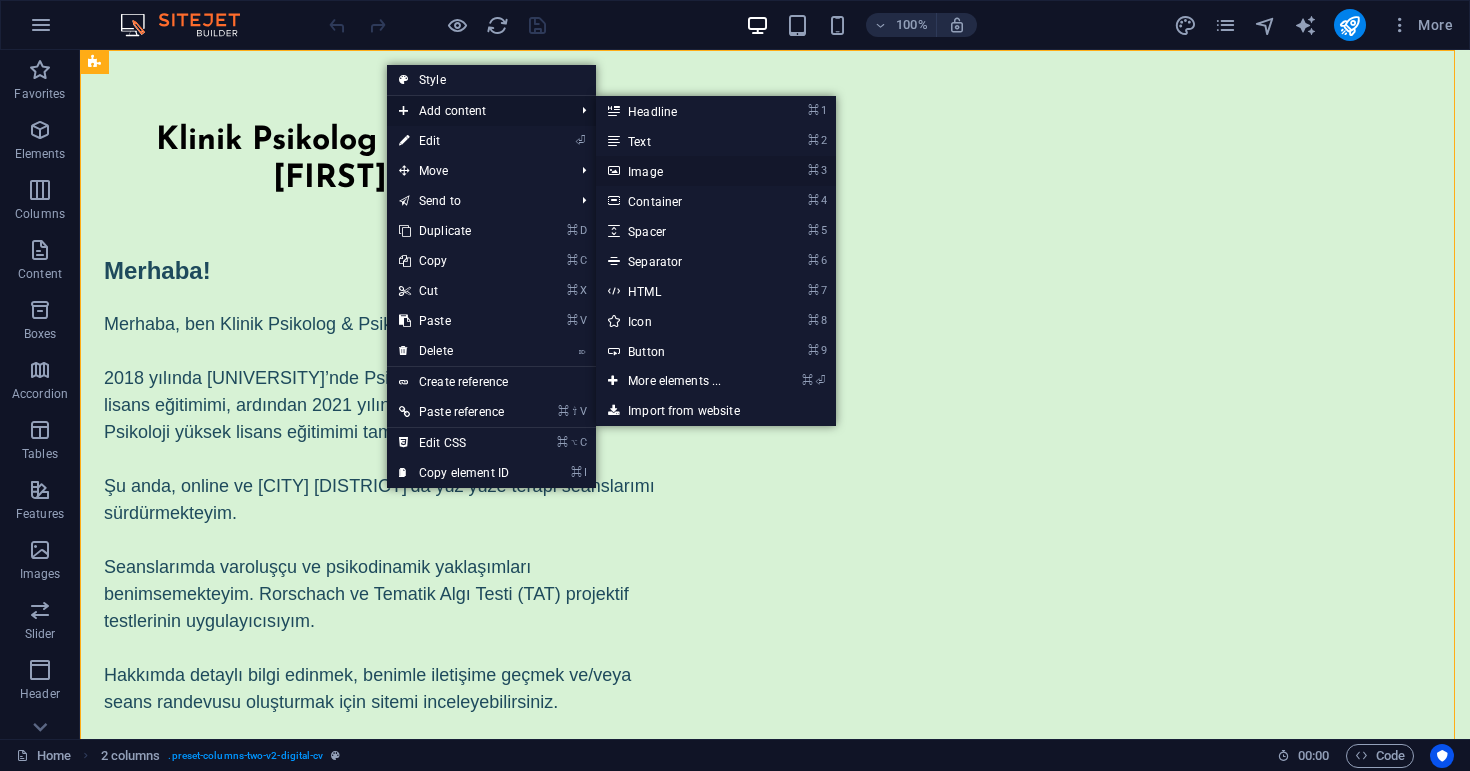 click on "⌘ 3  Image" at bounding box center [678, 171] 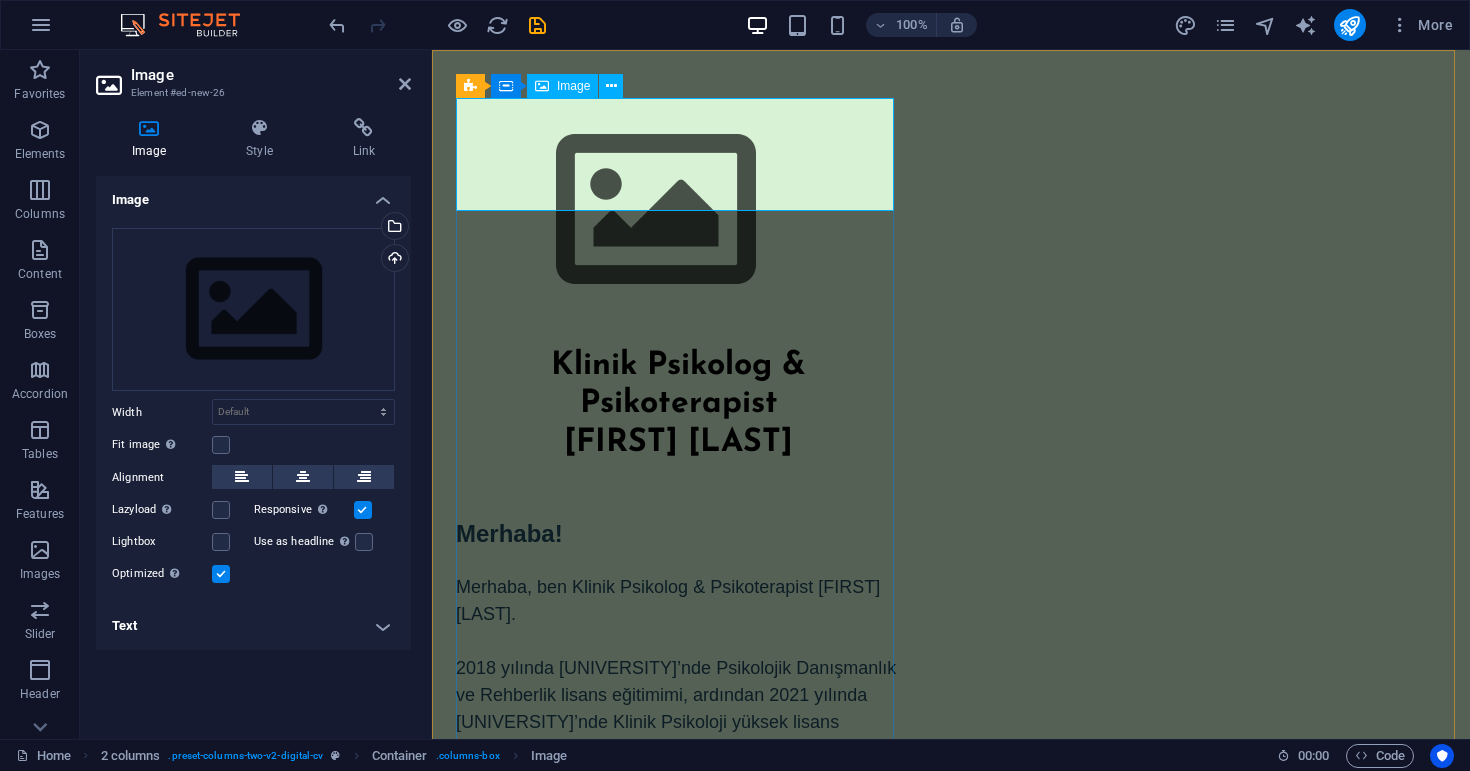 click at bounding box center [678, 210] 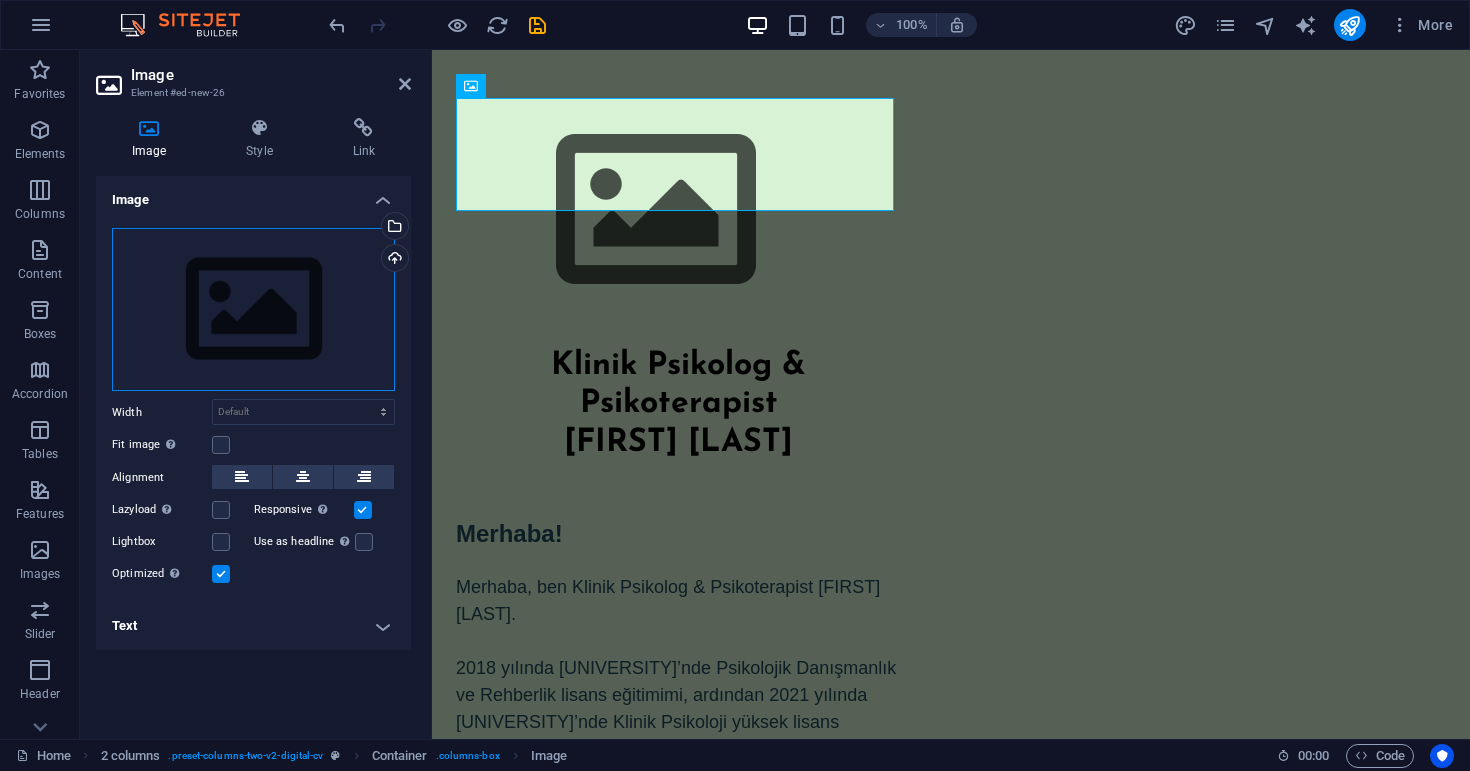 click on "Drag files here, click to choose files or select files from Files or our free stock photos & videos" at bounding box center [253, 310] 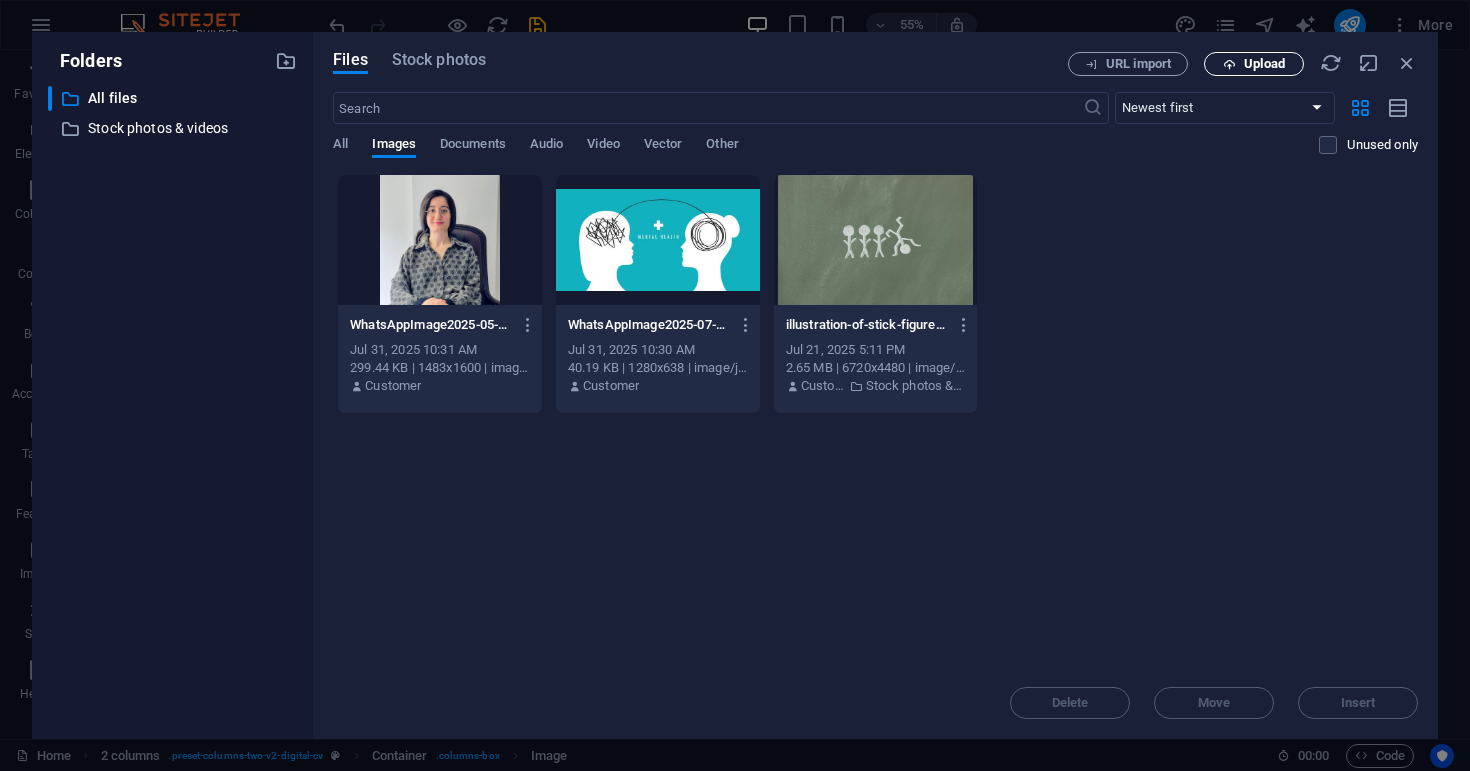 click on "Upload" at bounding box center (1264, 64) 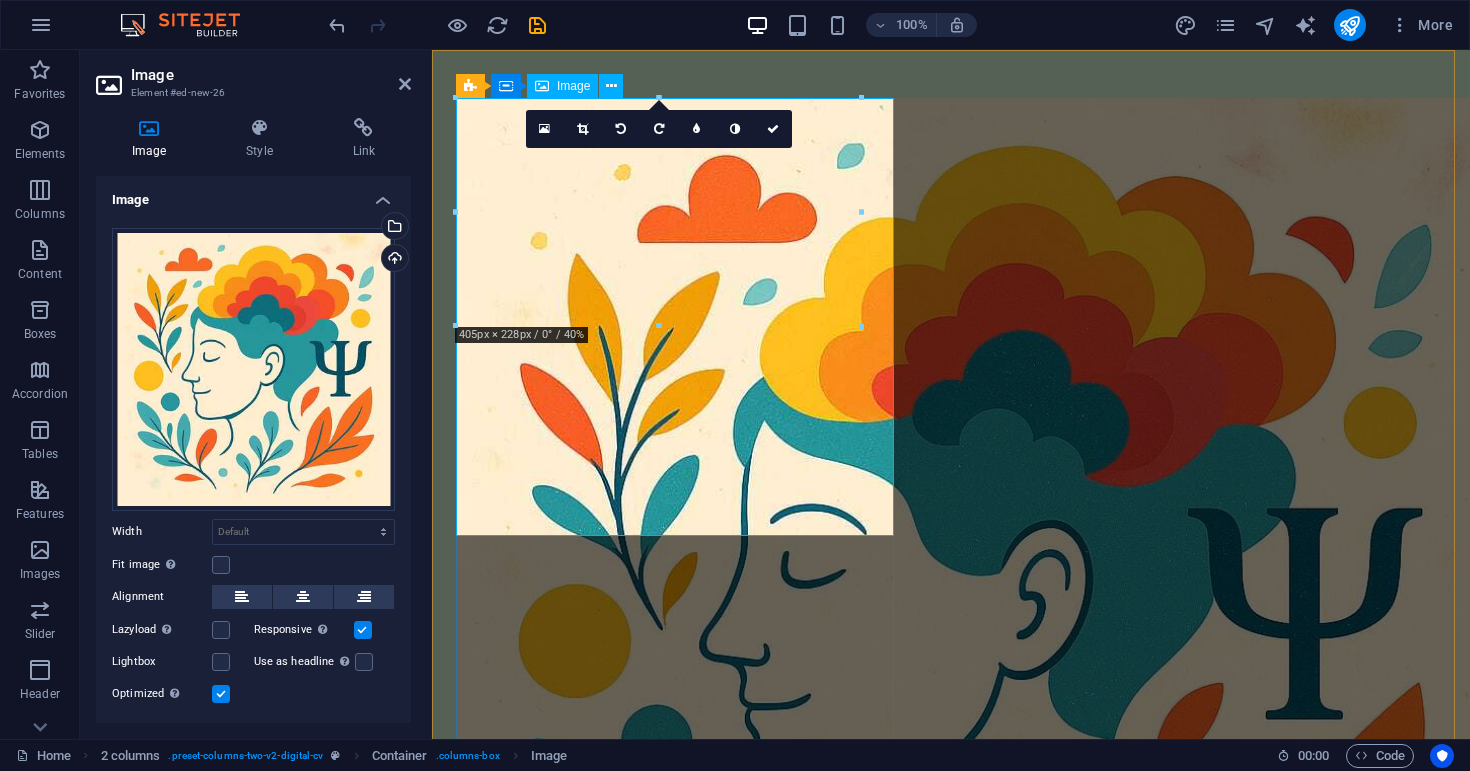 click at bounding box center (678, 617) 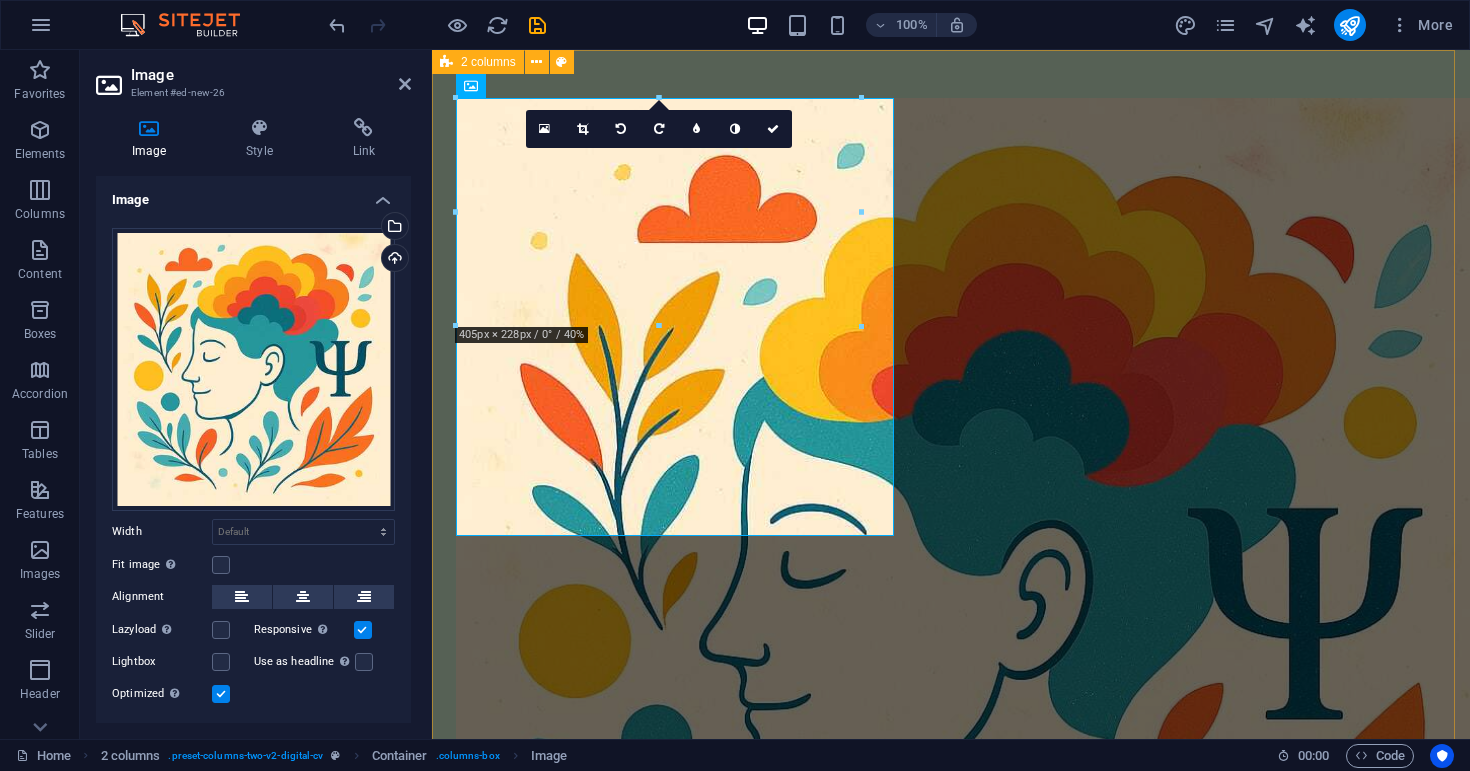 click at bounding box center [678, 617] 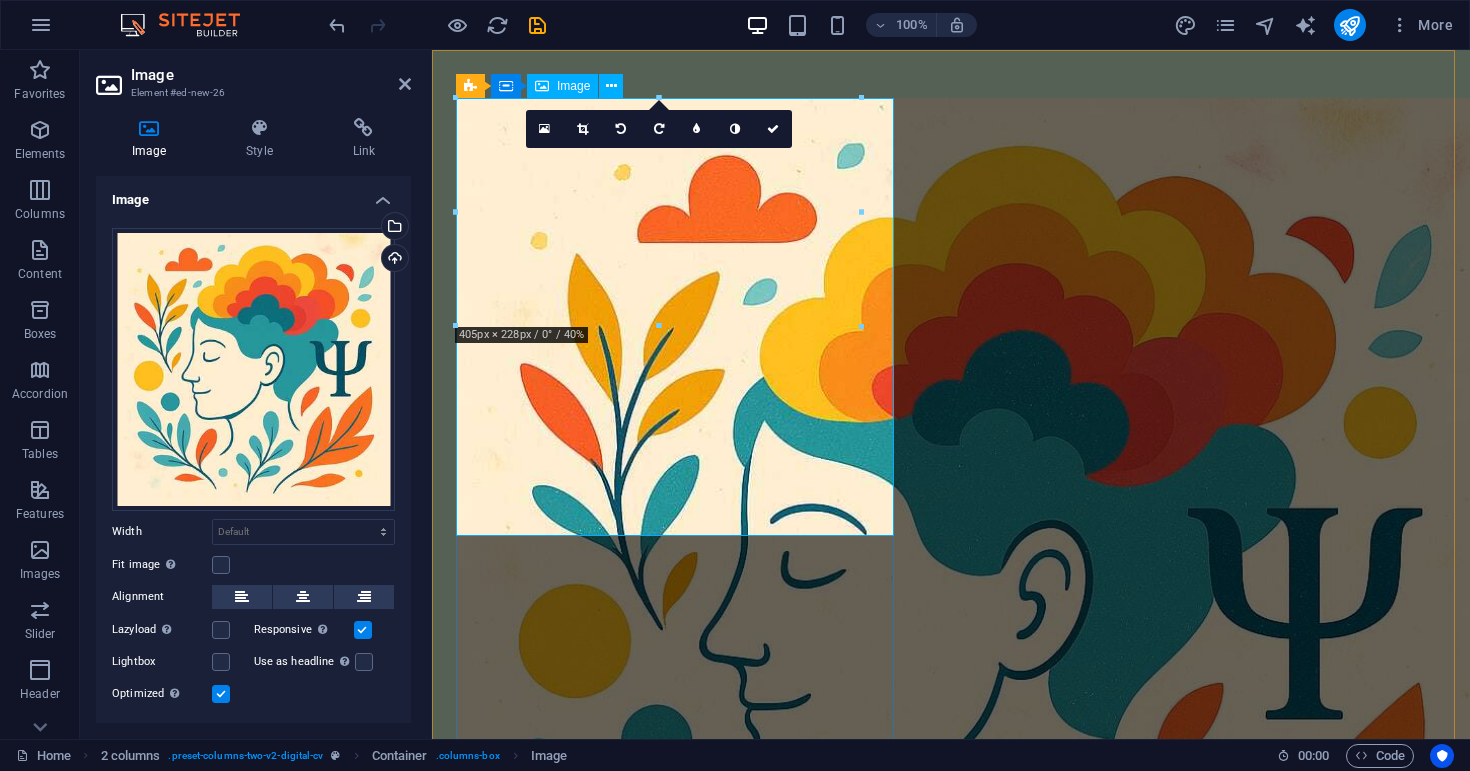 click on "​ Klinik Psikolog & Psikoterapist  Aslınur Arısoy Merhaba!  Merhaba, ben Klinik Psikolog & Psikoterapist Aslınur Arısoy. 2018 yılında İstanbul Üniversitesi’nde Psikolojik Danışmanlık ve Rehberlik lisans eğitimimi, ardından 2021 yılında Haliç Üniversitesi’nde Klinik Psikoloji yüksek lisans eğitimimi tamamladım.  Şu anda, online ve İstanbul Üsküdar'da yüz yüze terapi seanslarımı sürdürmekteyim. Seanslarımda varoluşçu ve psikodinamik yaklaşımları benimsemekteyim. Rorschach ve Tematik Algı Testi (TAT) projektif testlerinin uygulayıcısıyım. Hakkımda detaylı bilgi edinmek, benimle iletişime geçmek ve/veya seans randevusu oluşturmak için sitemi inceleyebilirsiniz.  İLETİŞİM" at bounding box center (951, 1314) 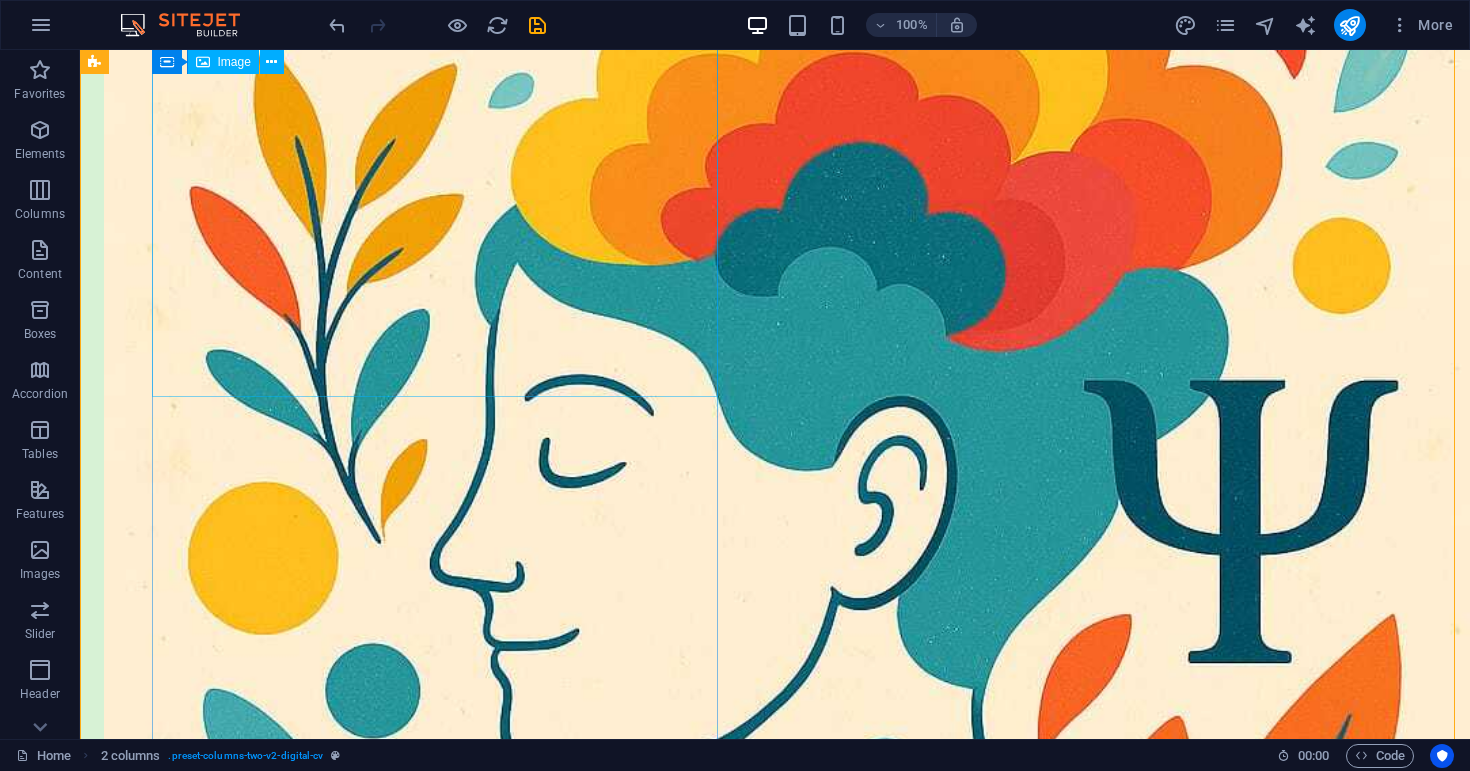 scroll, scrollTop: 0, scrollLeft: 0, axis: both 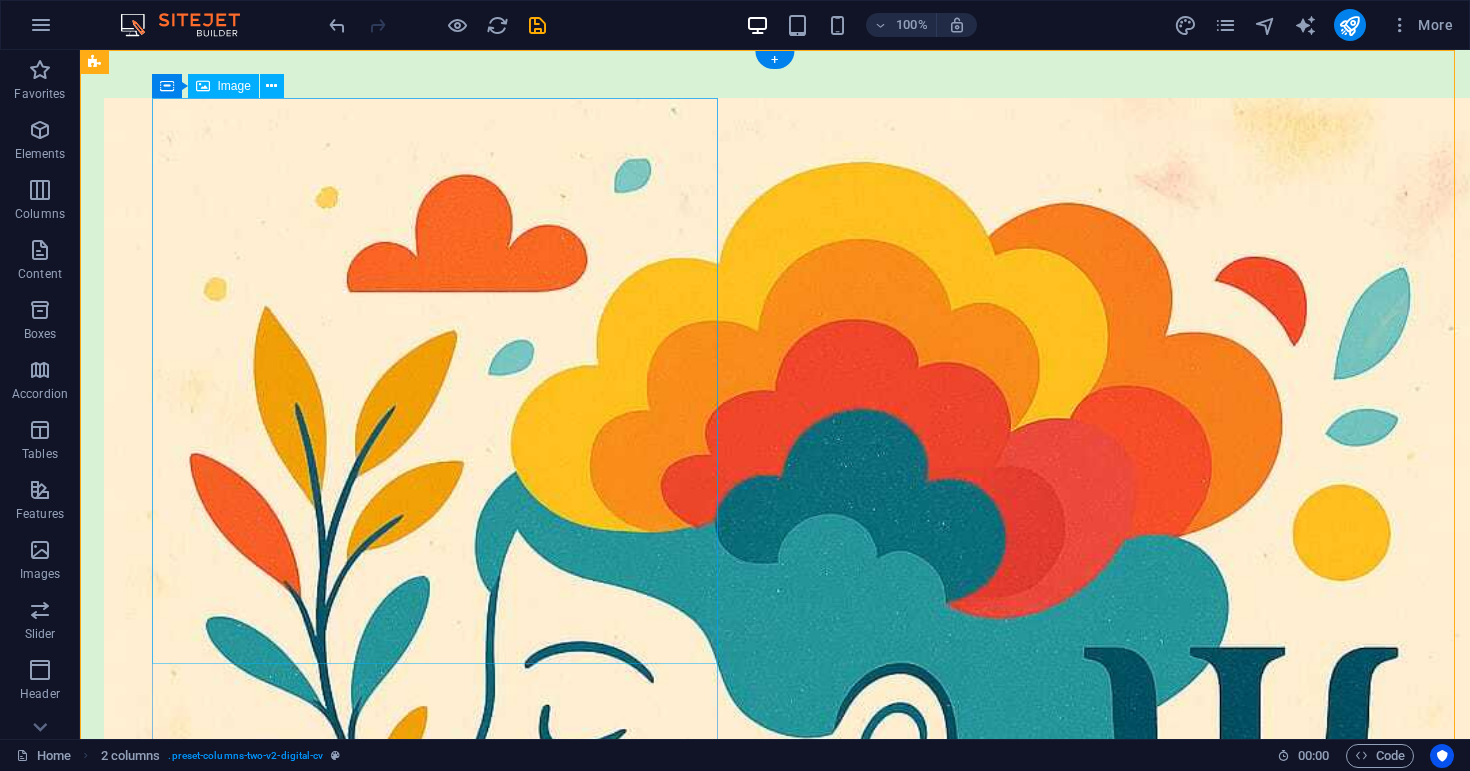 click at bounding box center (387, 793) 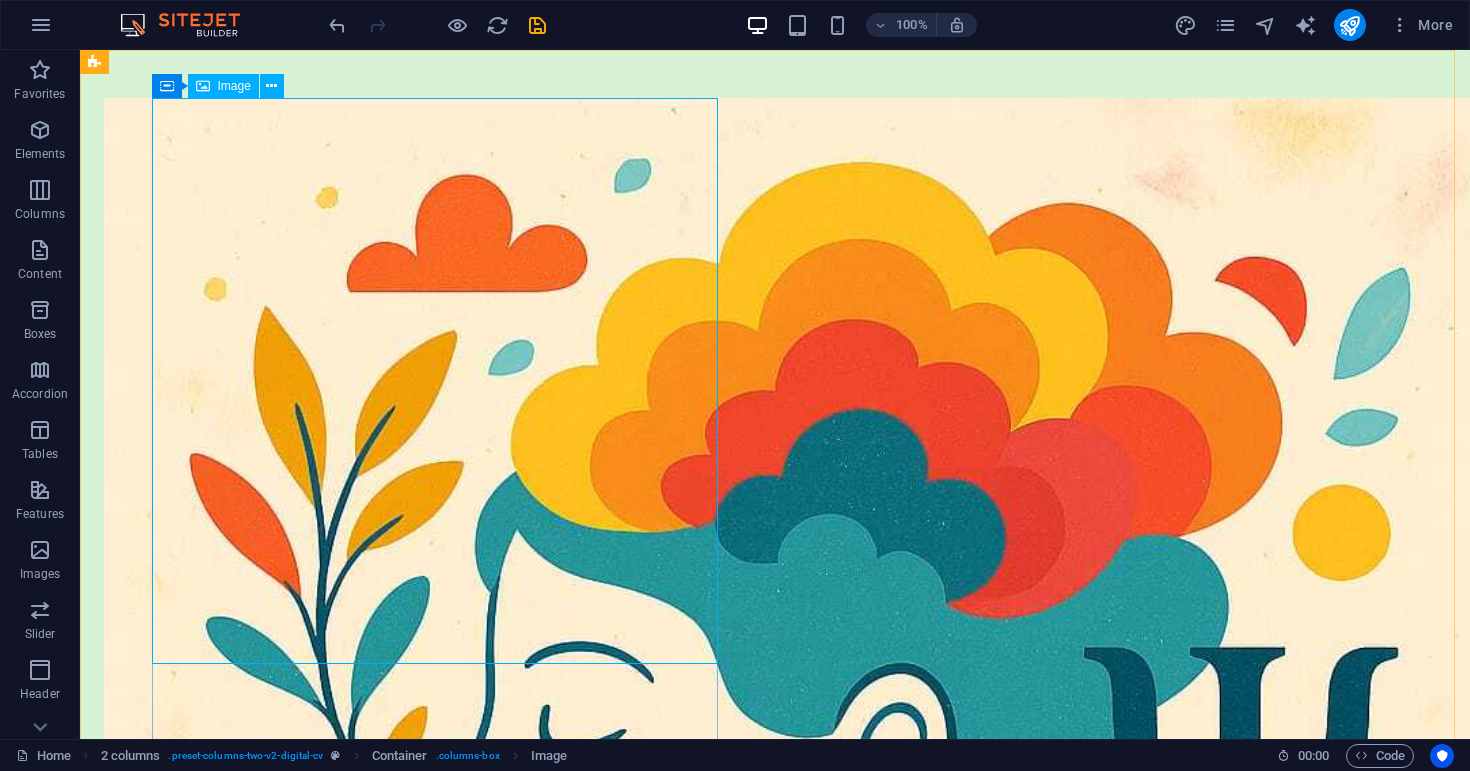 click at bounding box center [387, 793] 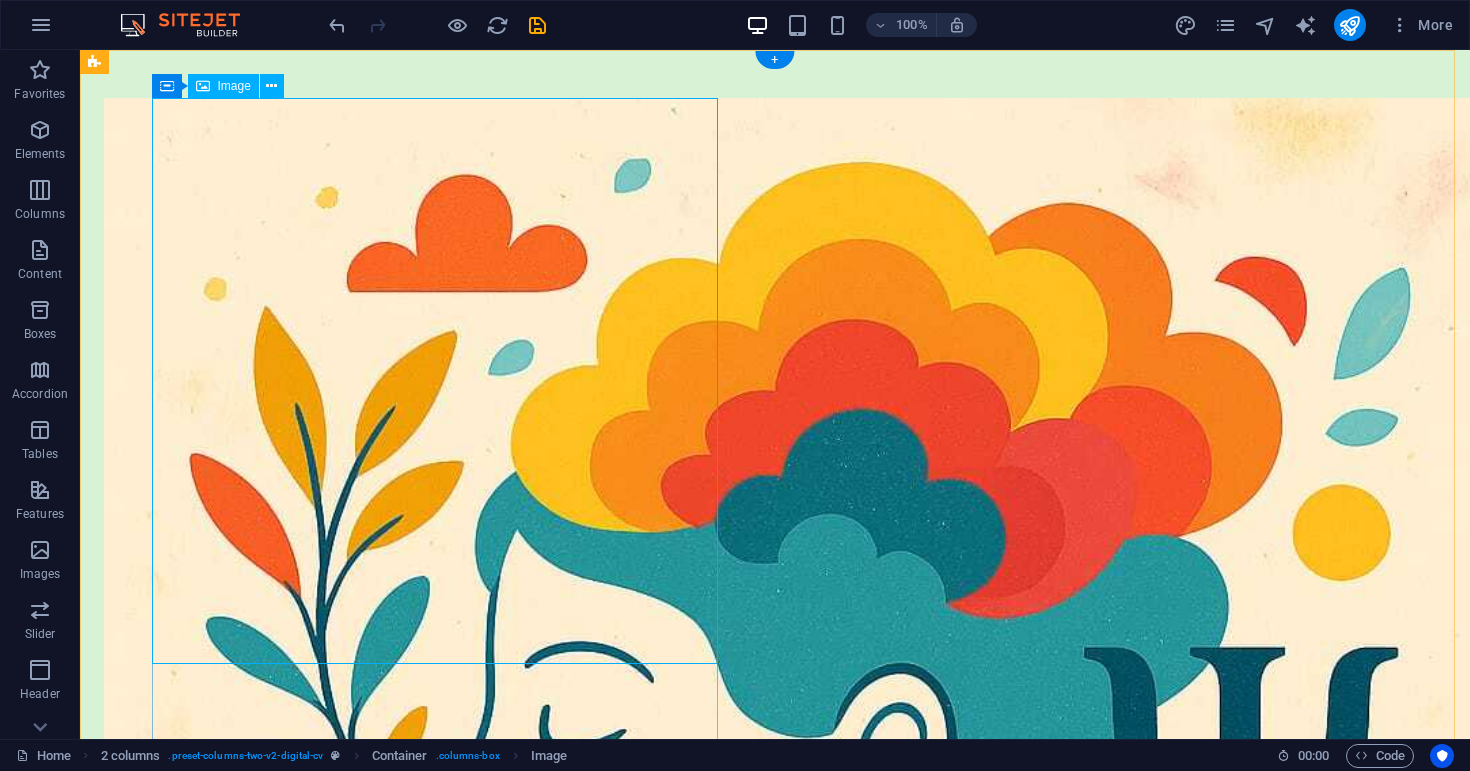 click at bounding box center [387, 793] 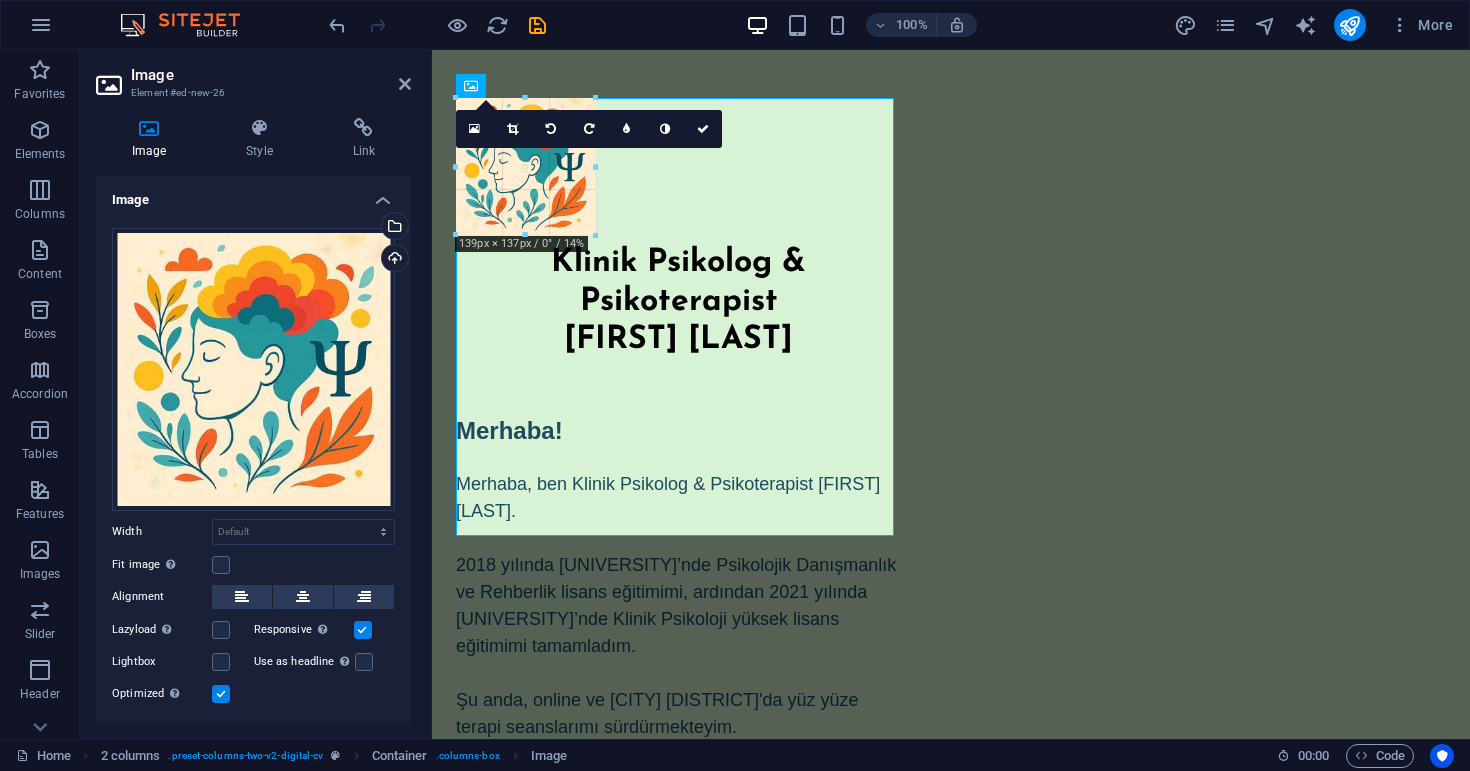 drag, startPoint x: 893, startPoint y: 534, endPoint x: 573, endPoint y: 176, distance: 480.1708 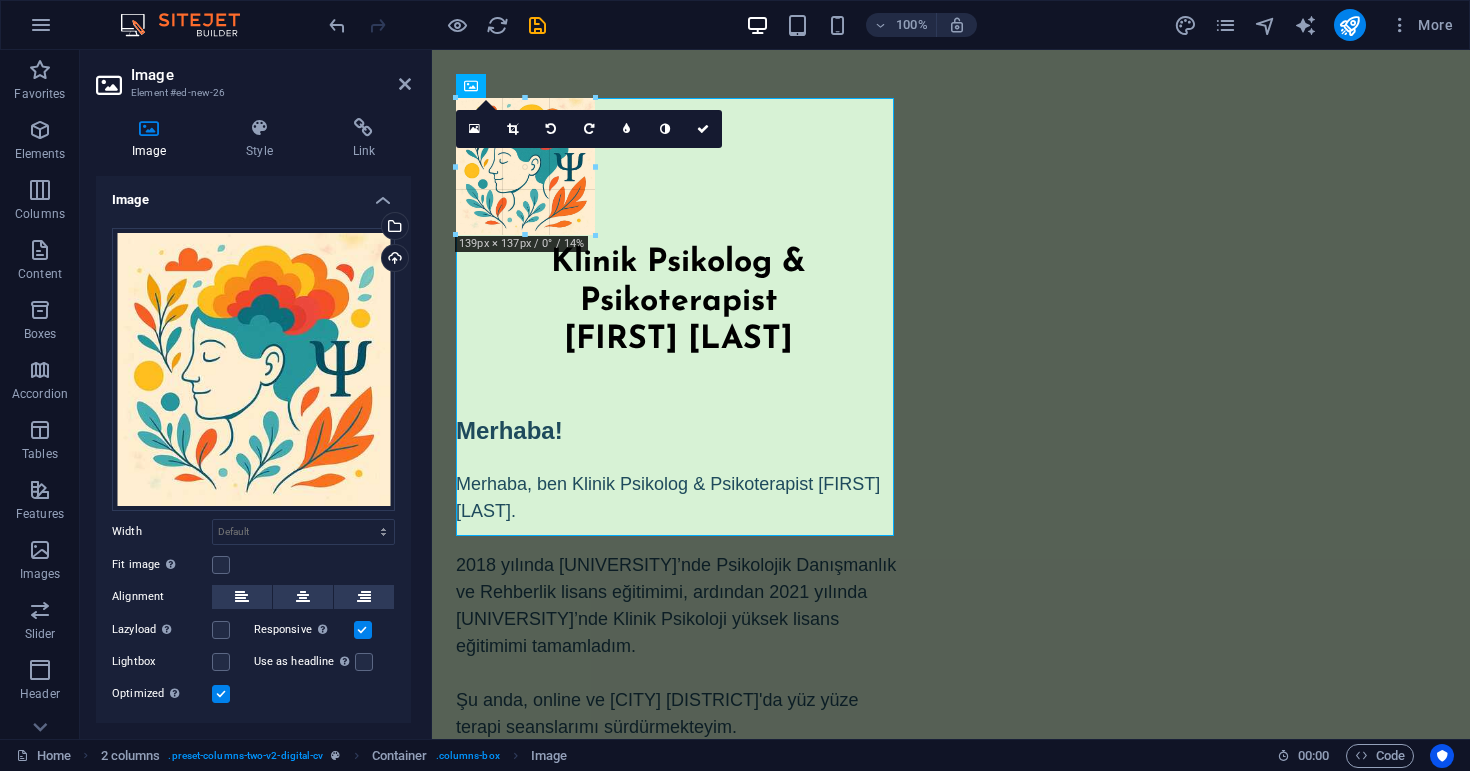 type on "126" 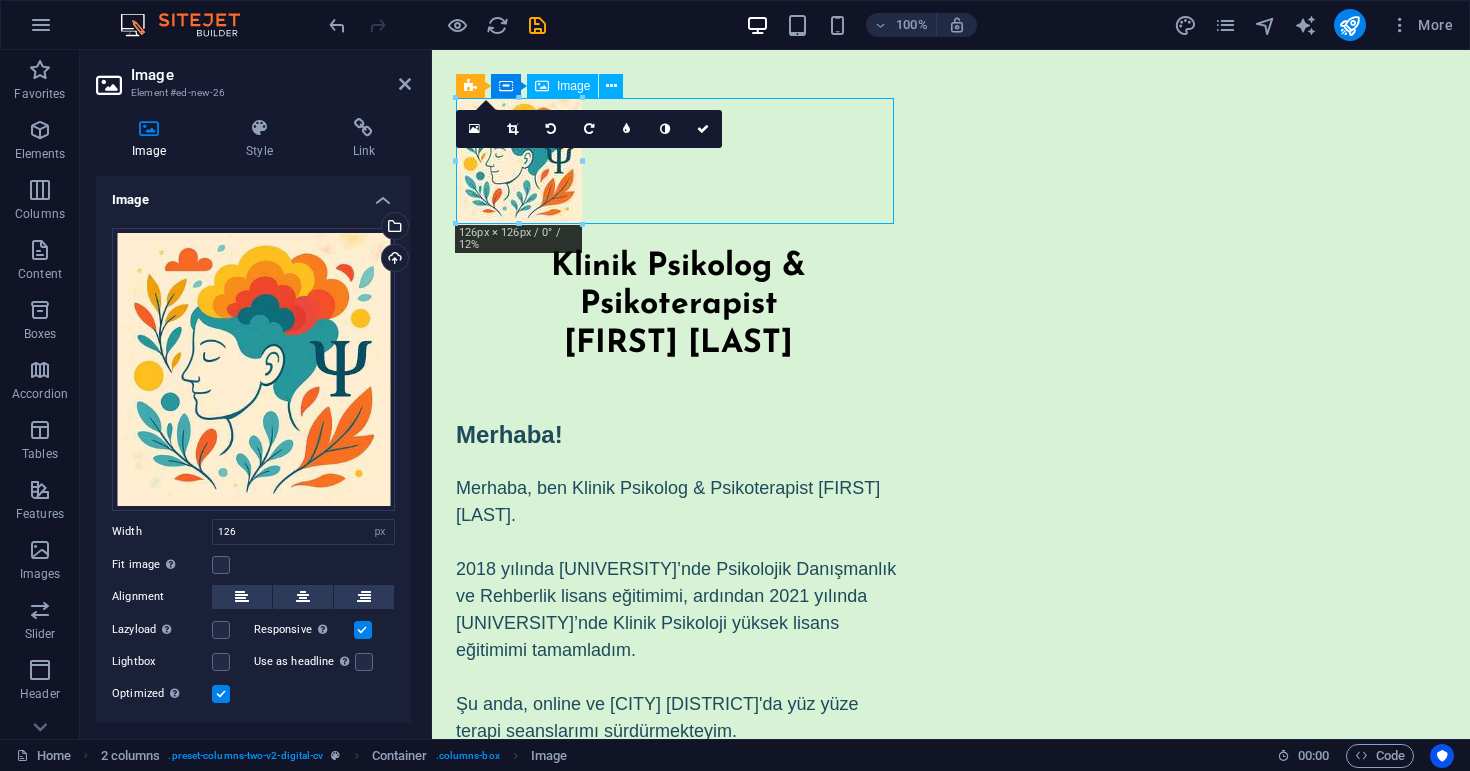 drag, startPoint x: 509, startPoint y: 170, endPoint x: 693, endPoint y: 170, distance: 184 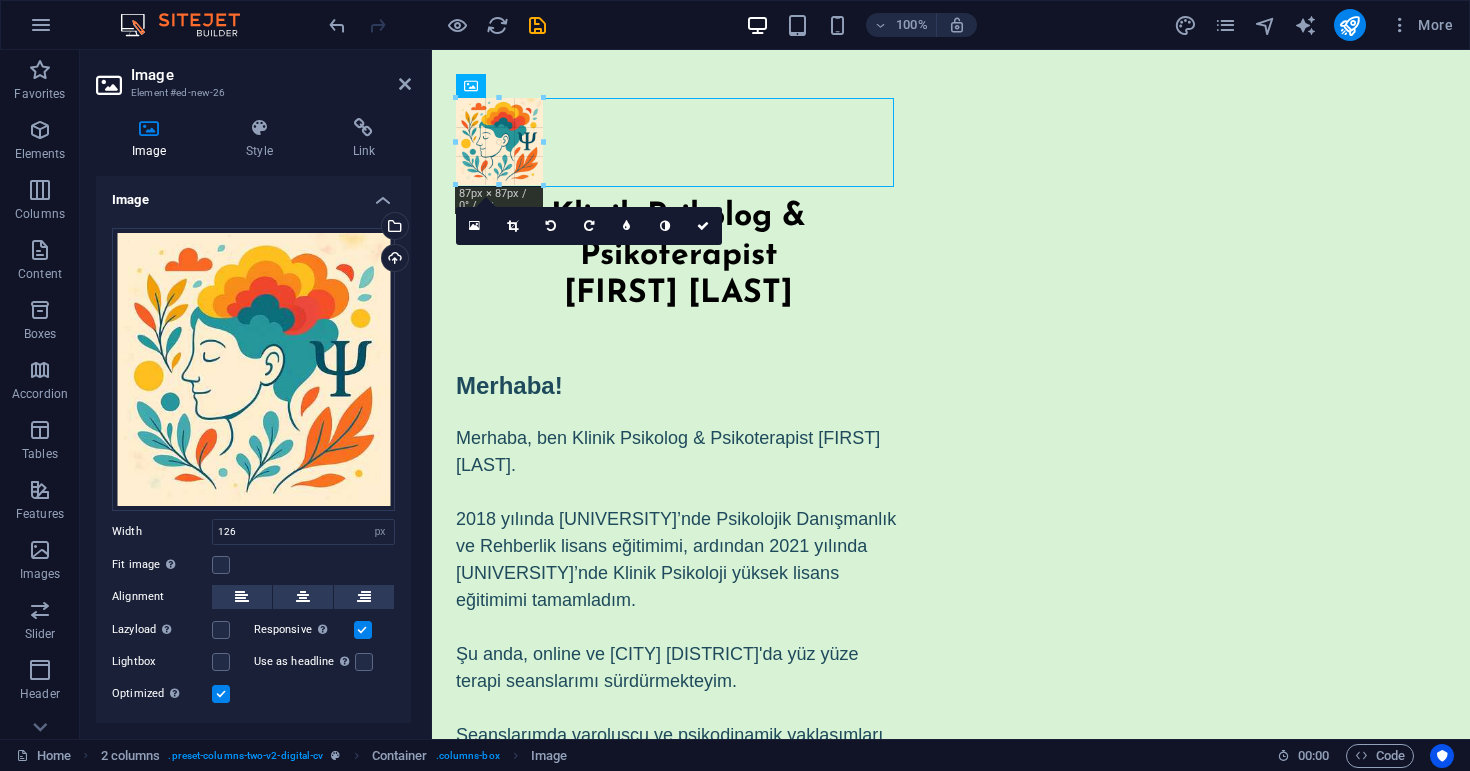 drag, startPoint x: 579, startPoint y: 219, endPoint x: 511, endPoint y: 165, distance: 86.833176 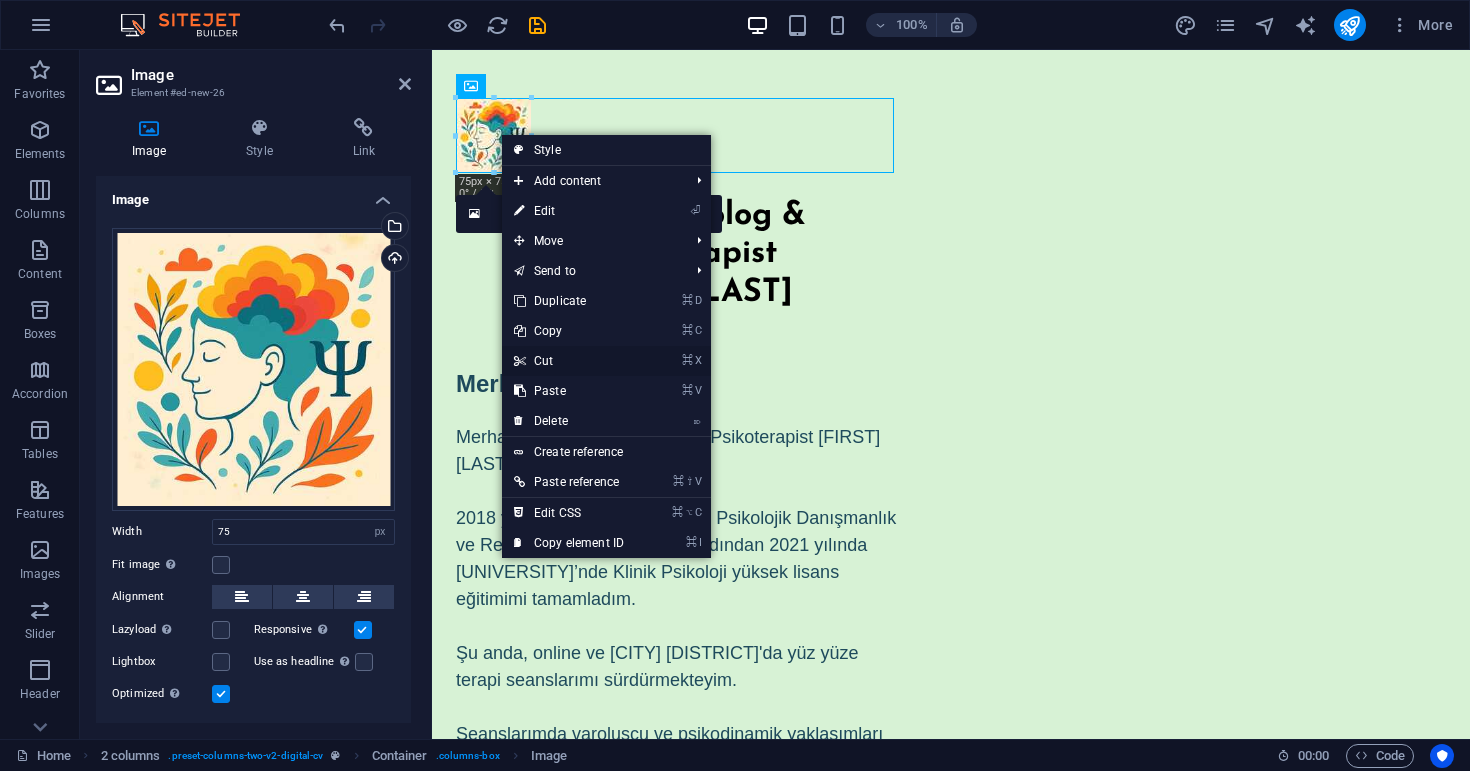 click on "⌘ X  Cut" at bounding box center (569, 361) 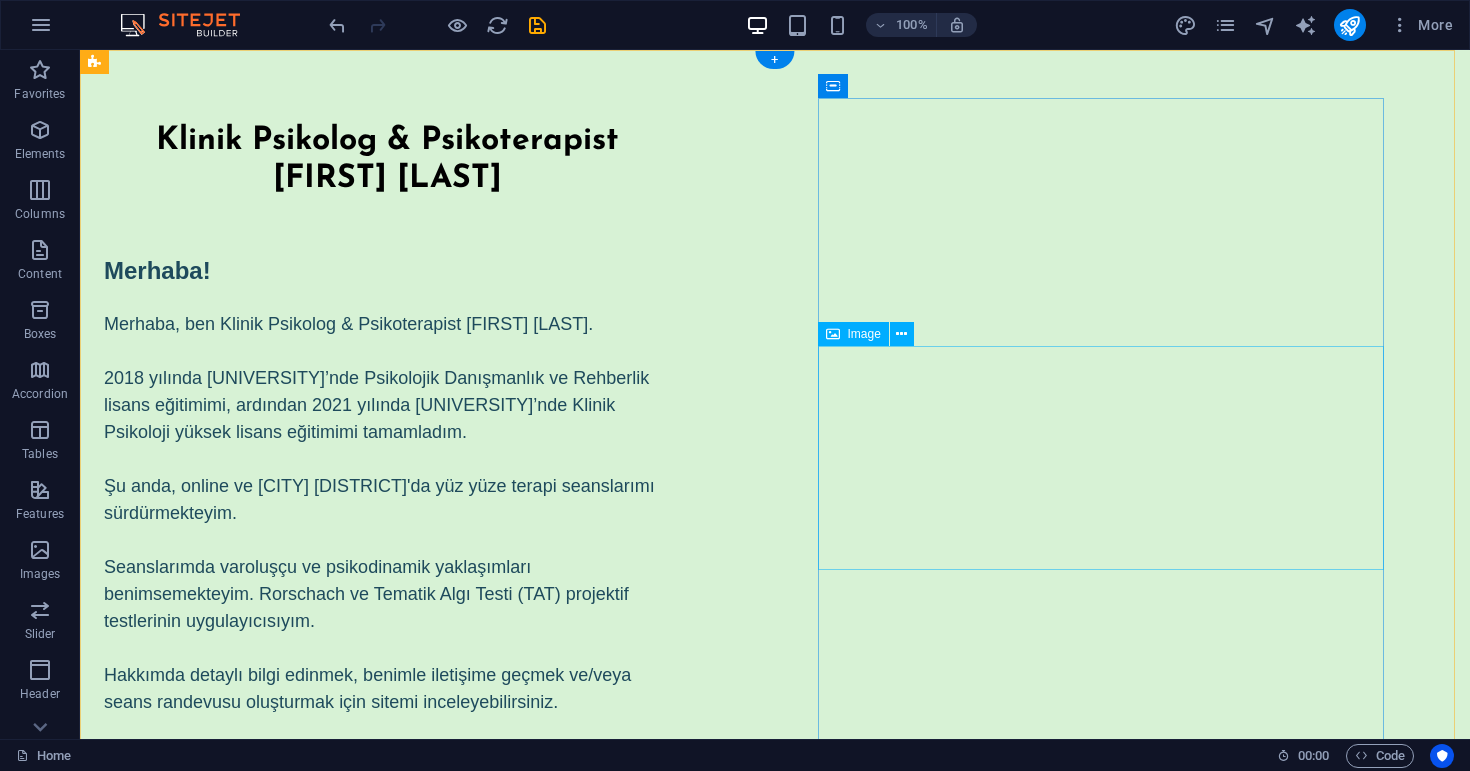 click at bounding box center (387, 1129) 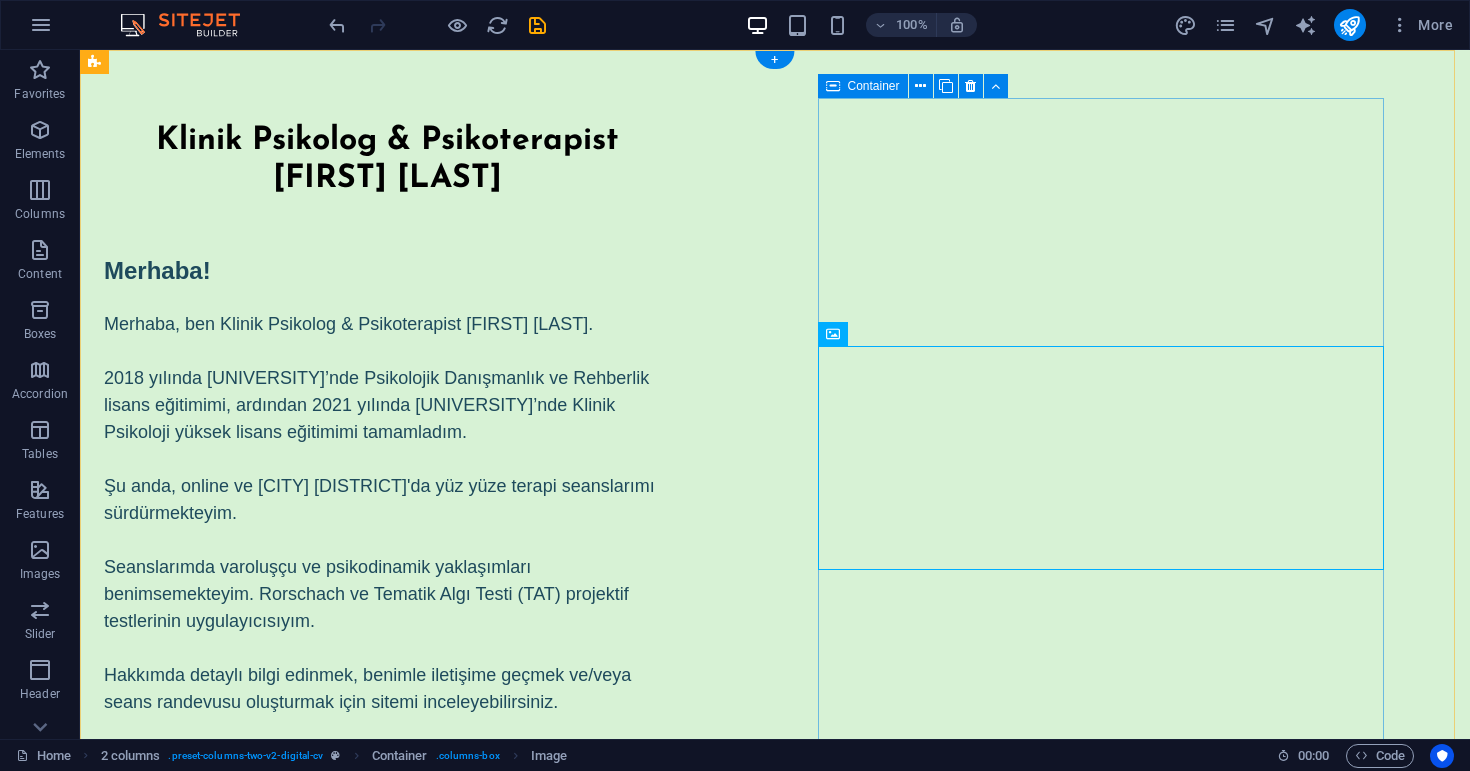click at bounding box center [387, 1129] 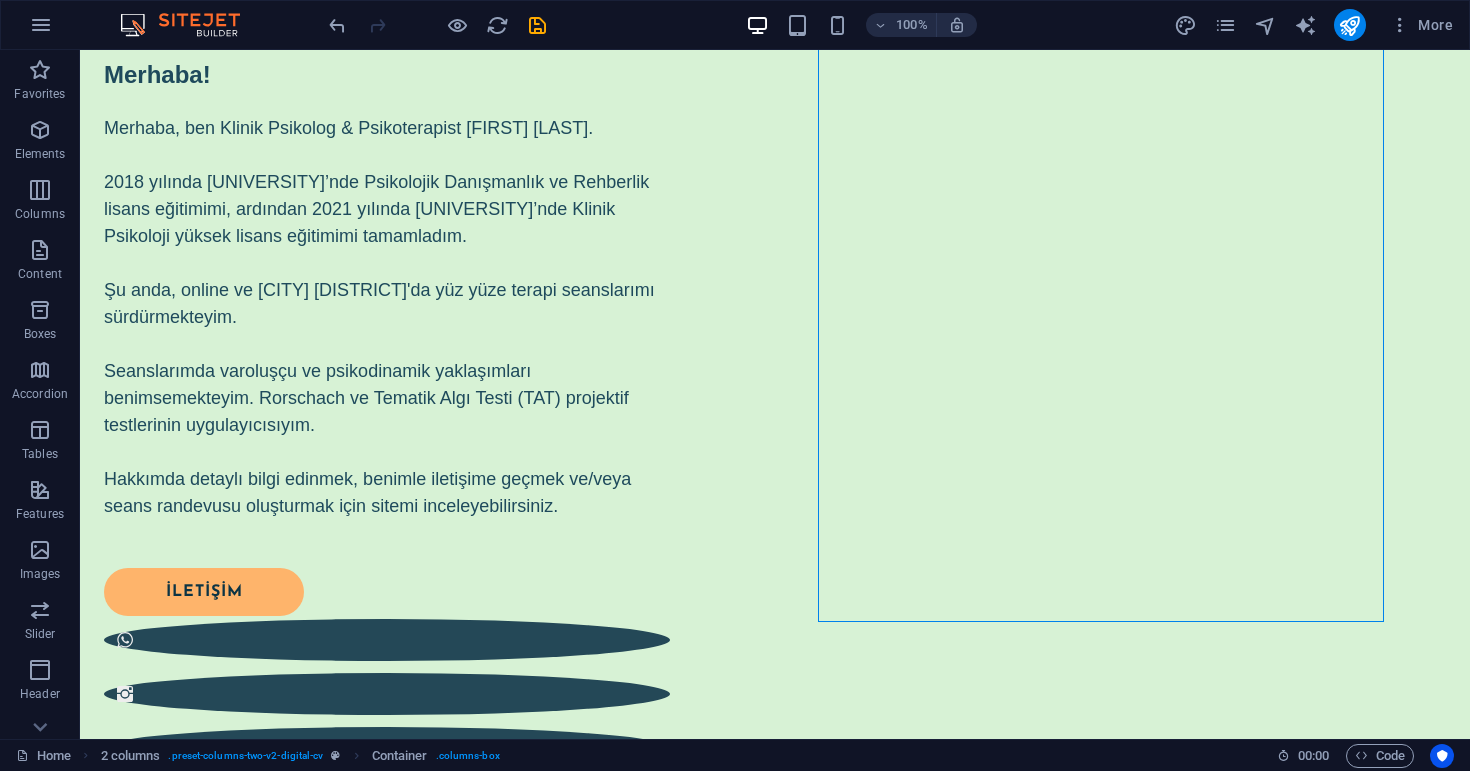scroll, scrollTop: 197, scrollLeft: 0, axis: vertical 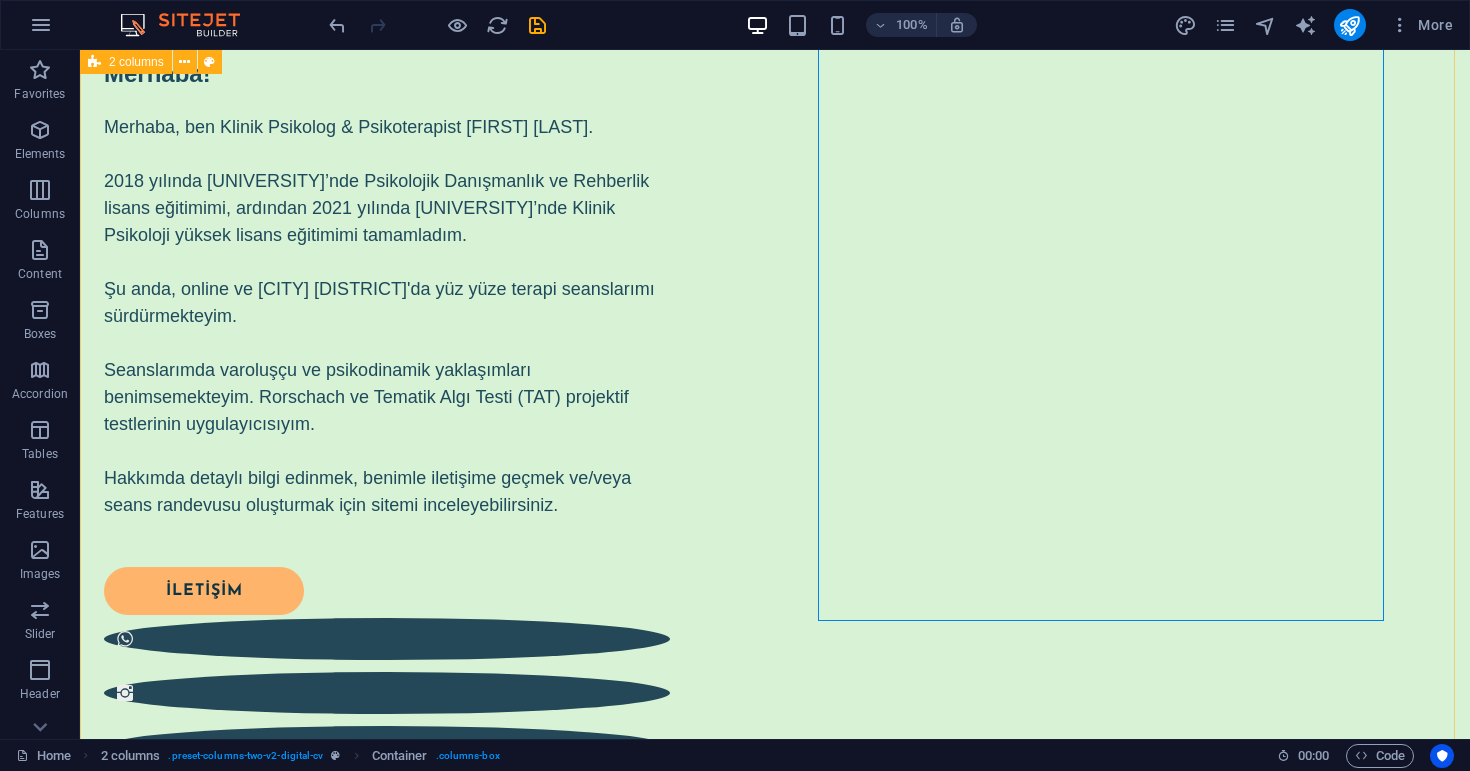 click on "​ Klinik Psikolog & Psikoterapist  Aslınur Arısoy Merhaba!  Merhaba, ben Klinik Psikolog & Psikoterapist Aslınur Arısoy. 2018 yılında İstanbul Üniversitesi’nde Psikolojik Danışmanlık ve Rehberlik lisans eğitimimi, ardından 2021 yılında Haliç Üniversitesi’nde Klinik Psikoloji yüksek lisans eğitimimi tamamladım.  Şu anda, online ve İstanbul Üsküdar'da yüz yüze terapi seanslarımı sürdürmekteyim. Seanslarımda varoluşçu ve psikodinamik yaklaşımları benimsemekteyim. Rorschach ve Tematik Algı Testi (TAT) projektif testlerinin uygulayıcısıyım. Hakkımda detaylı bilgi edinmek, benimle iletişime geçmek ve/veya seans randevusu oluşturmak için sitemi inceleyebilirsiniz.  İLETİŞİM" at bounding box center [775, 538] 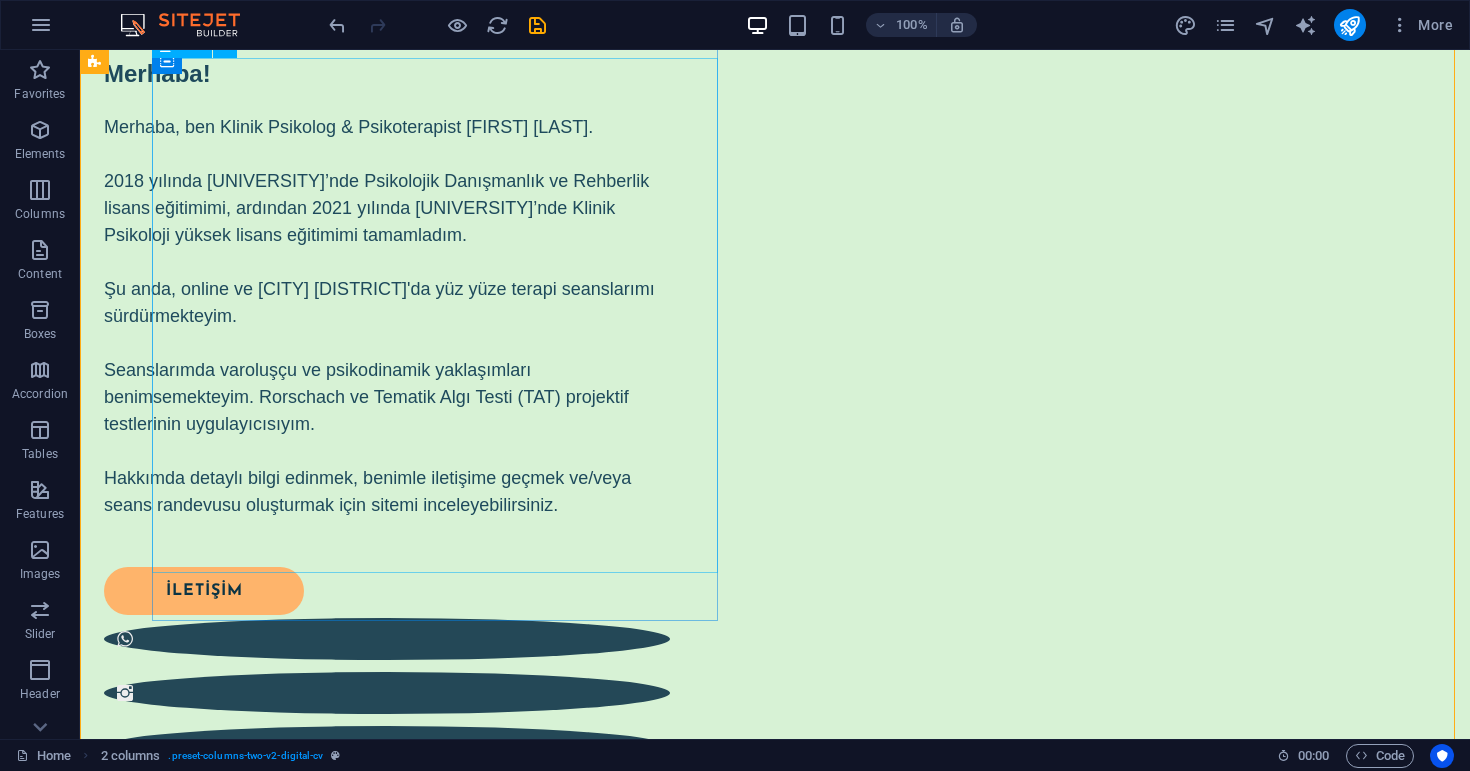 scroll, scrollTop: 0, scrollLeft: 0, axis: both 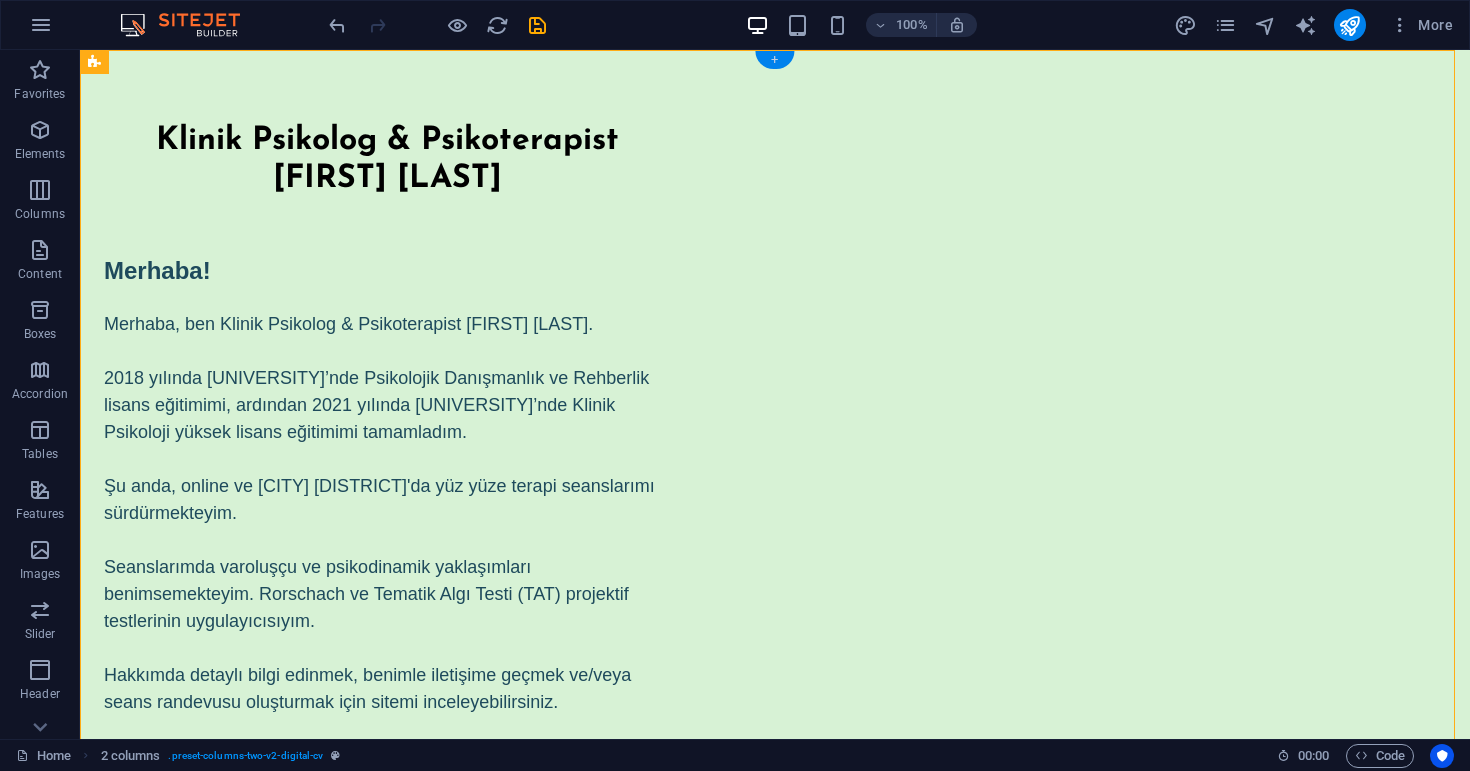 click on "+" at bounding box center [774, 60] 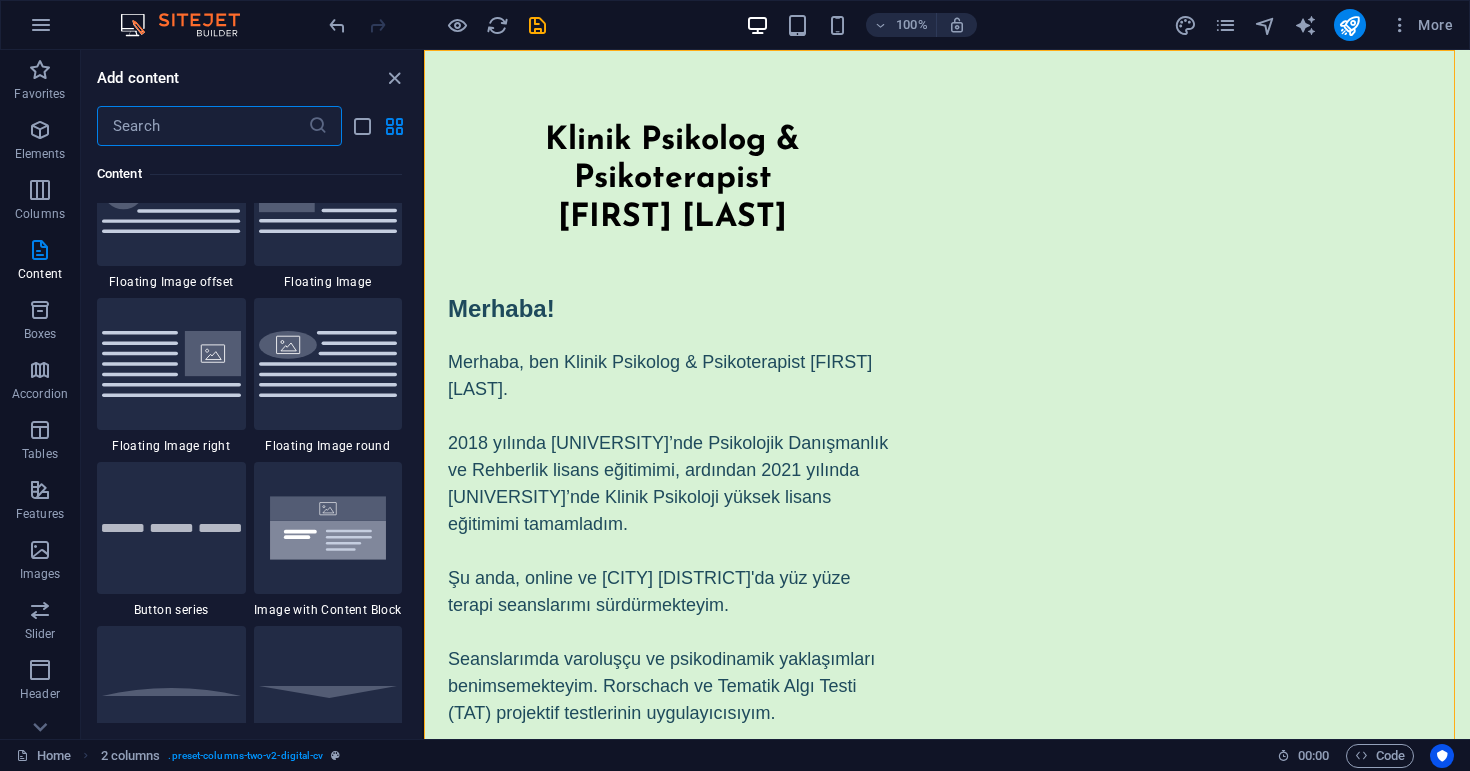 scroll, scrollTop: 4492, scrollLeft: 0, axis: vertical 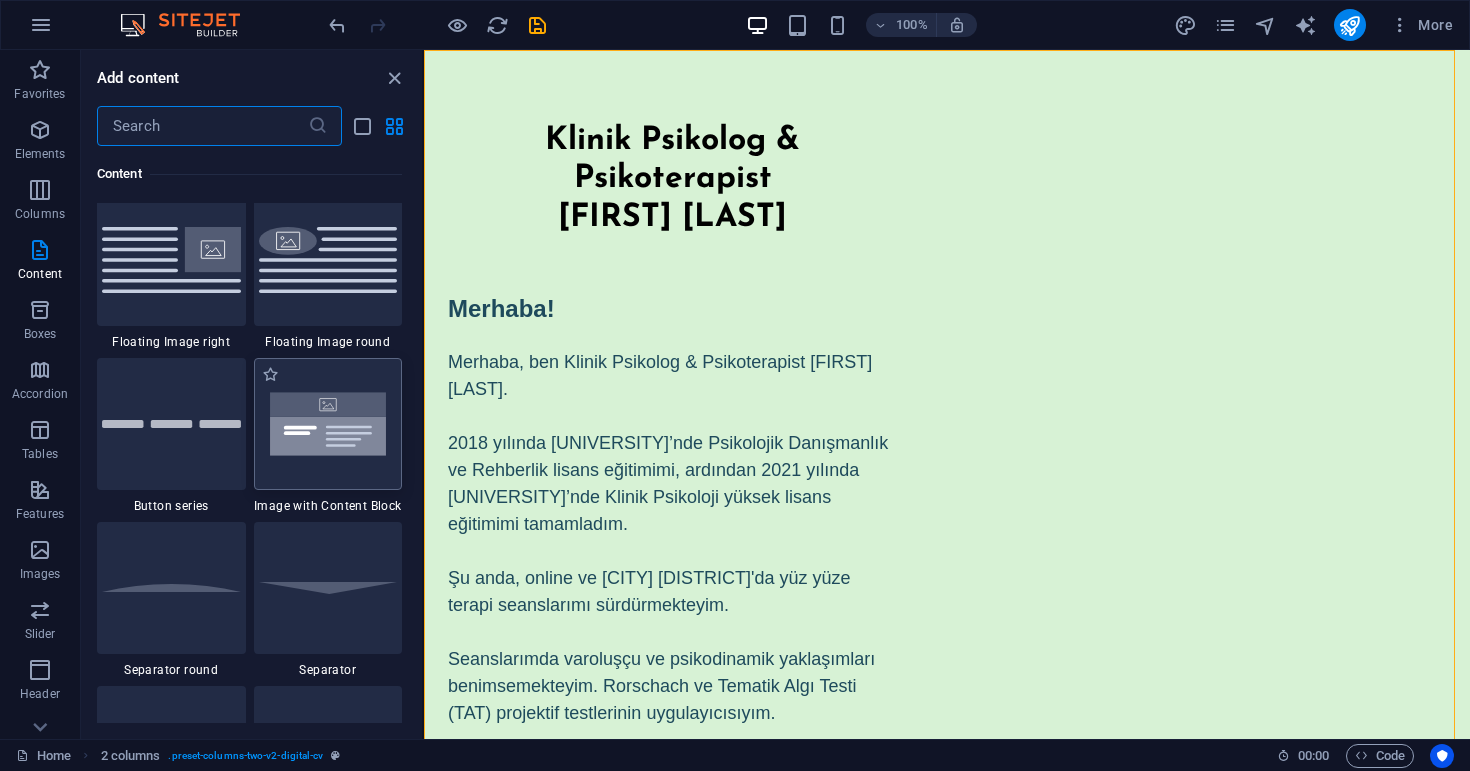 click at bounding box center [328, 424] 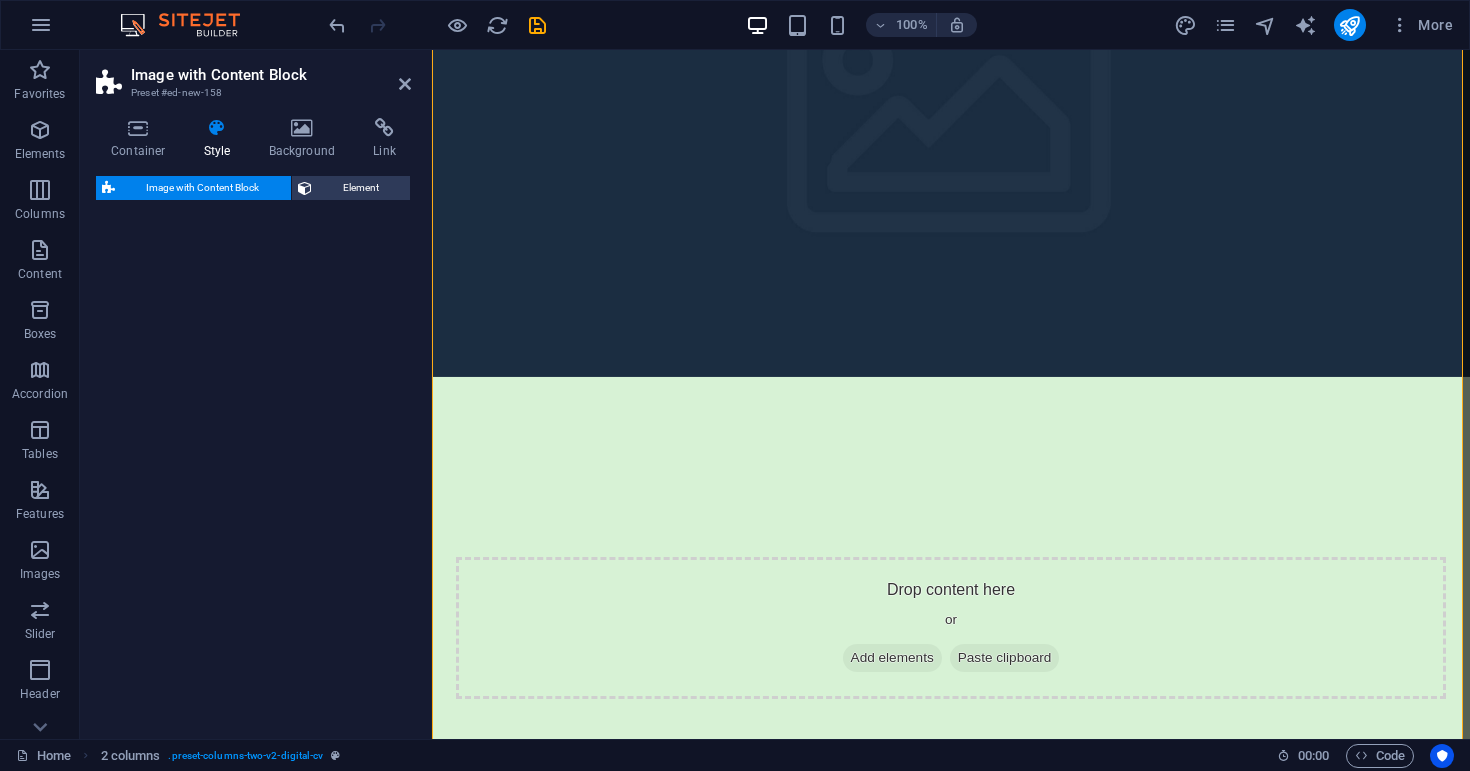 select on "rem" 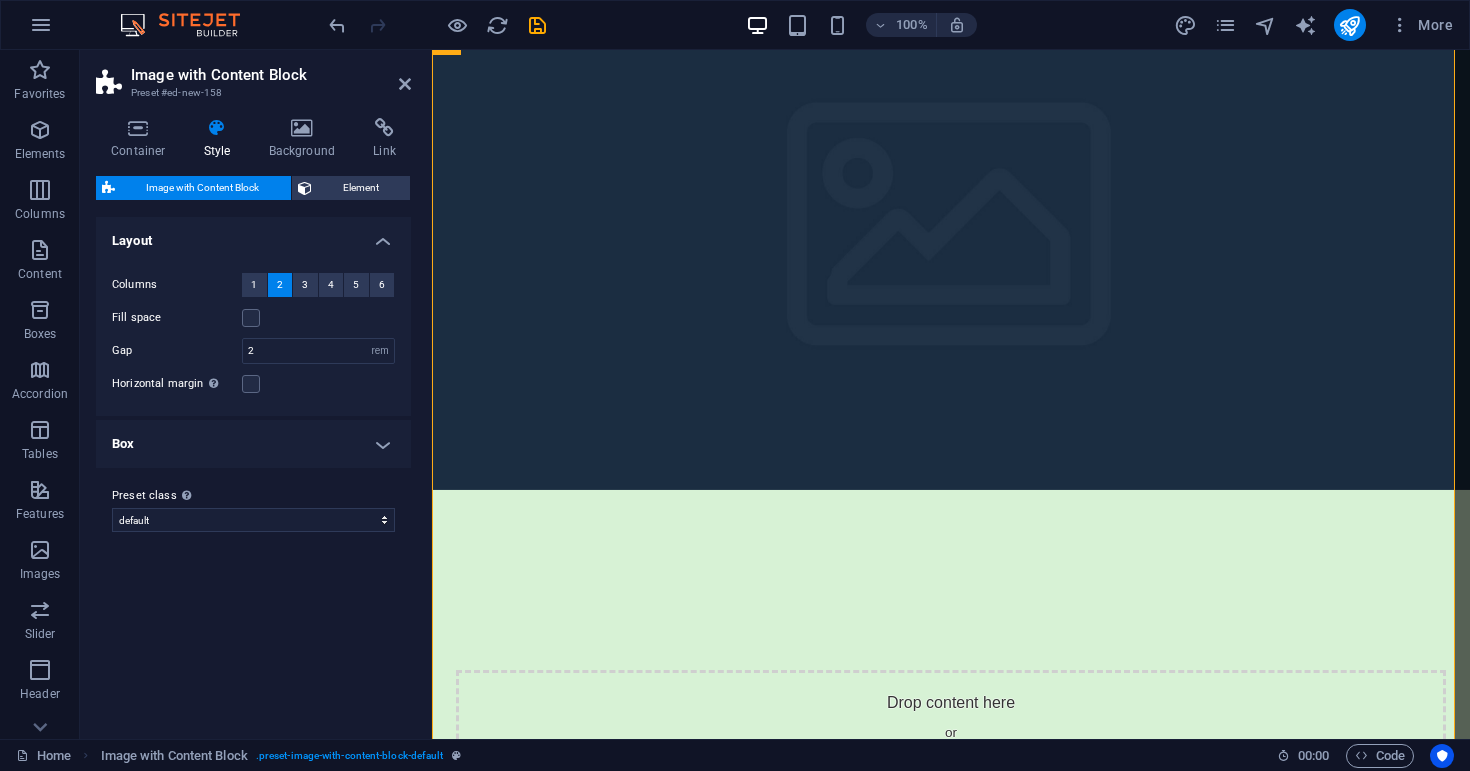 scroll, scrollTop: 0, scrollLeft: 0, axis: both 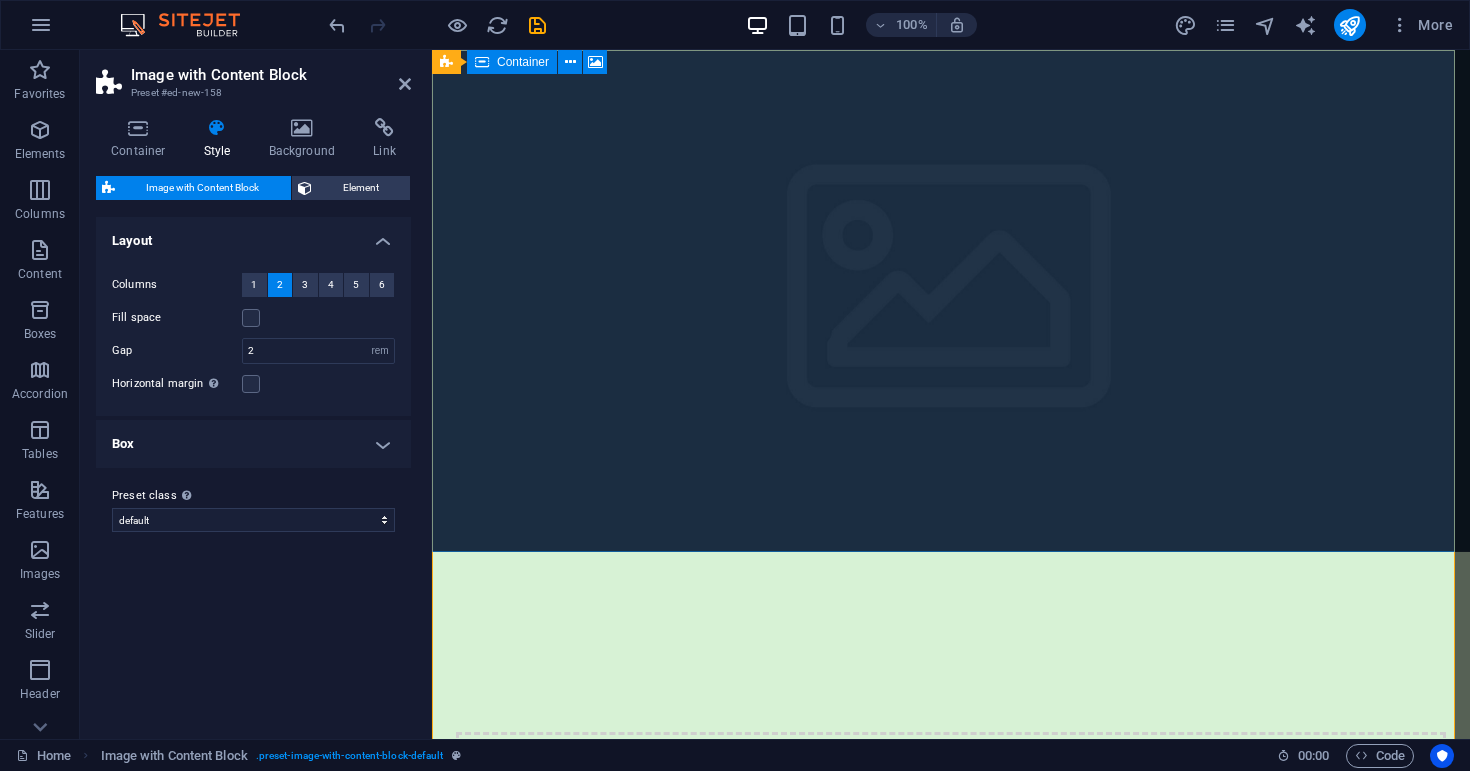 click at bounding box center [951, 301] 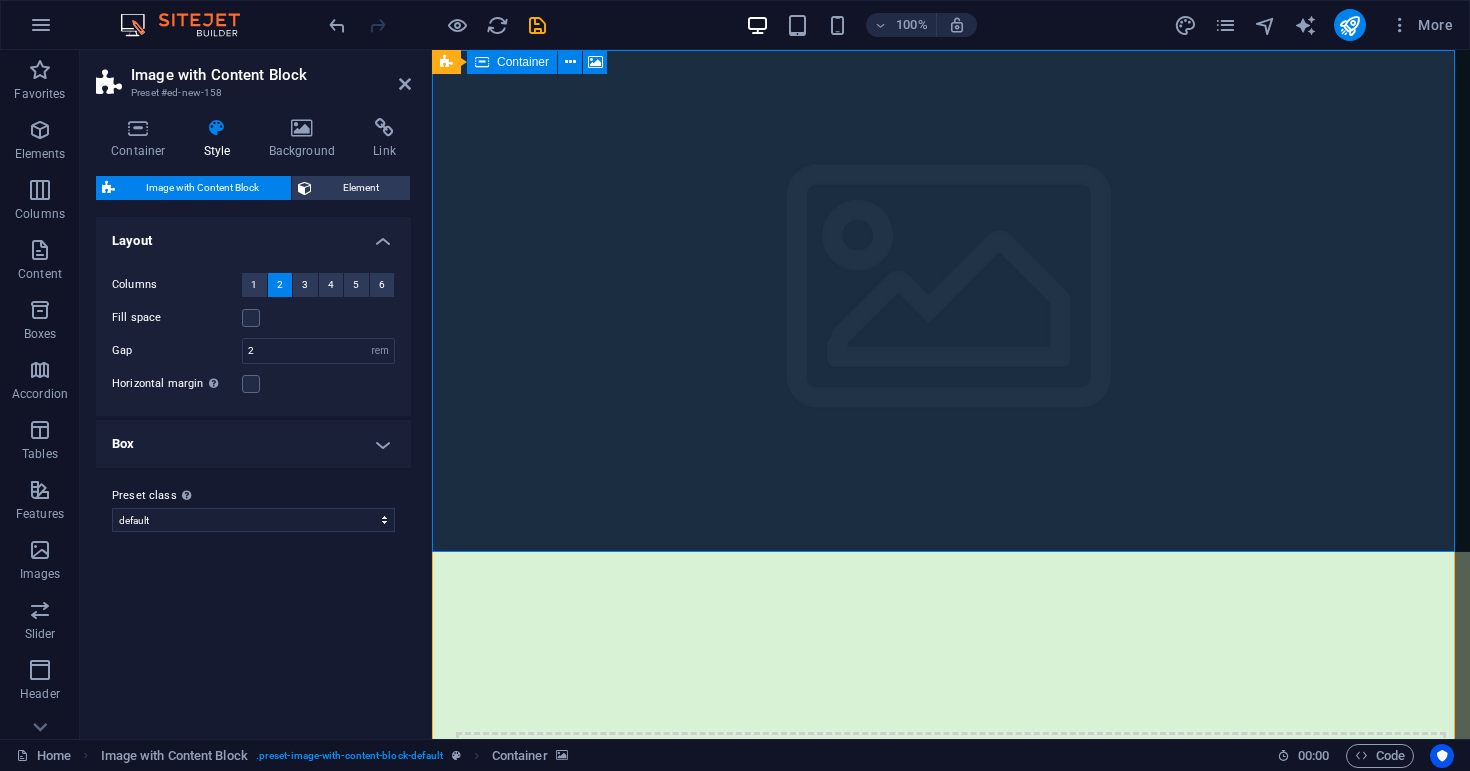 click on "Drop content here or  Add elements  Paste clipboard" at bounding box center [951, 803] 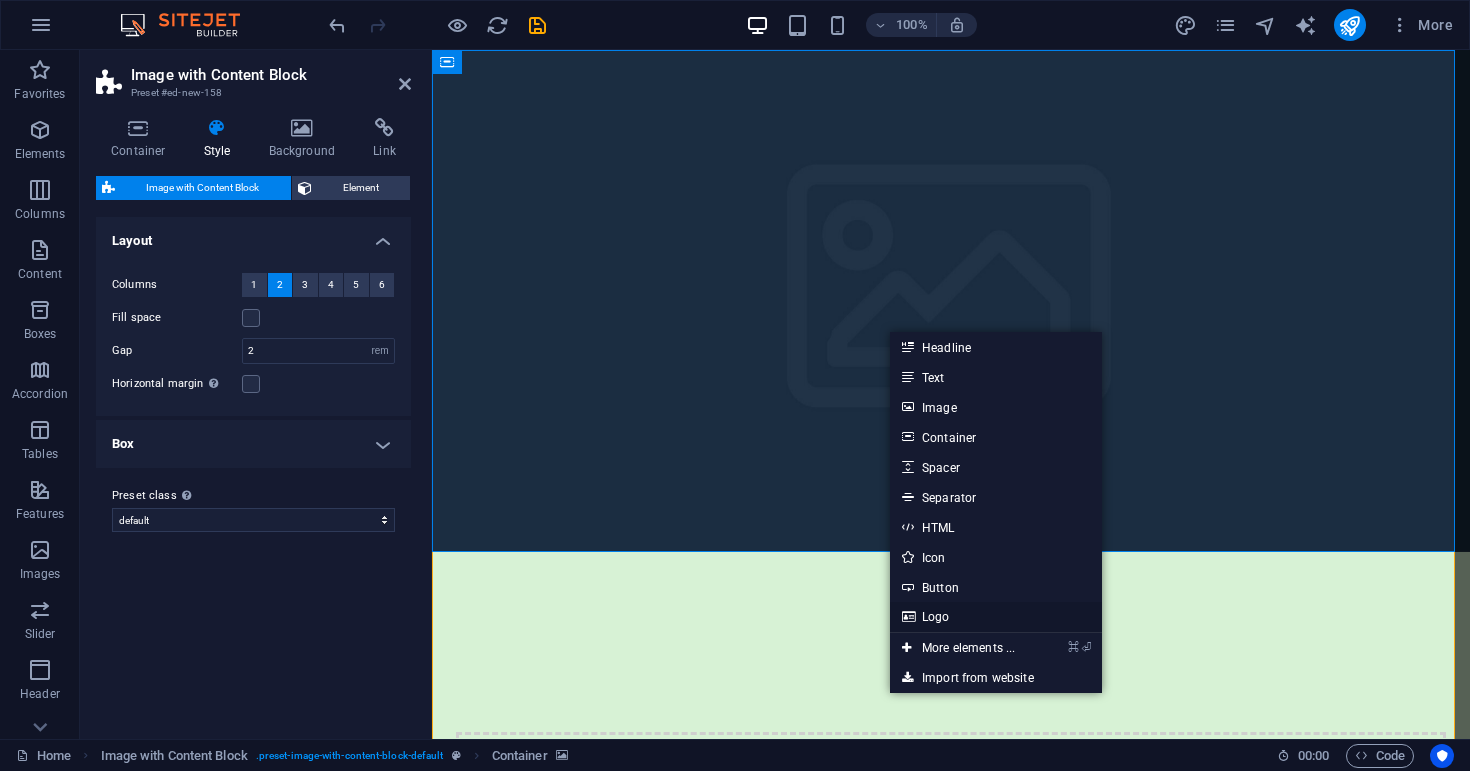 click on "Logo" at bounding box center (996, 617) 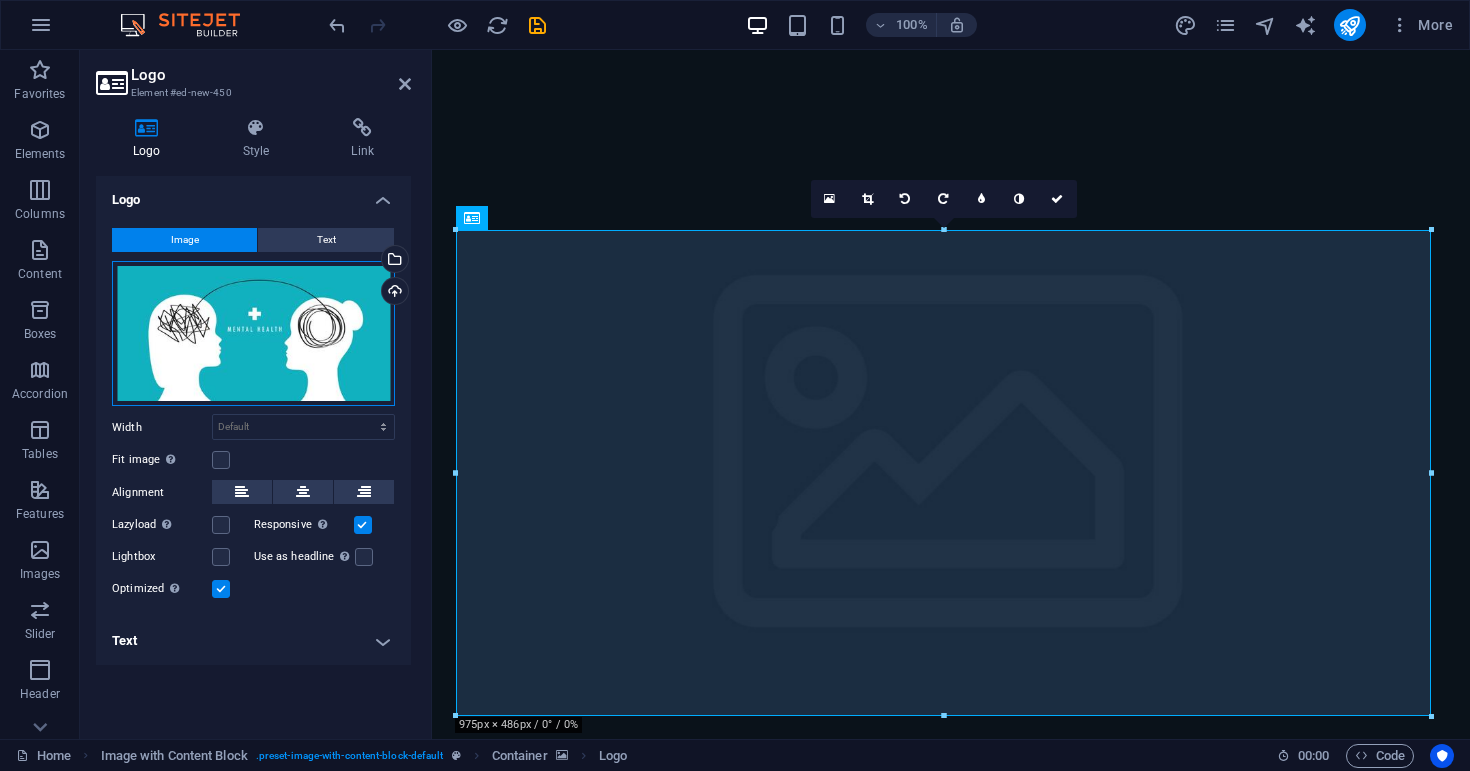 click on "Drag files here, click to choose files or select files from Files or our free stock photos & videos" at bounding box center (253, 334) 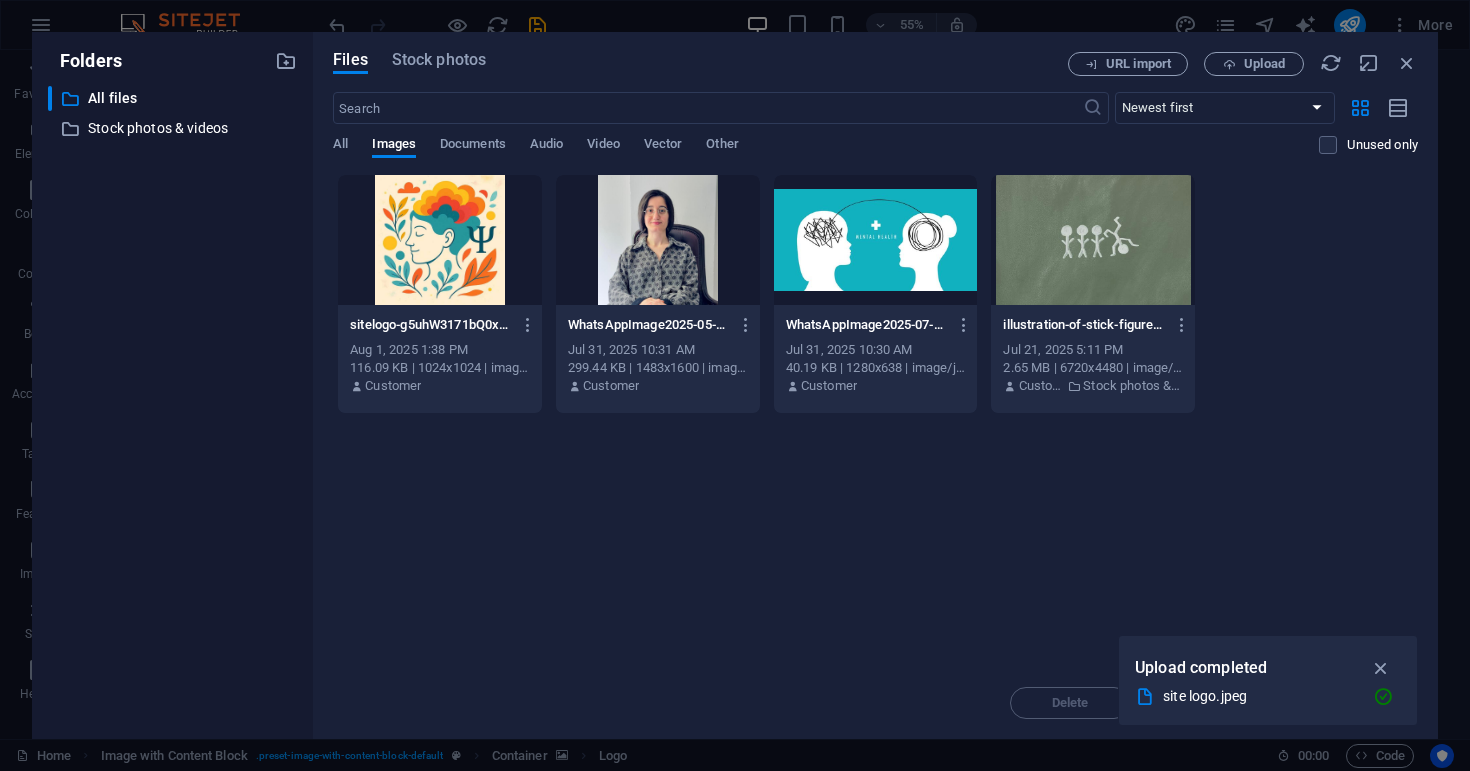 click at bounding box center (440, 240) 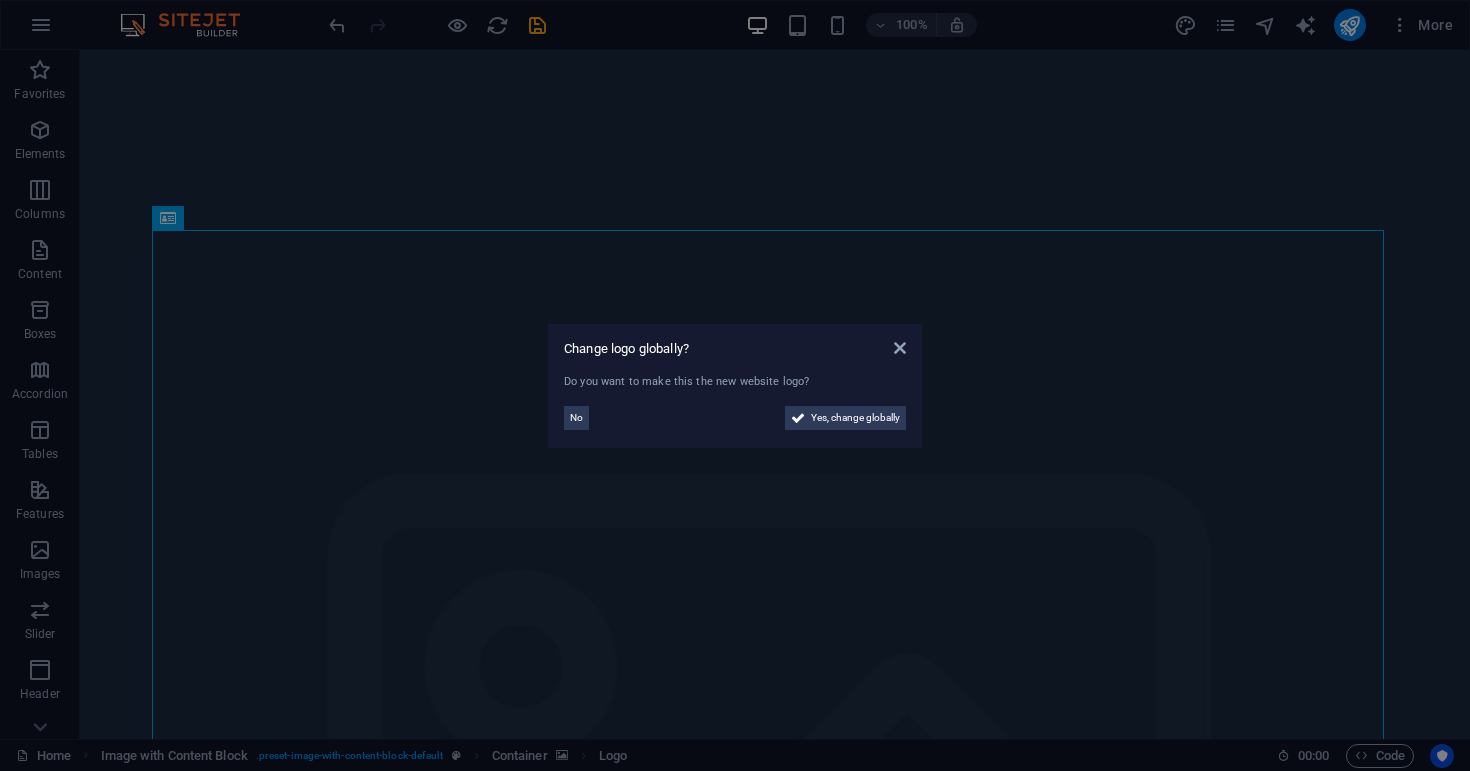 click on "Change logo globally? Do you want to make this the new website logo? No Yes, change globally" at bounding box center [735, 386] 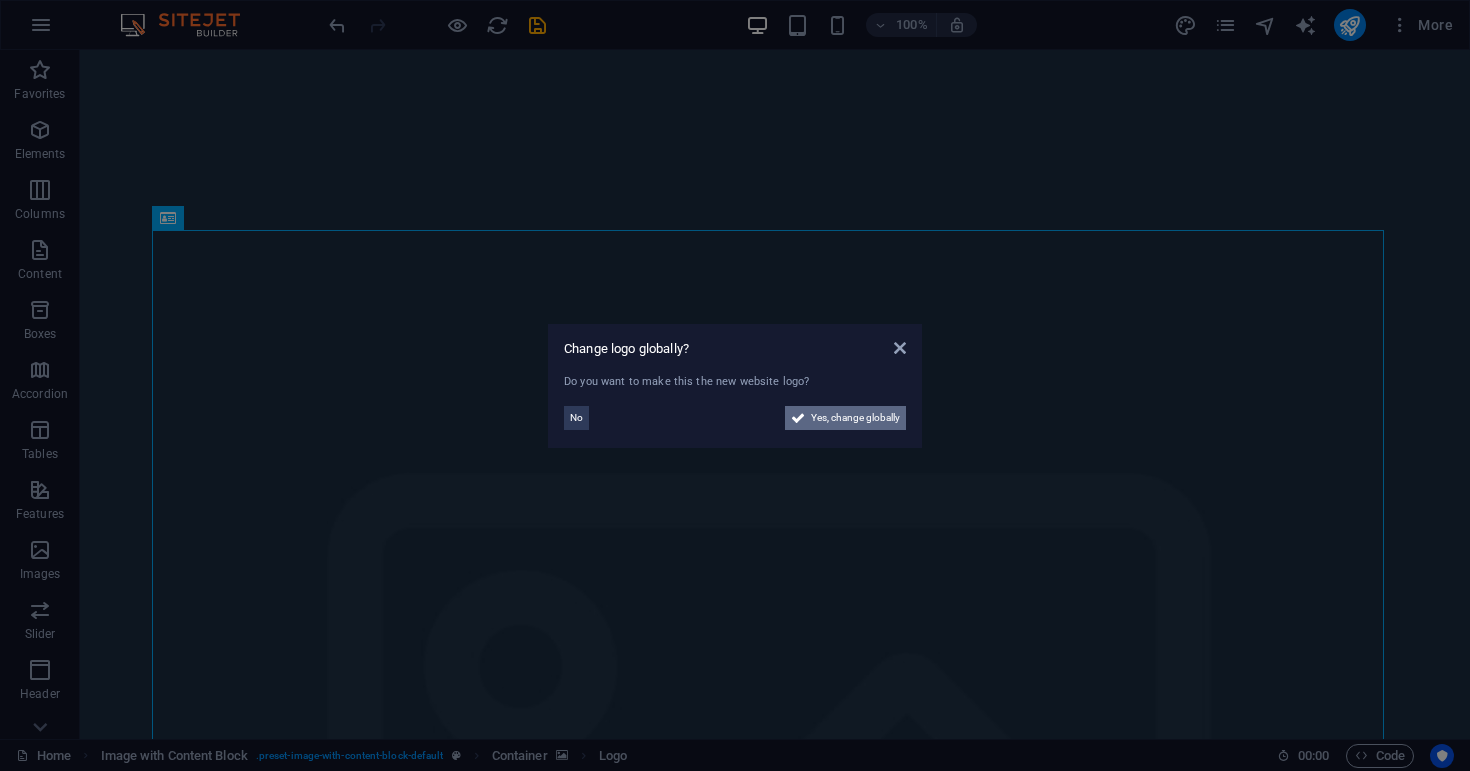 click on "Yes, change globally" at bounding box center (855, 418) 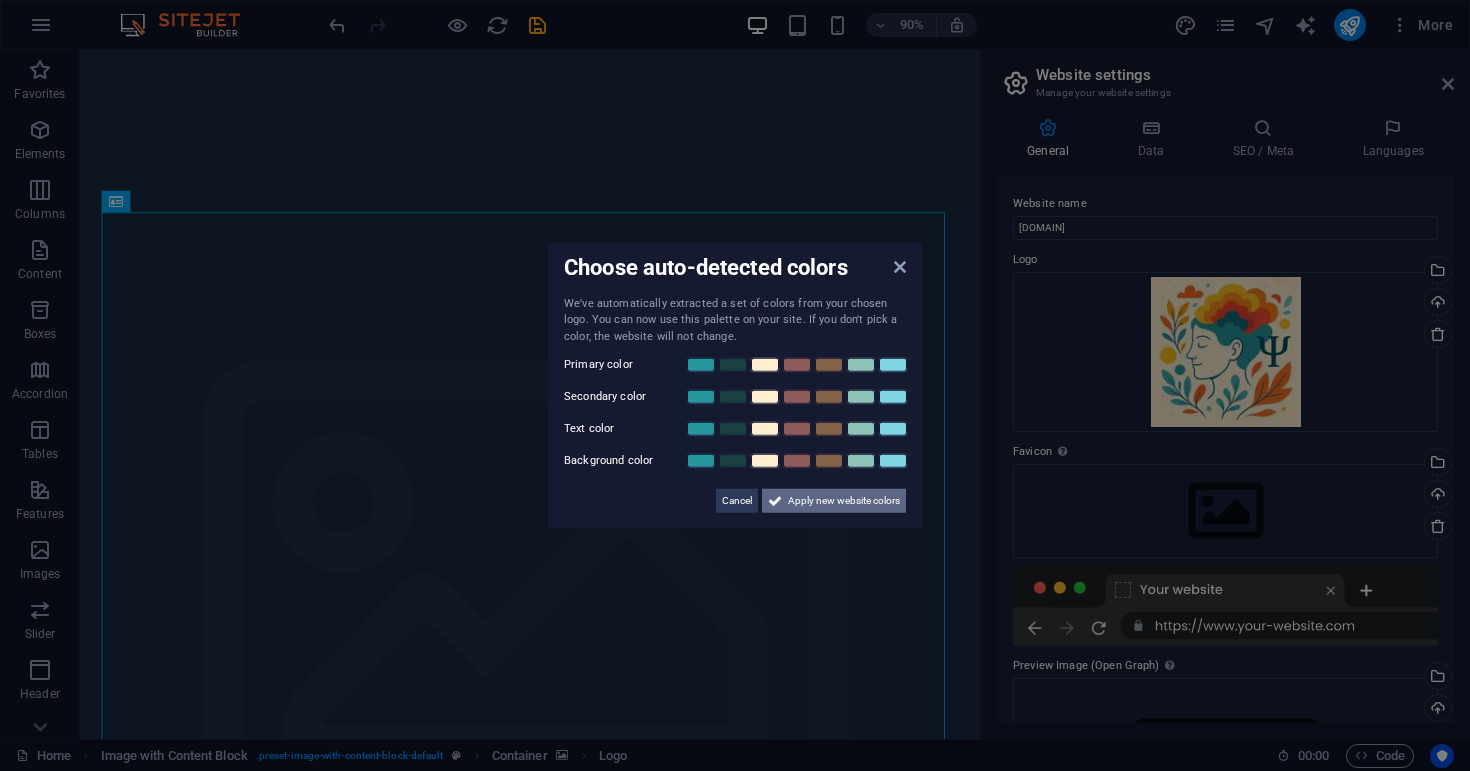 click on "Apply new website colors" at bounding box center [844, 501] 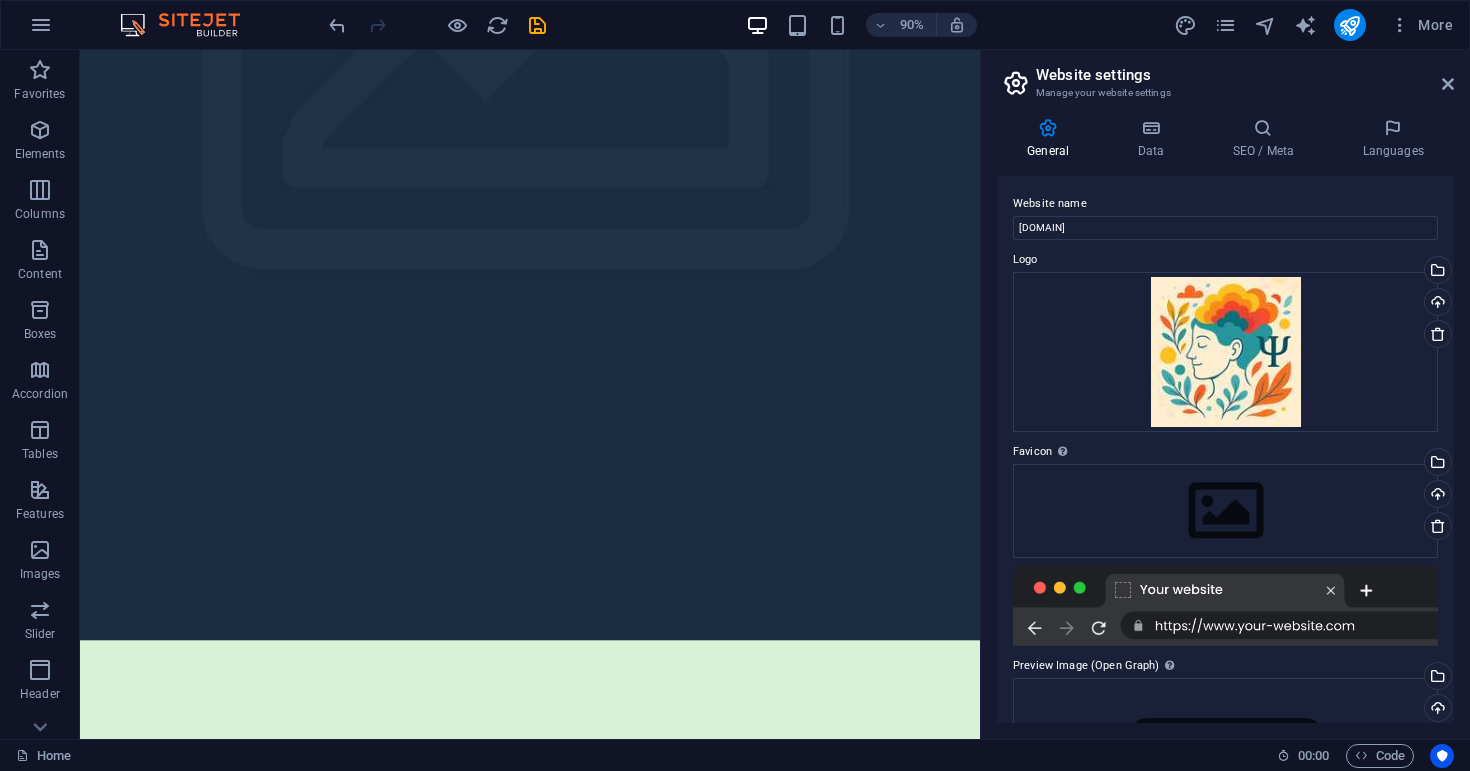 scroll, scrollTop: 960, scrollLeft: 0, axis: vertical 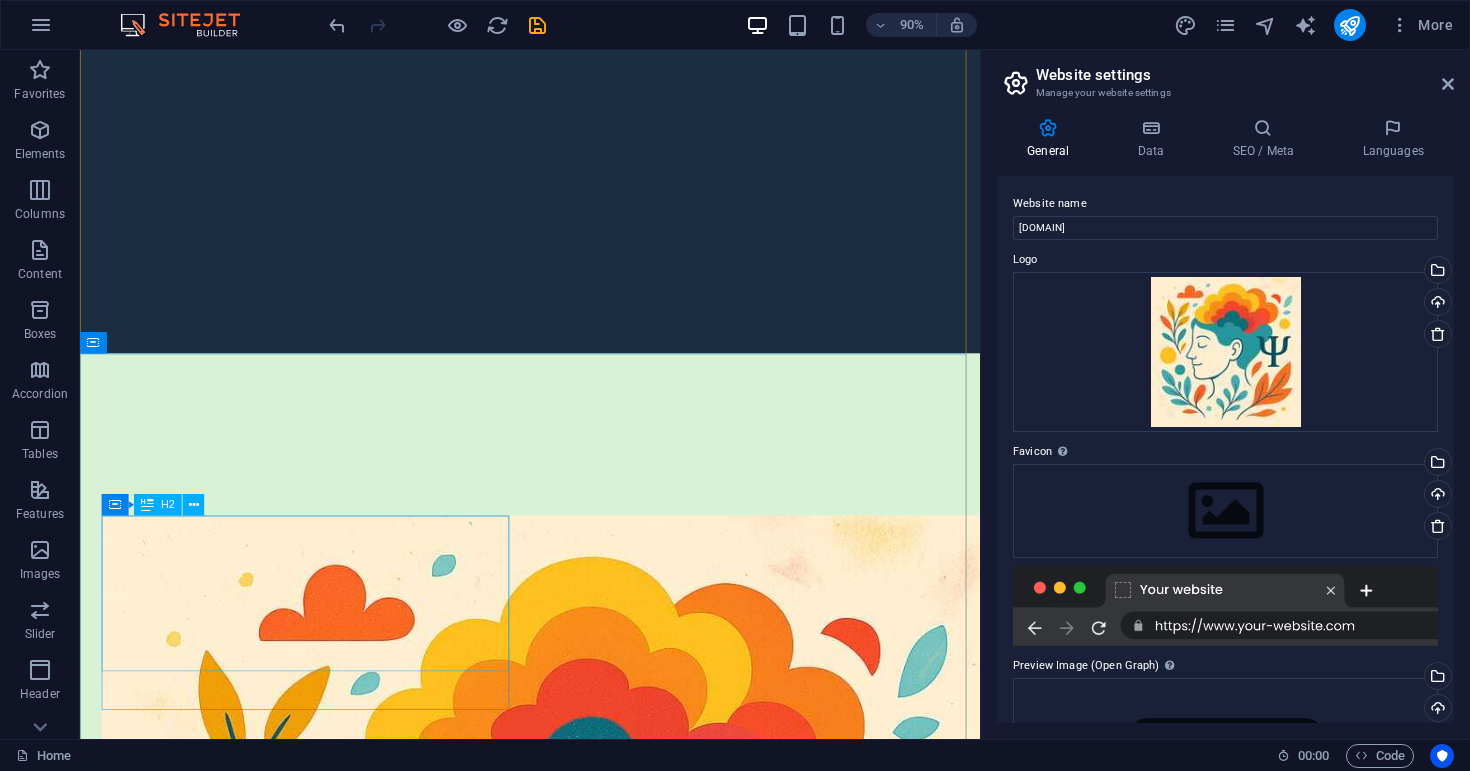 click on "Lorem ipsum dolor sit amet consectetur" at bounding box center [334, 2013] 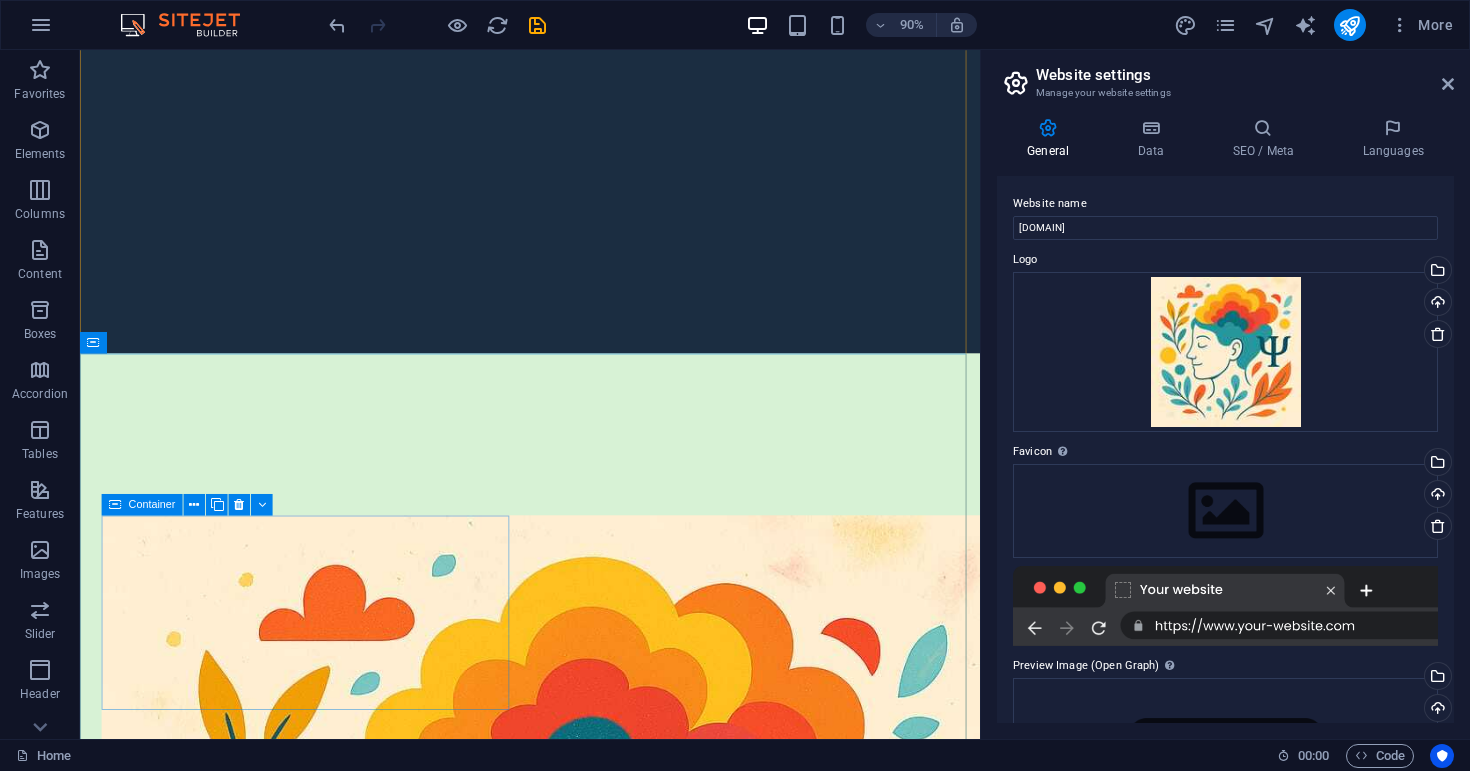click on "Drop content here or  Add elements  Paste clipboard" at bounding box center [334, 1998] 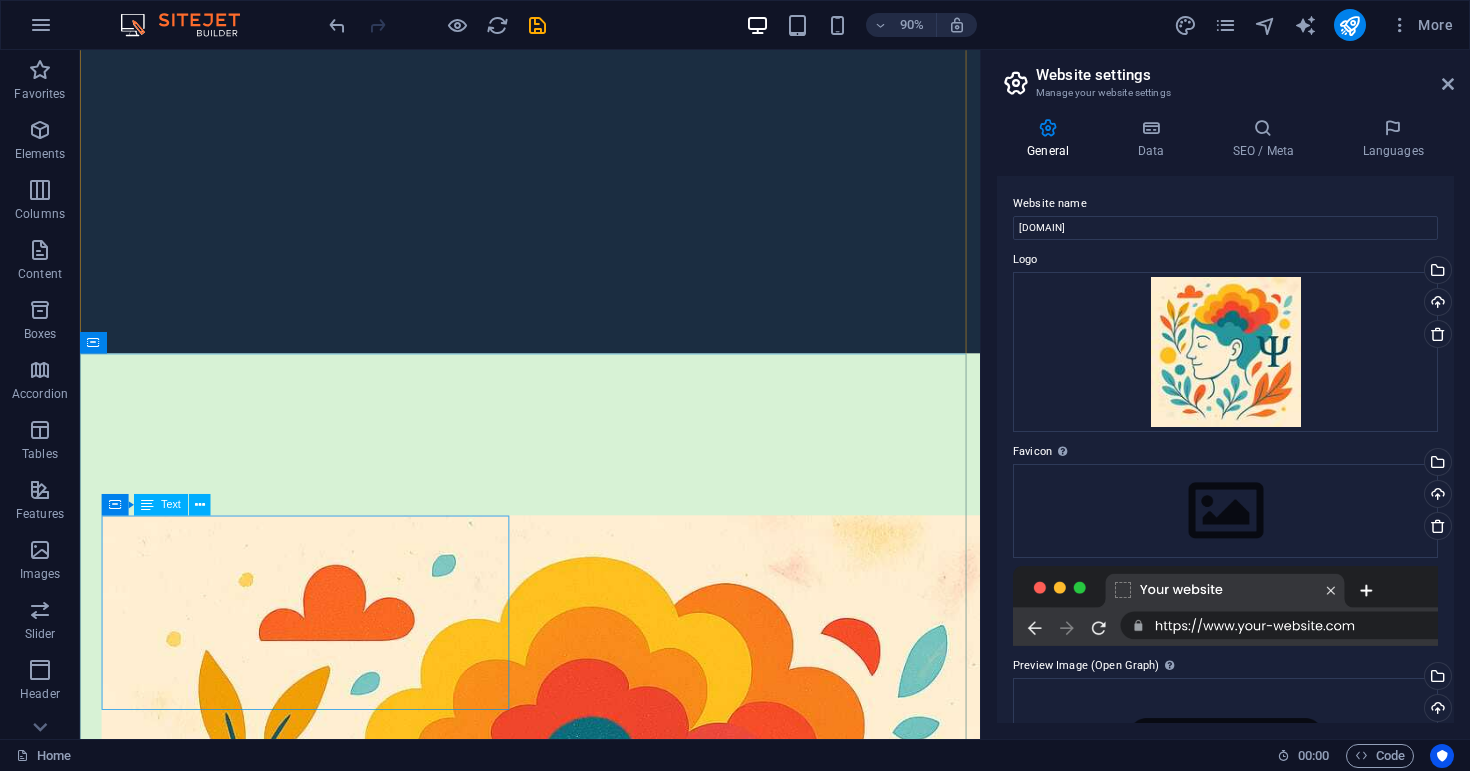 click on "Quo facere optio ut repellat ipsam sed. Culpa deleniti molestiae ex. A doloremque provident eveniet est eligendi recusandae hic. Quam commodi aut omnis autem facilis eos. Omnis vitae quibusdam provident provident. Quia libero iste id eligendi est consequatur vel id. Natus iste in dicta qui consequuntur optio. Soluta voluptas harum quod ut officia quia. Nesciunt in quod suscipit sed animi laborum. Aut aut quia et quas iusto quae quos." at bounding box center (334, 2035) 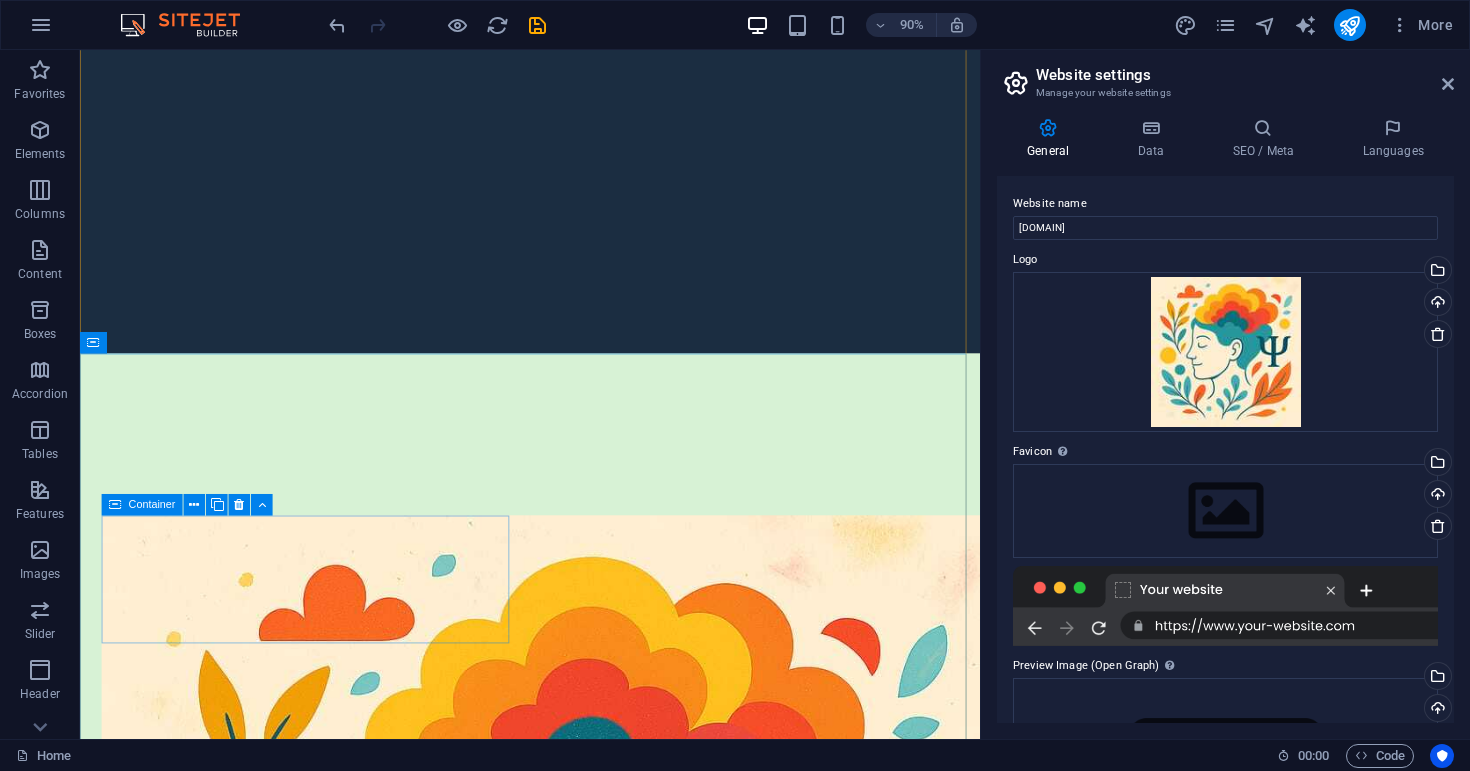click on "Drop content here or  Add elements  Paste clipboard" at bounding box center (334, 1998) 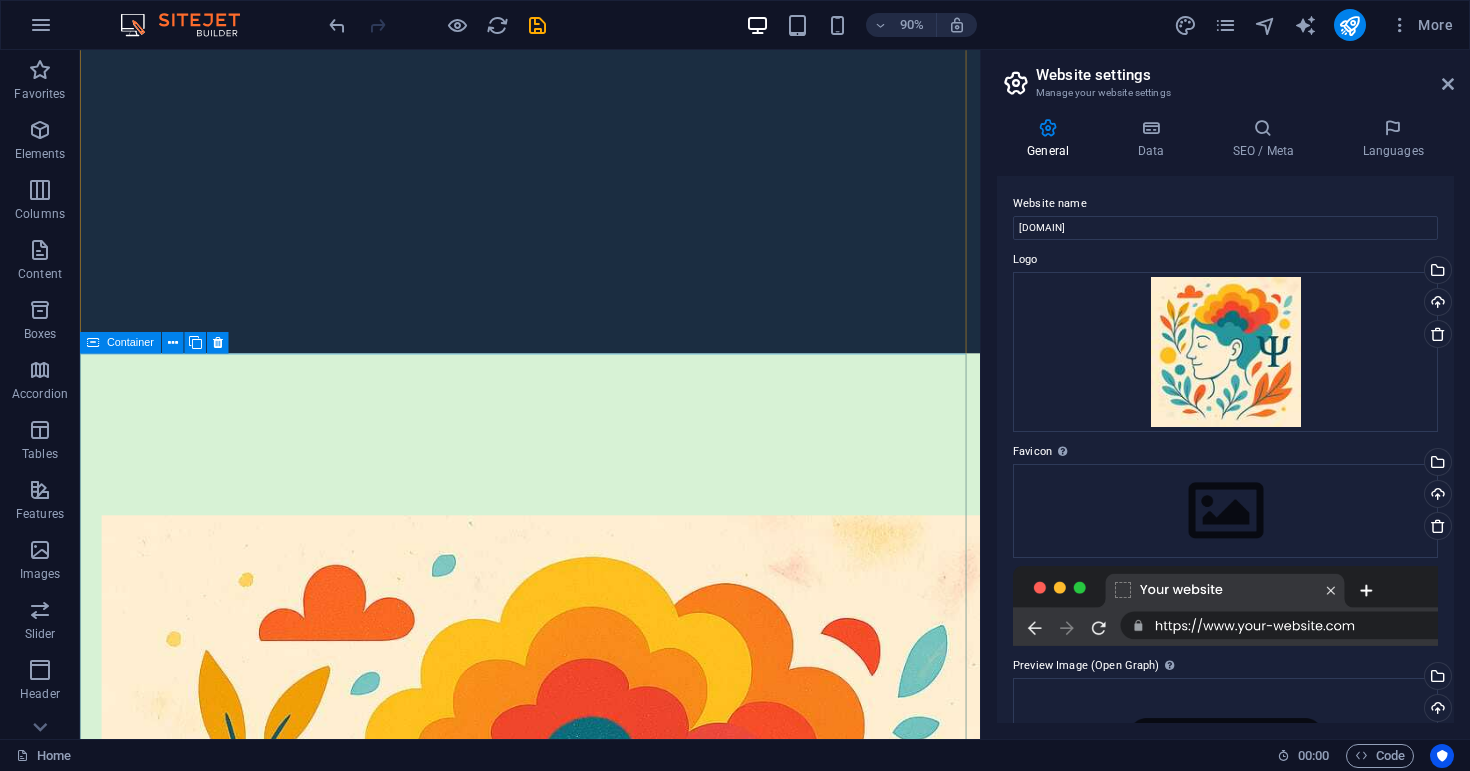 click on "Drop content here or  Add elements  Paste clipboard" at bounding box center (580, 1982) 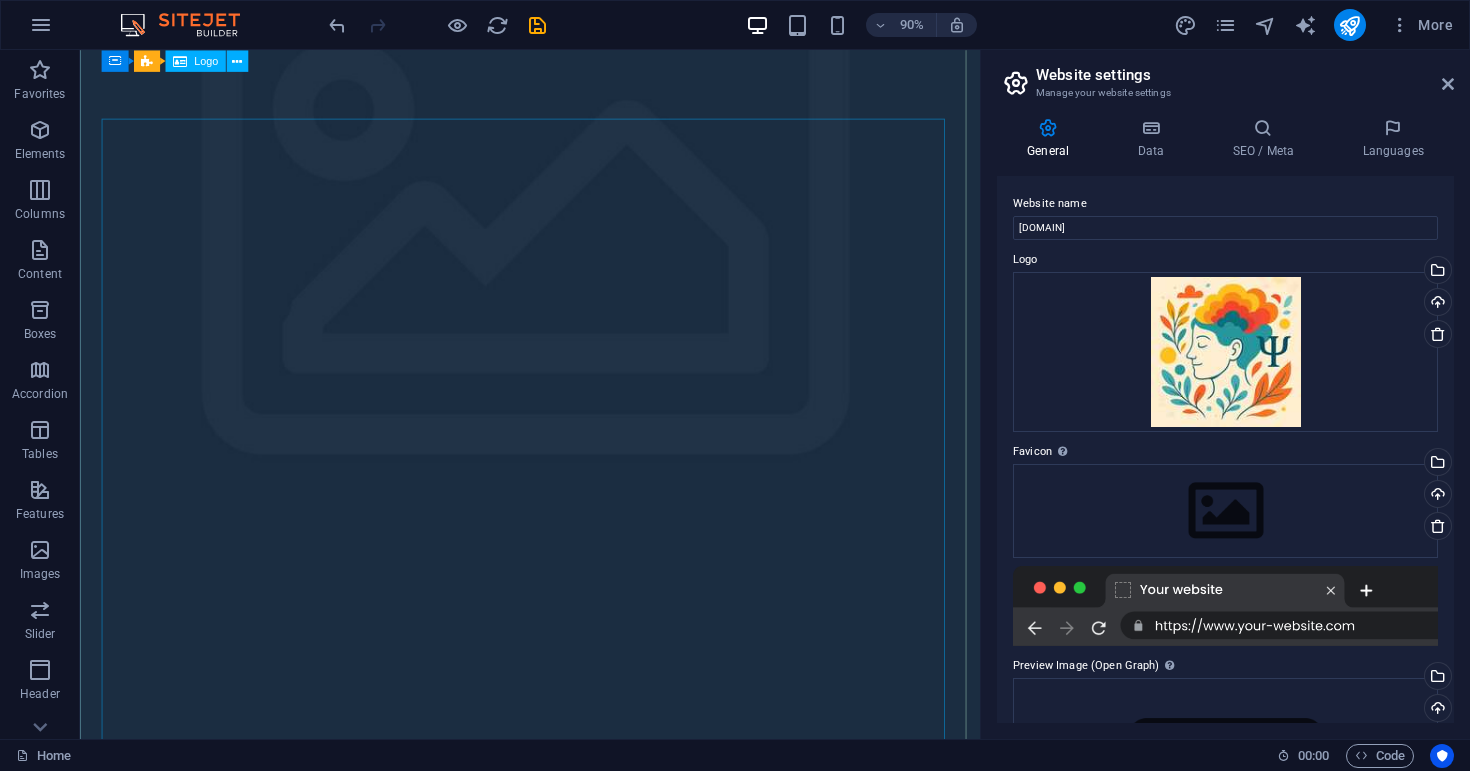 scroll, scrollTop: 0, scrollLeft: 0, axis: both 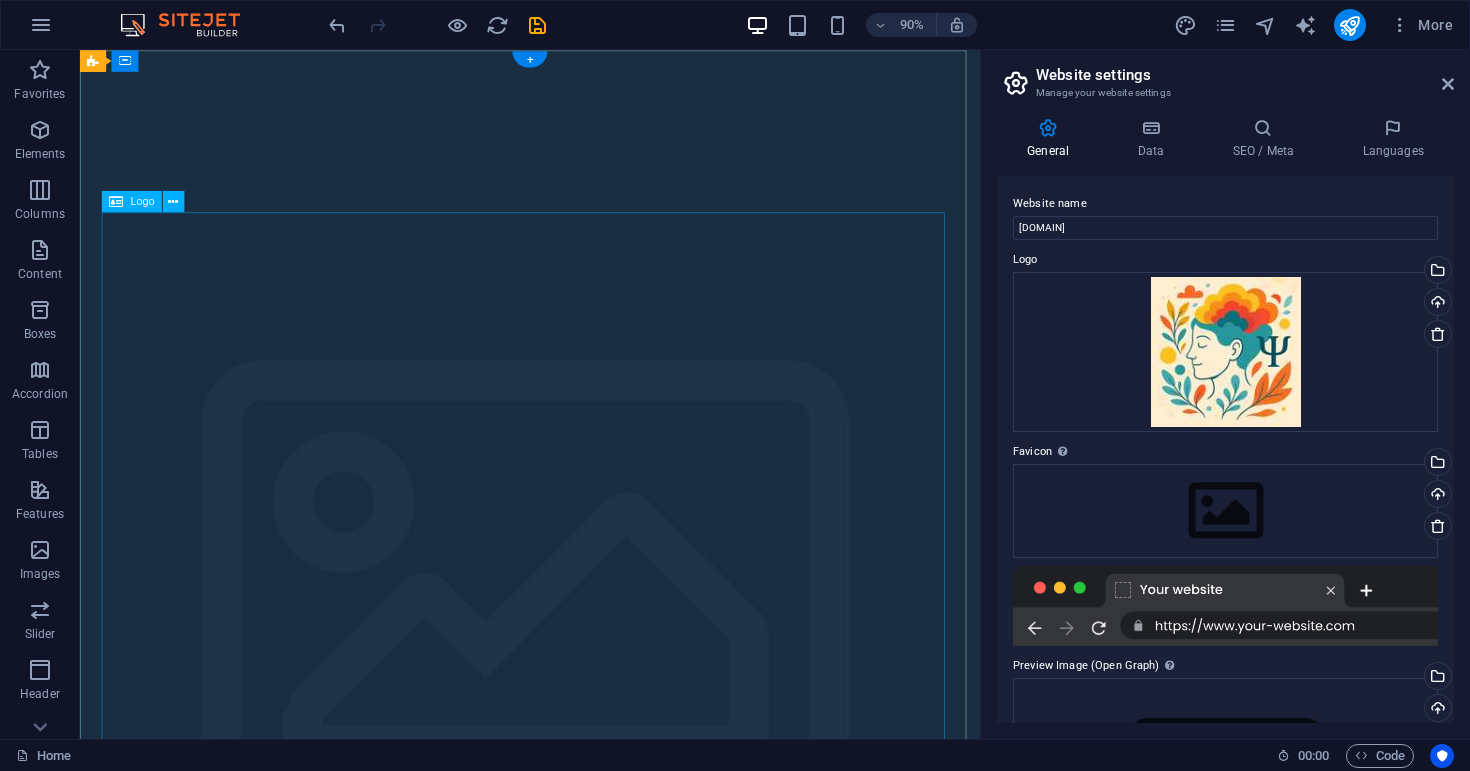 click at bounding box center [580, 2027] 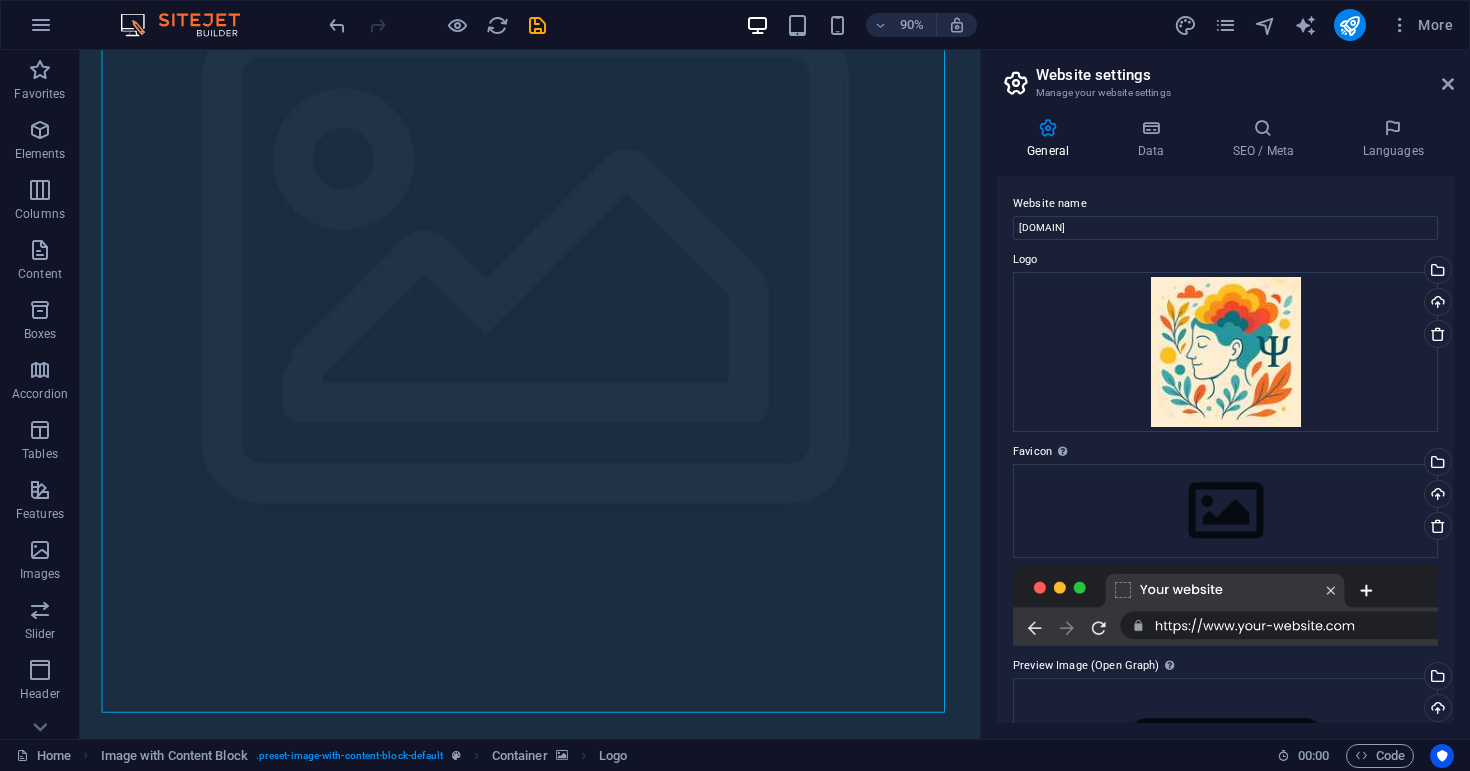 scroll, scrollTop: 429, scrollLeft: 0, axis: vertical 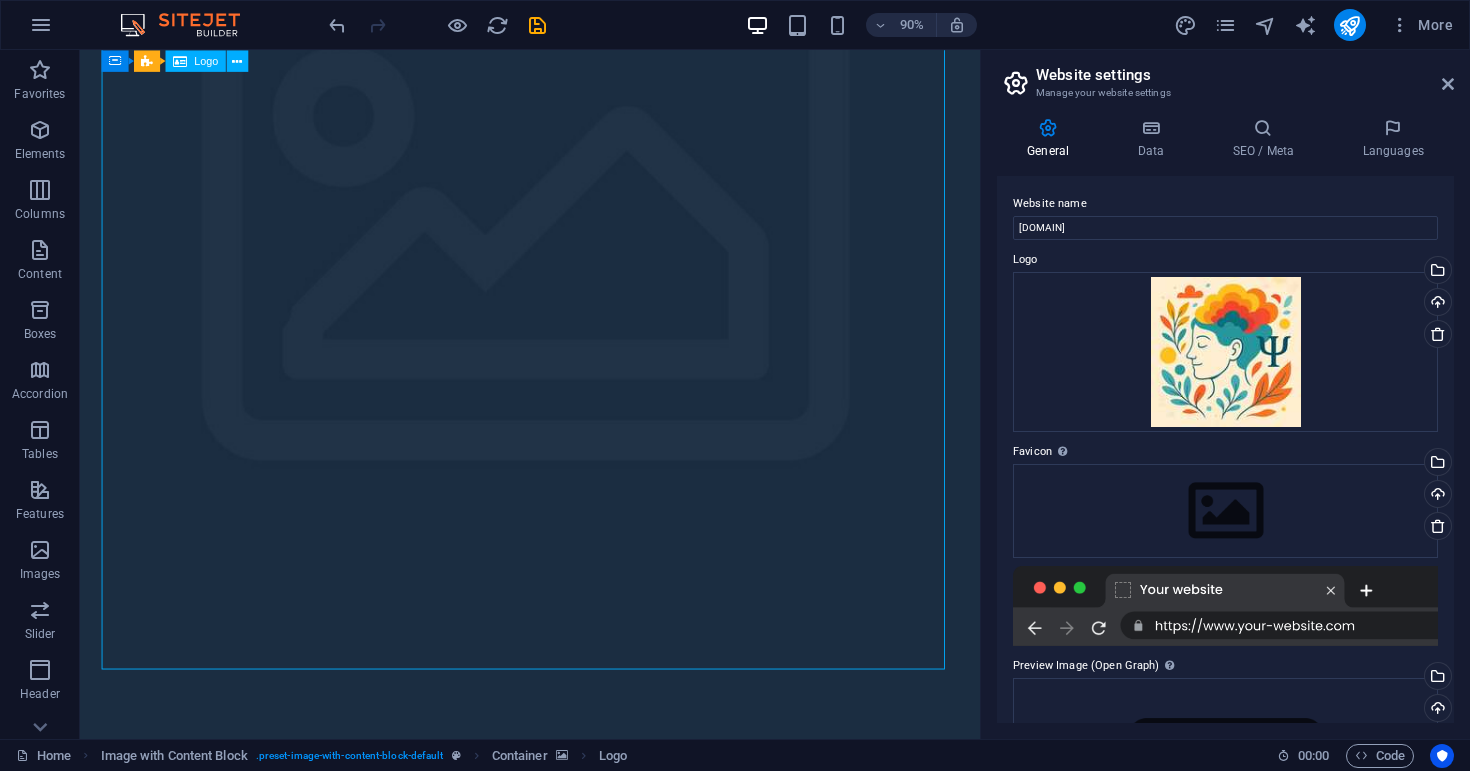click at bounding box center [580, 1598] 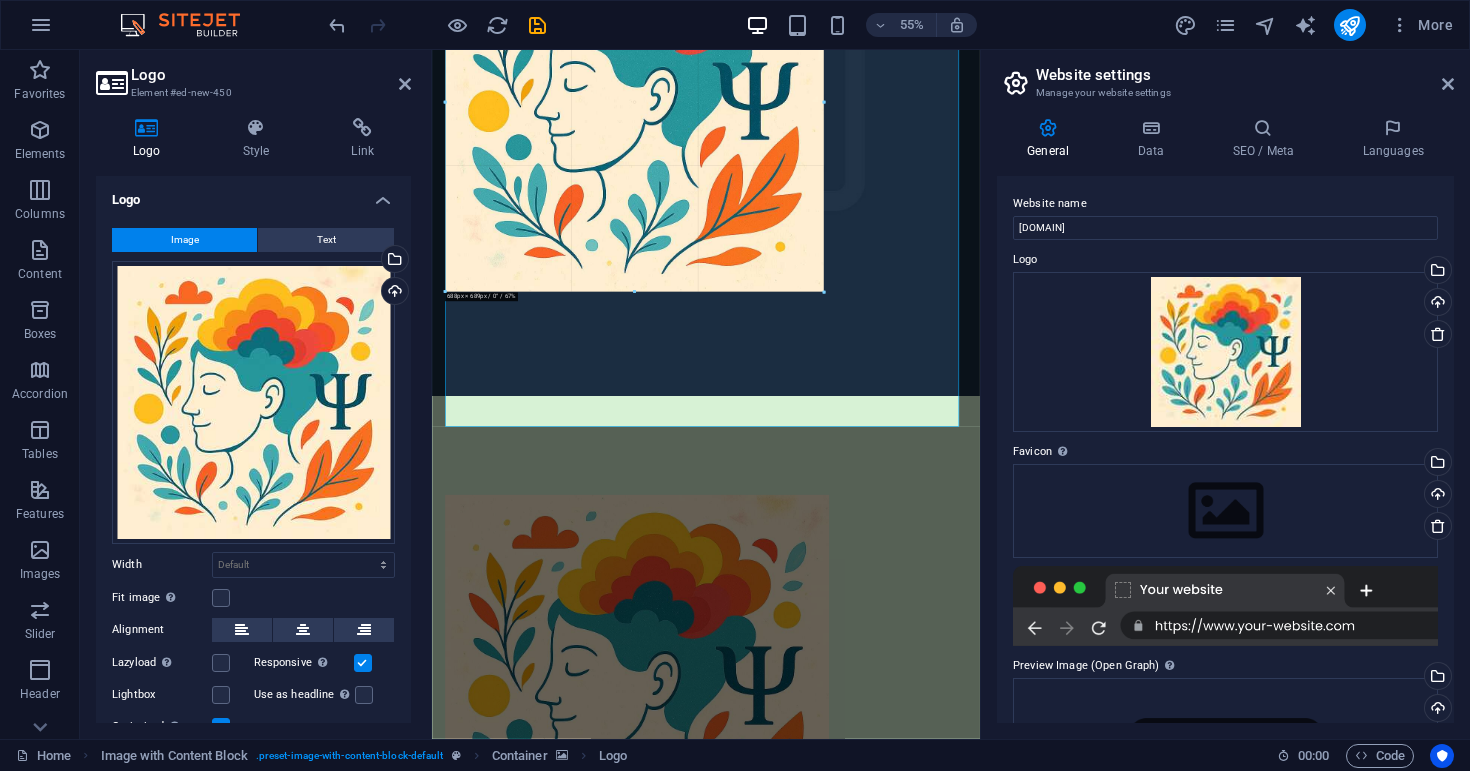 drag, startPoint x: 951, startPoint y: 680, endPoint x: 849, endPoint y: 178, distance: 512.25775 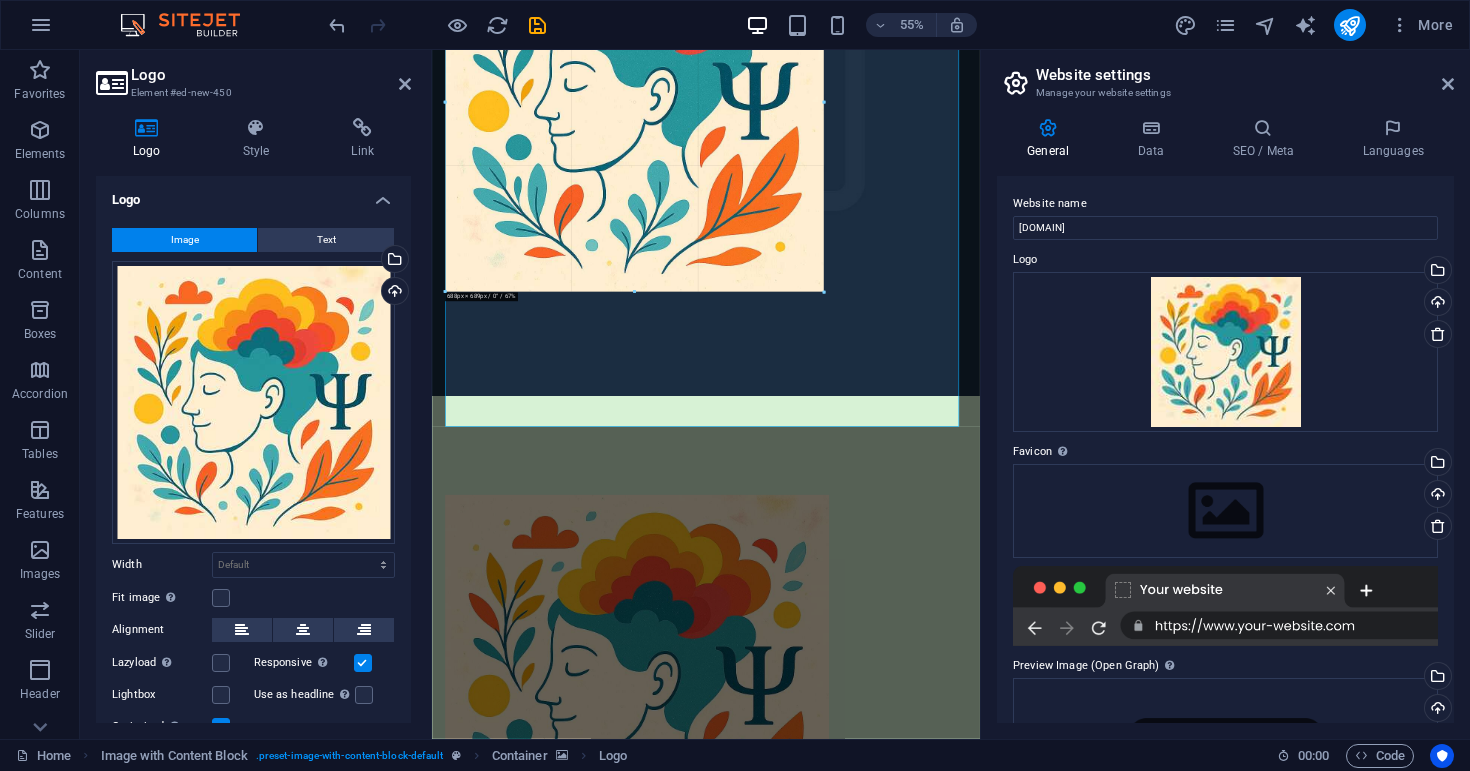 type on "686" 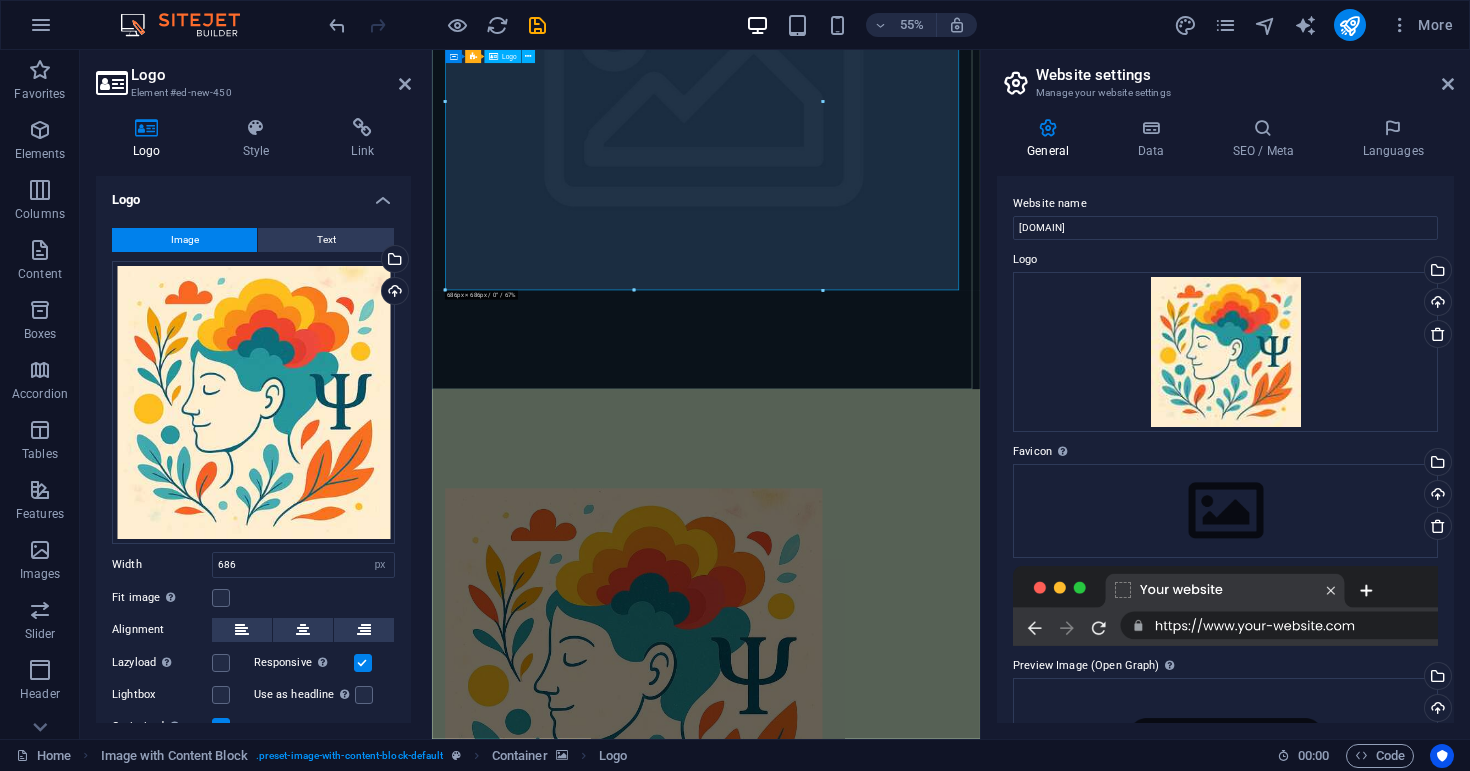 drag, startPoint x: 1144, startPoint y: 493, endPoint x: 905, endPoint y: 170, distance: 401.8084 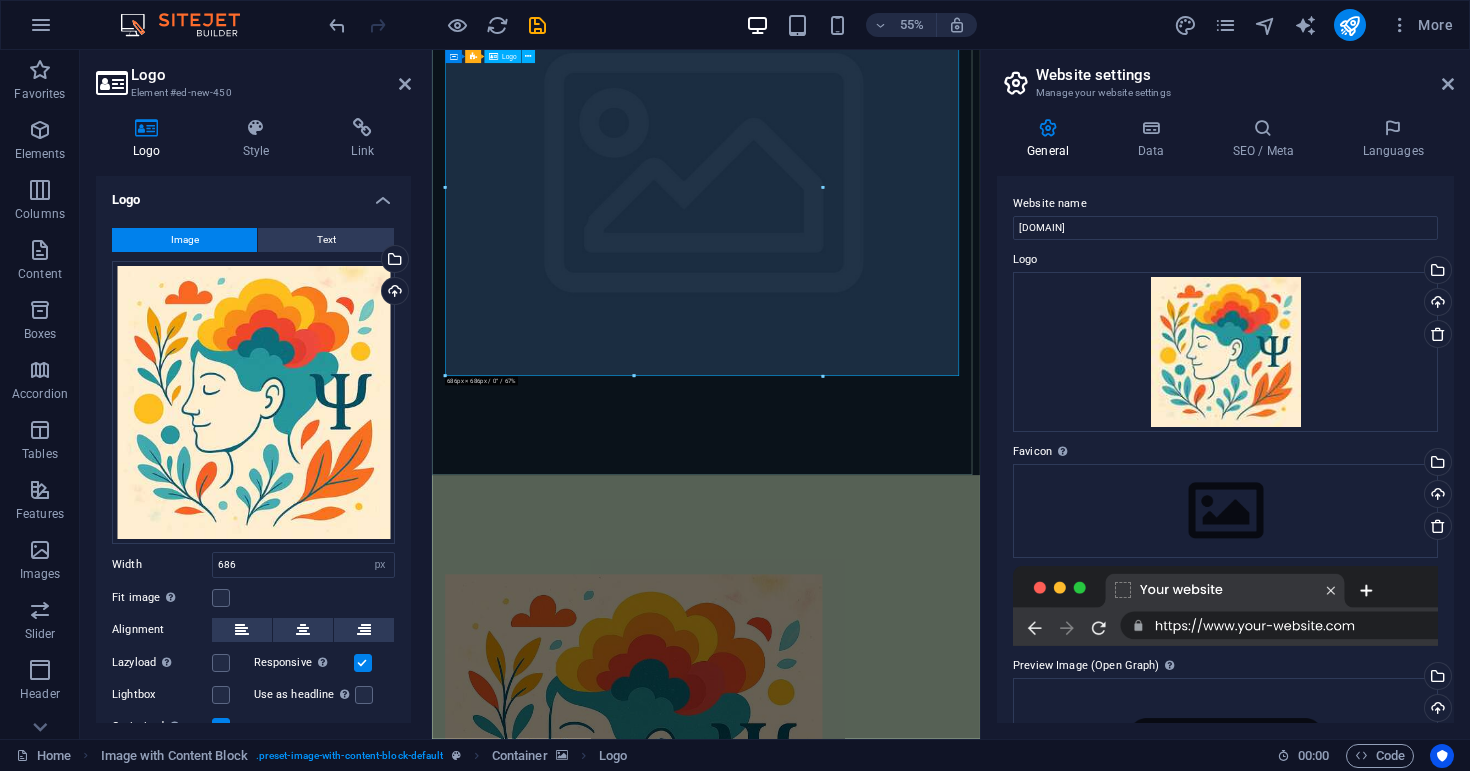 scroll, scrollTop: 0, scrollLeft: 0, axis: both 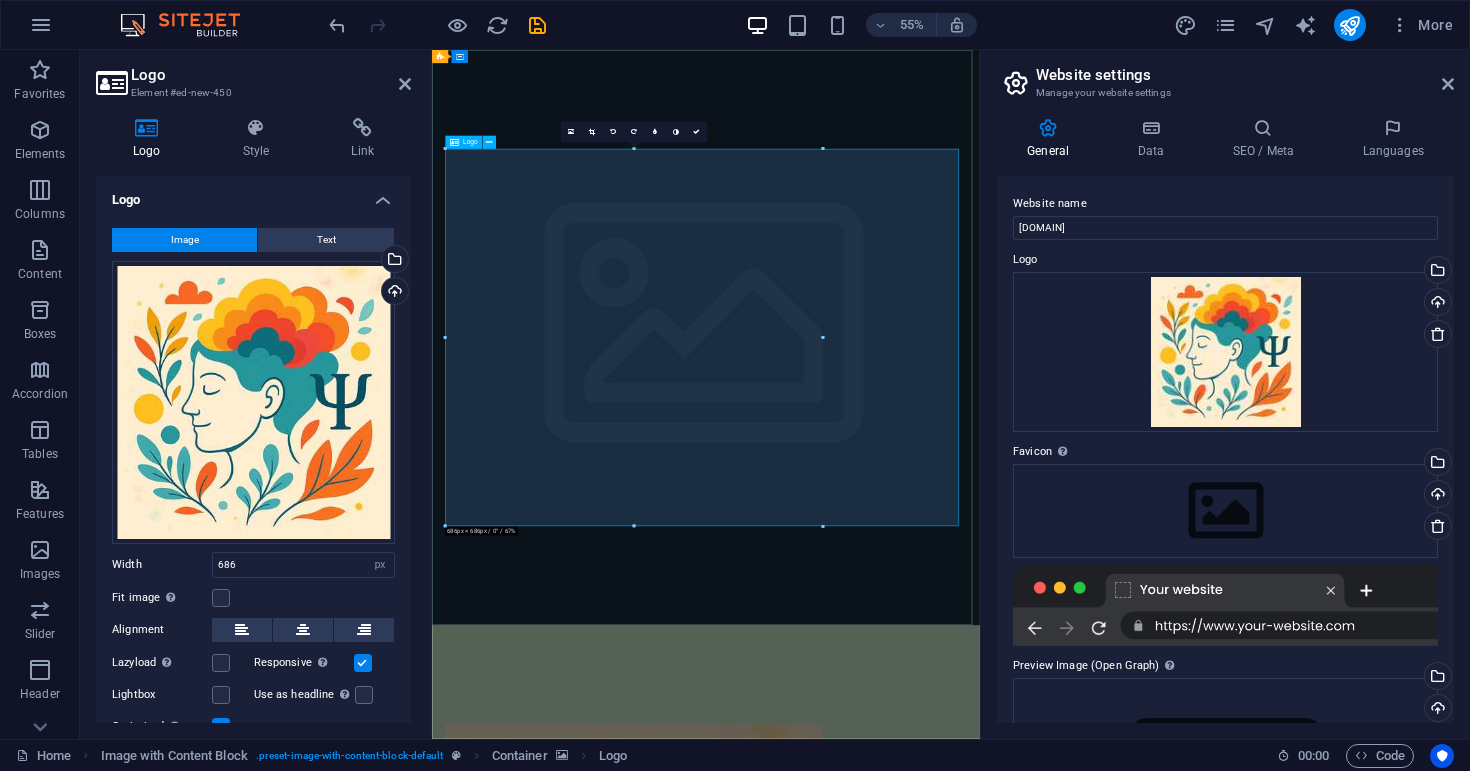 click at bounding box center (930, 1619) 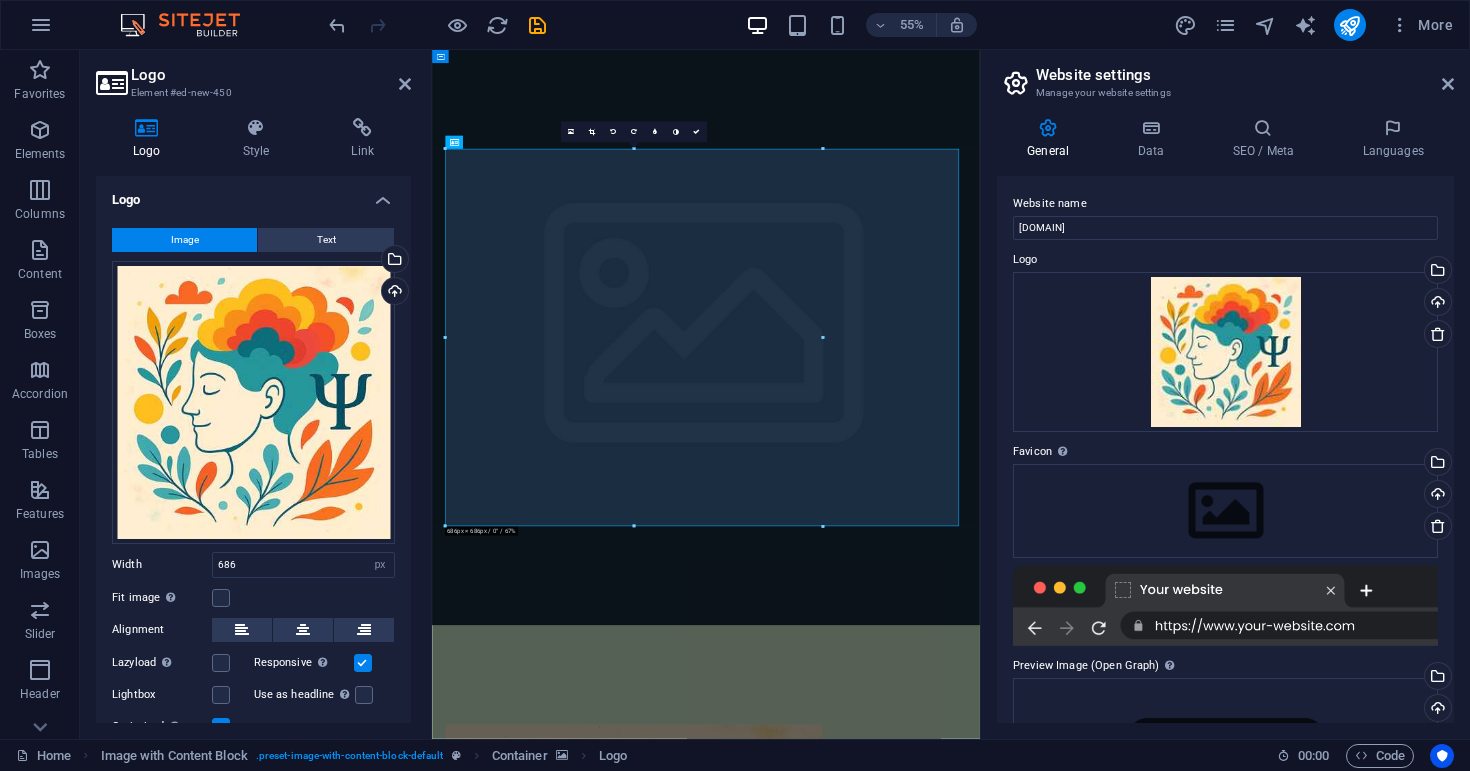 click at bounding box center (930, 573) 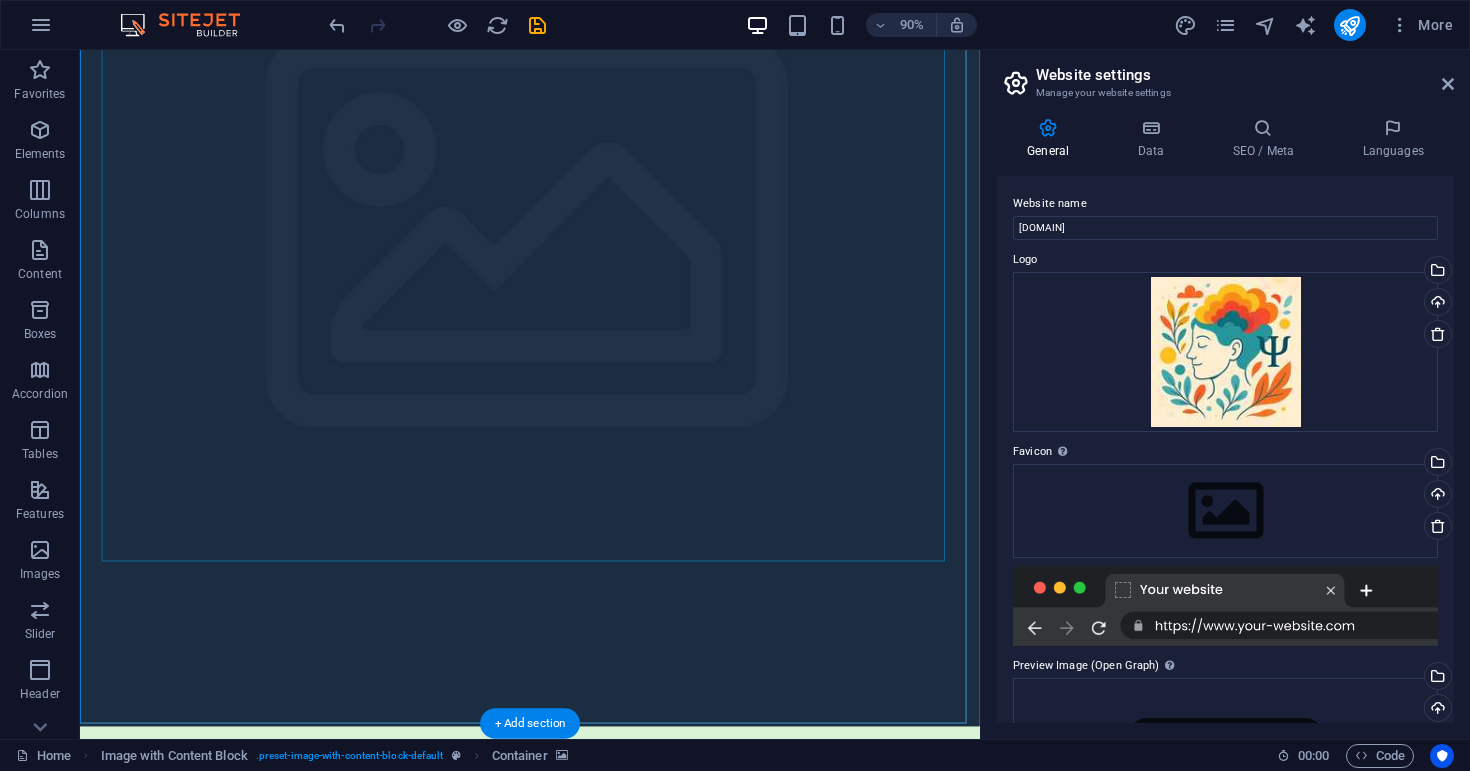 scroll, scrollTop: 298, scrollLeft: 0, axis: vertical 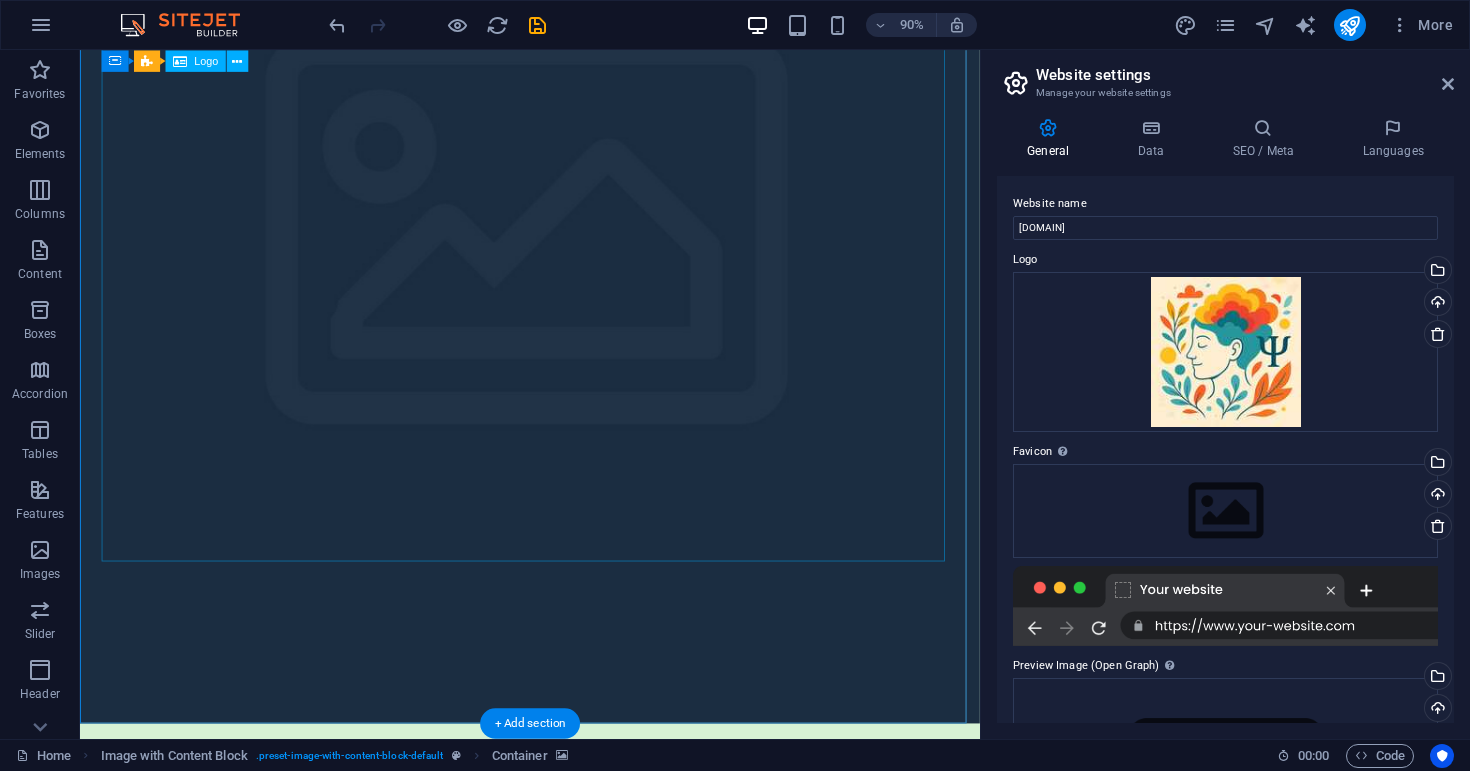 click at bounding box center [580, 1321] 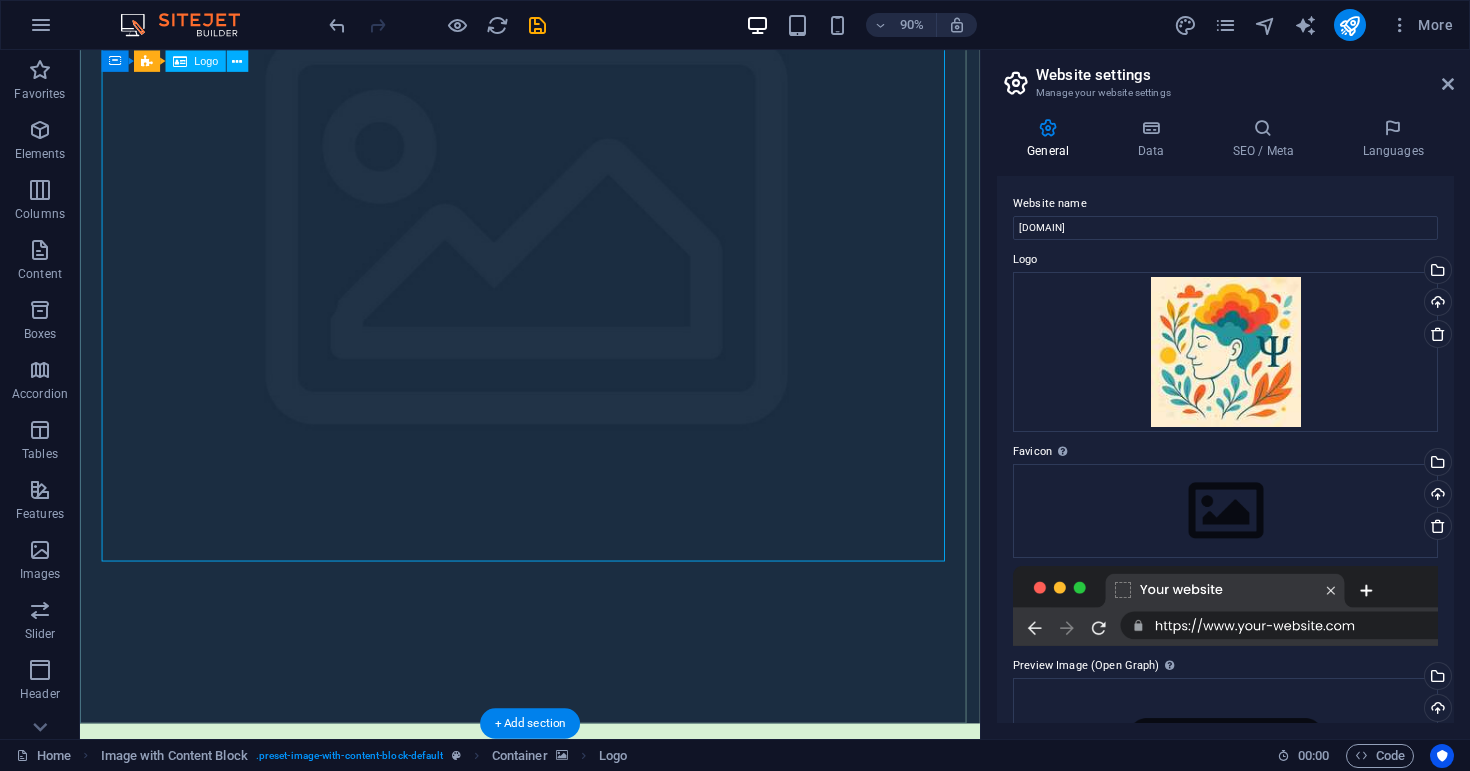 click at bounding box center (580, 1321) 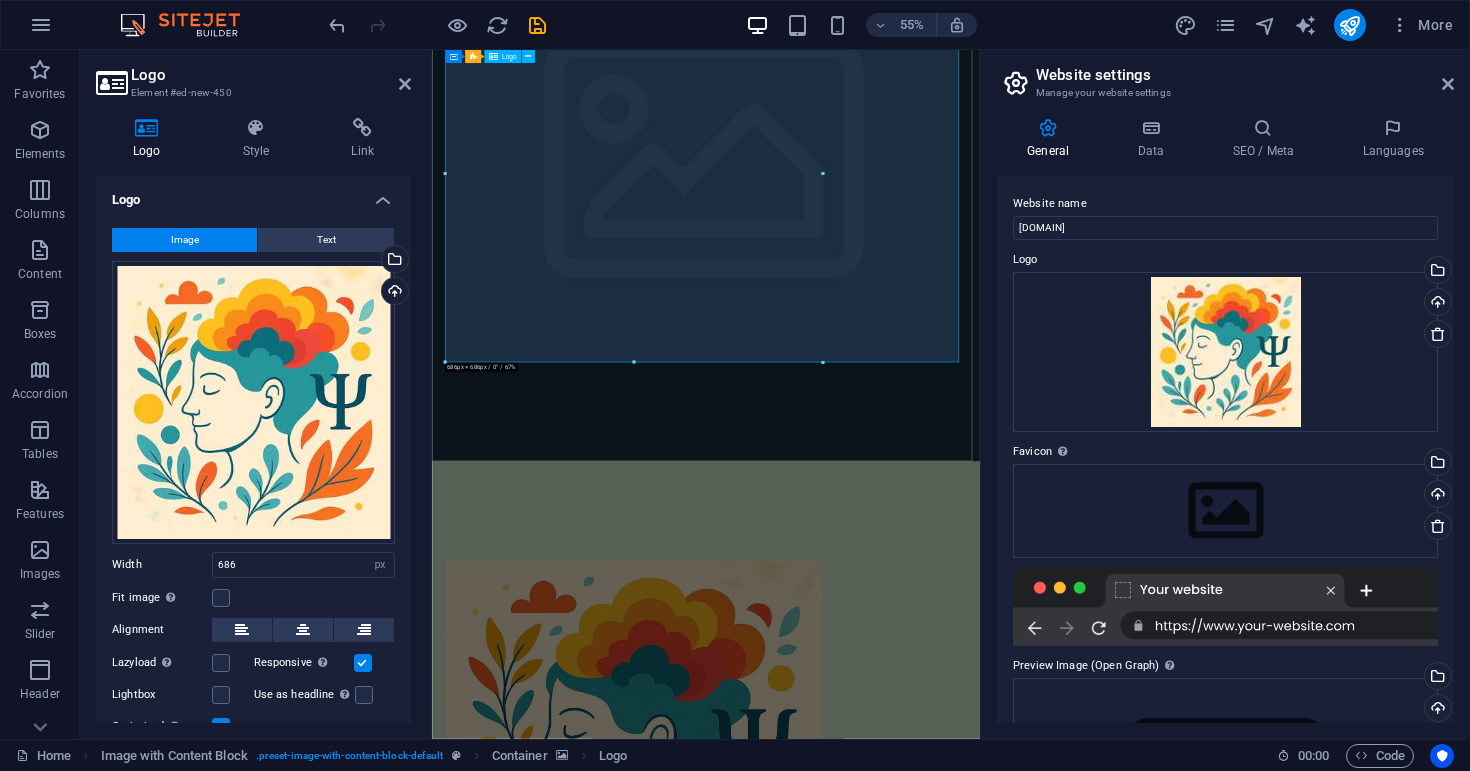 drag, startPoint x: 1149, startPoint y: 625, endPoint x: 840, endPoint y: 303, distance: 446.27905 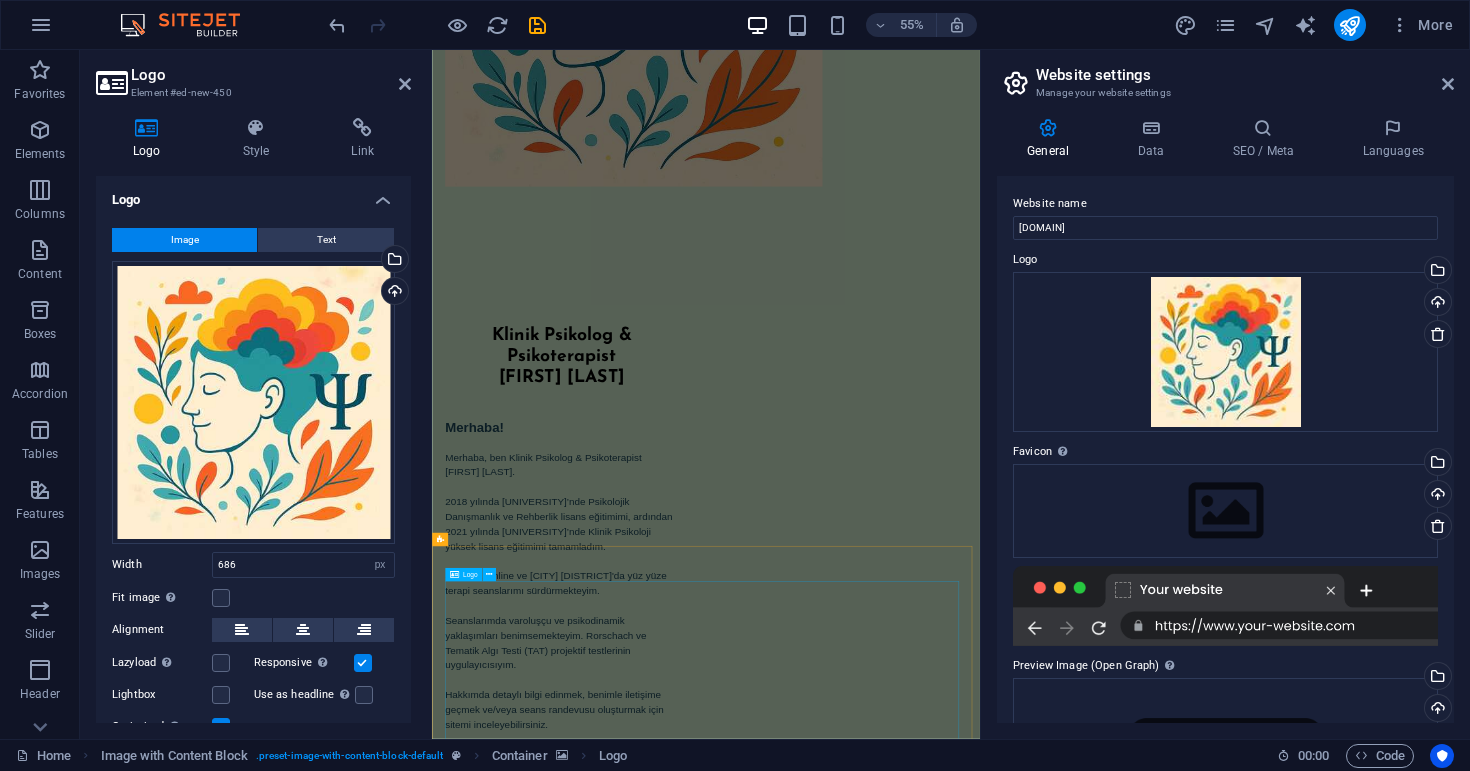 scroll, scrollTop: 0, scrollLeft: 0, axis: both 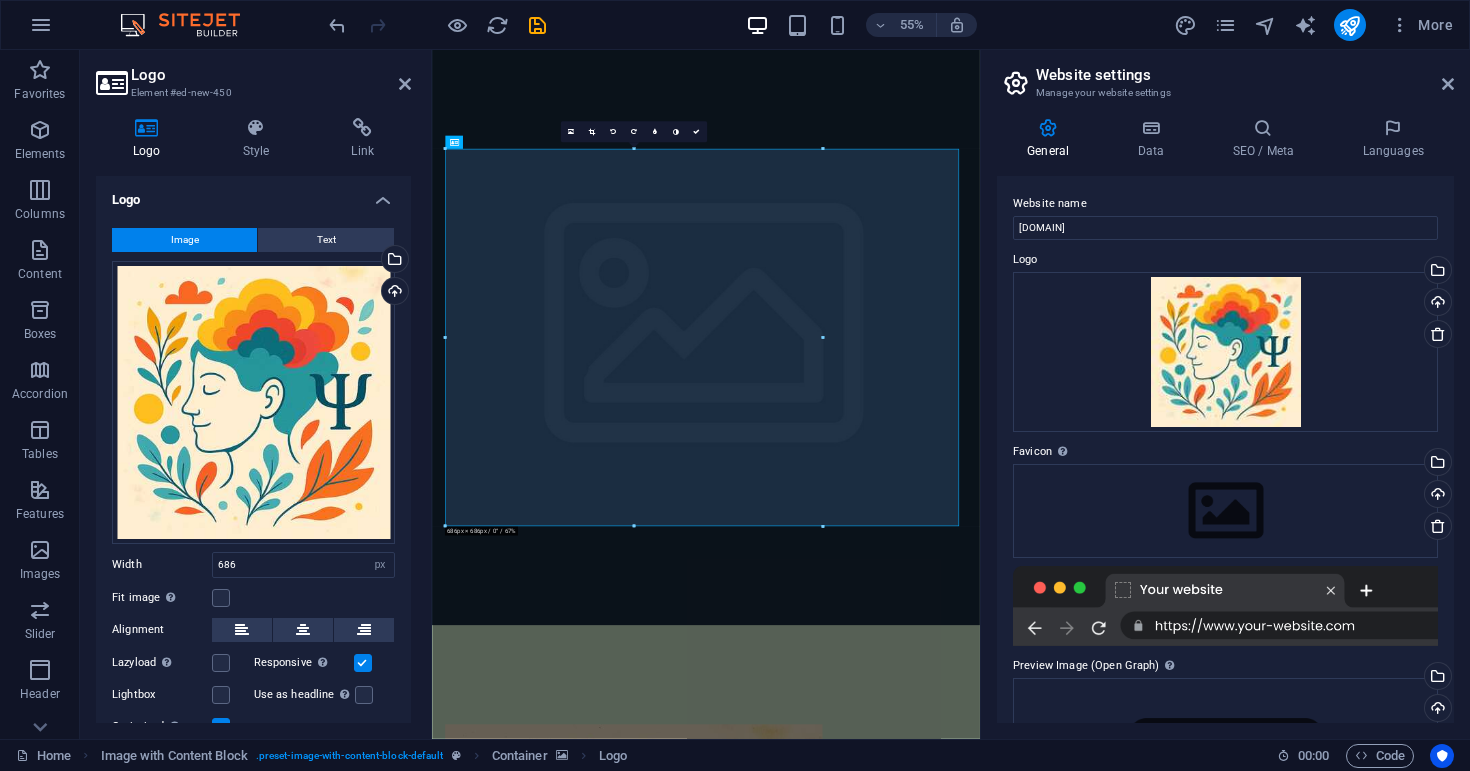 click at bounding box center (930, 573) 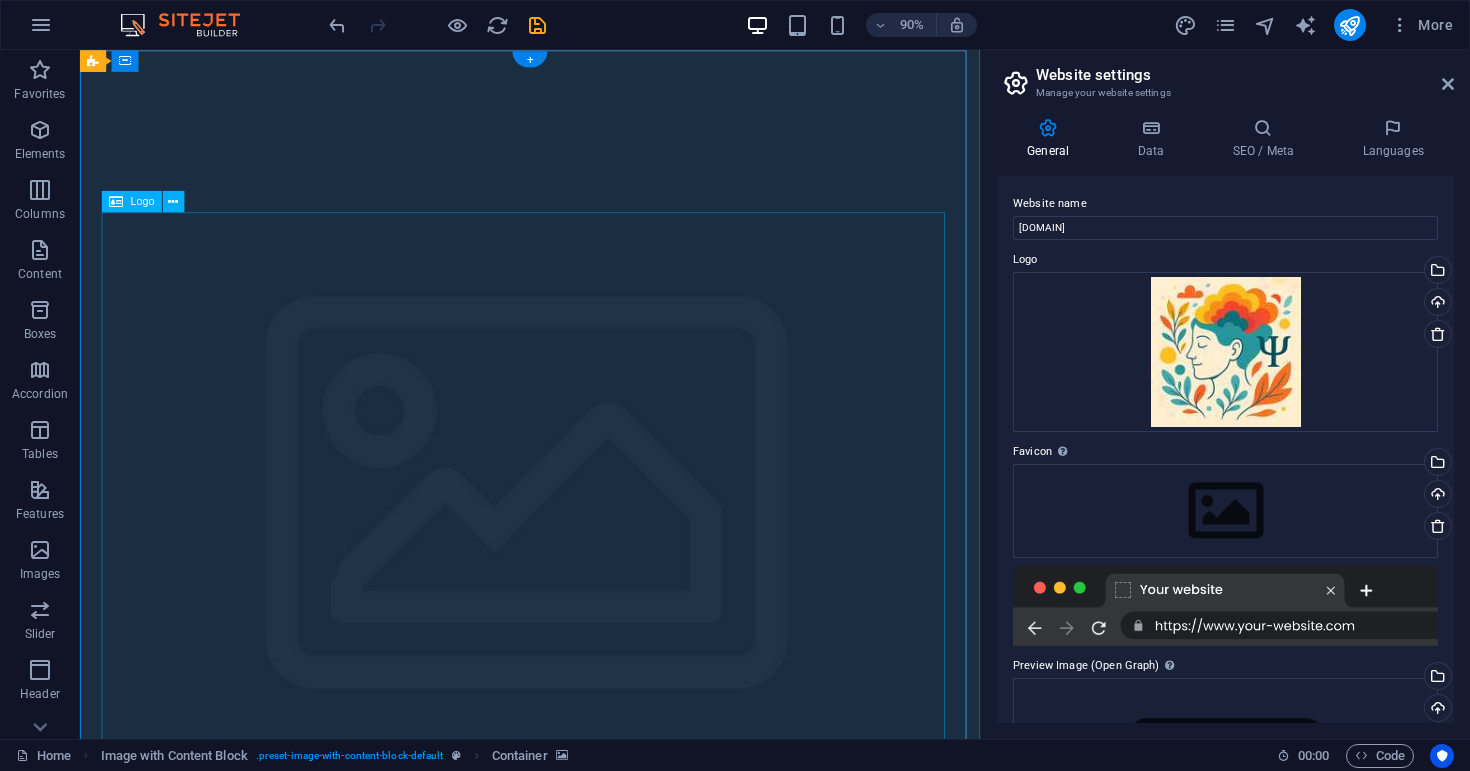 scroll, scrollTop: 0, scrollLeft: 0, axis: both 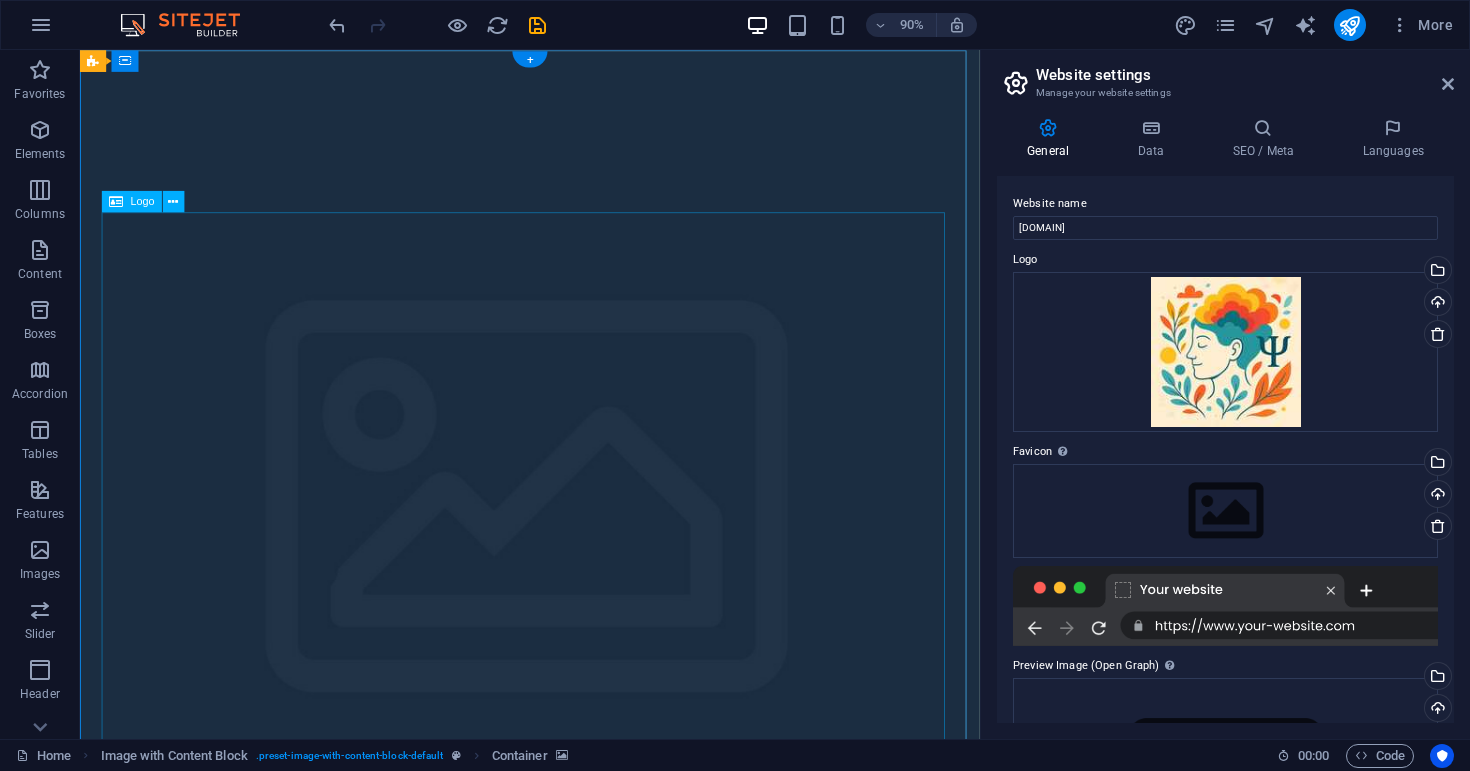 click at bounding box center [580, 1619] 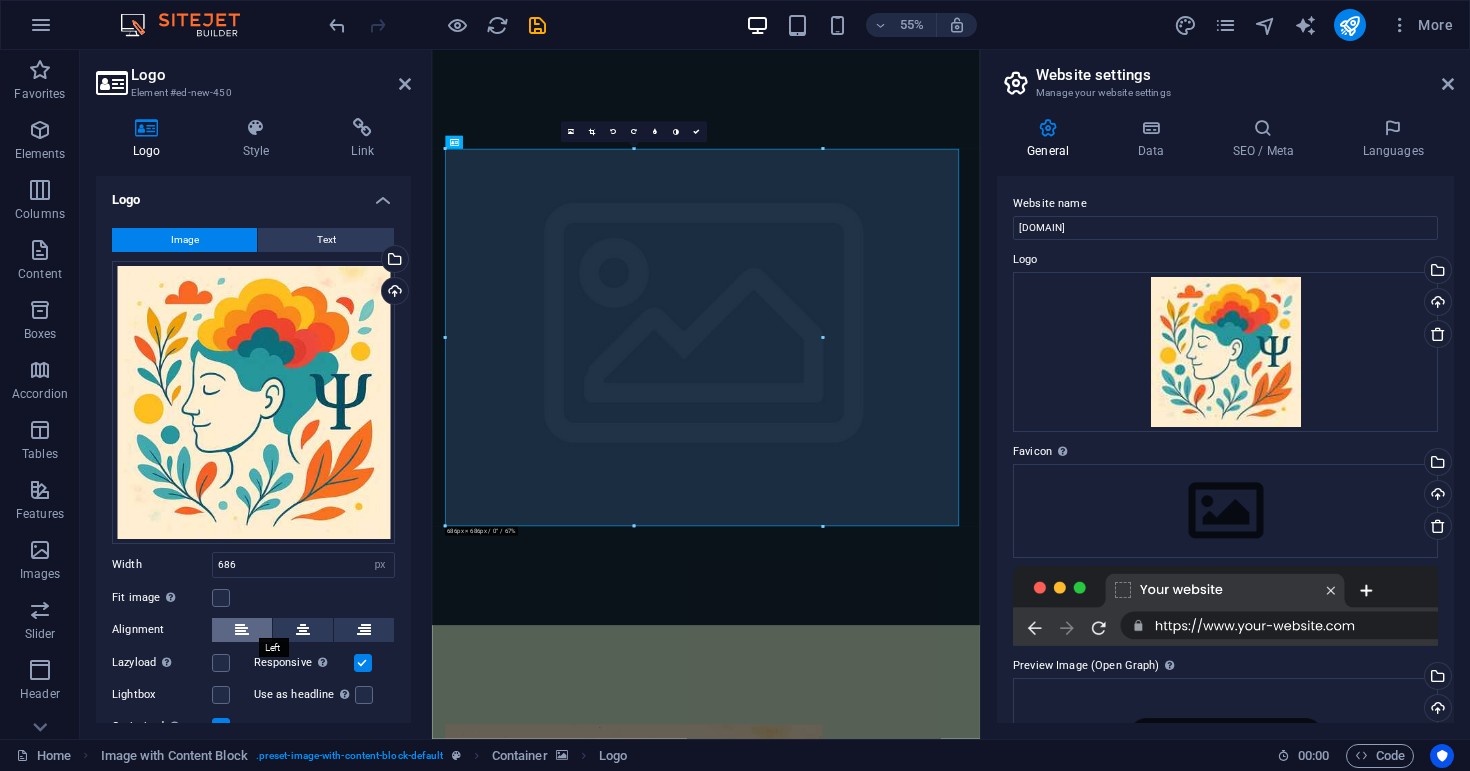 scroll, scrollTop: 67, scrollLeft: 0, axis: vertical 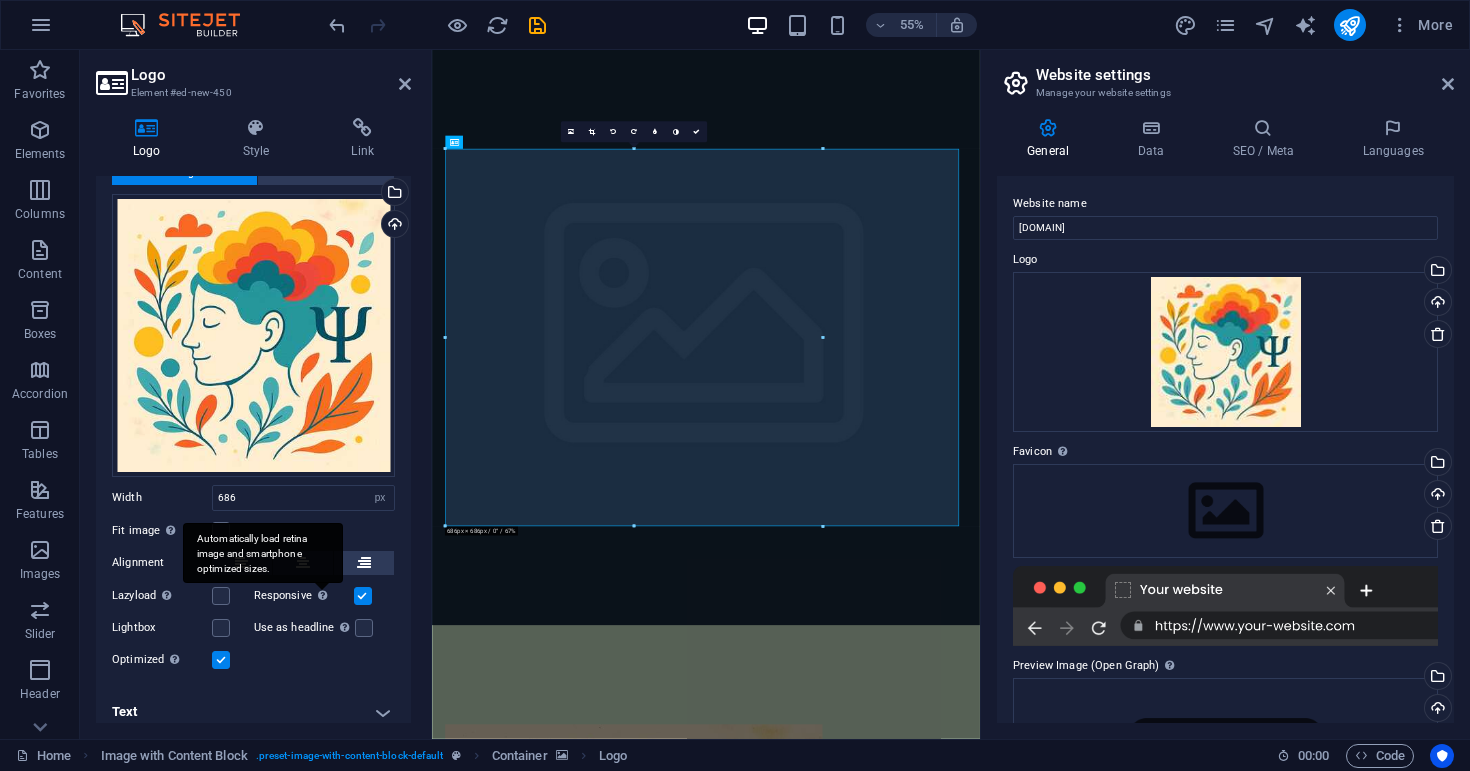 click on "Automatically load retina image and smartphone optimized sizes." at bounding box center [263, 553] 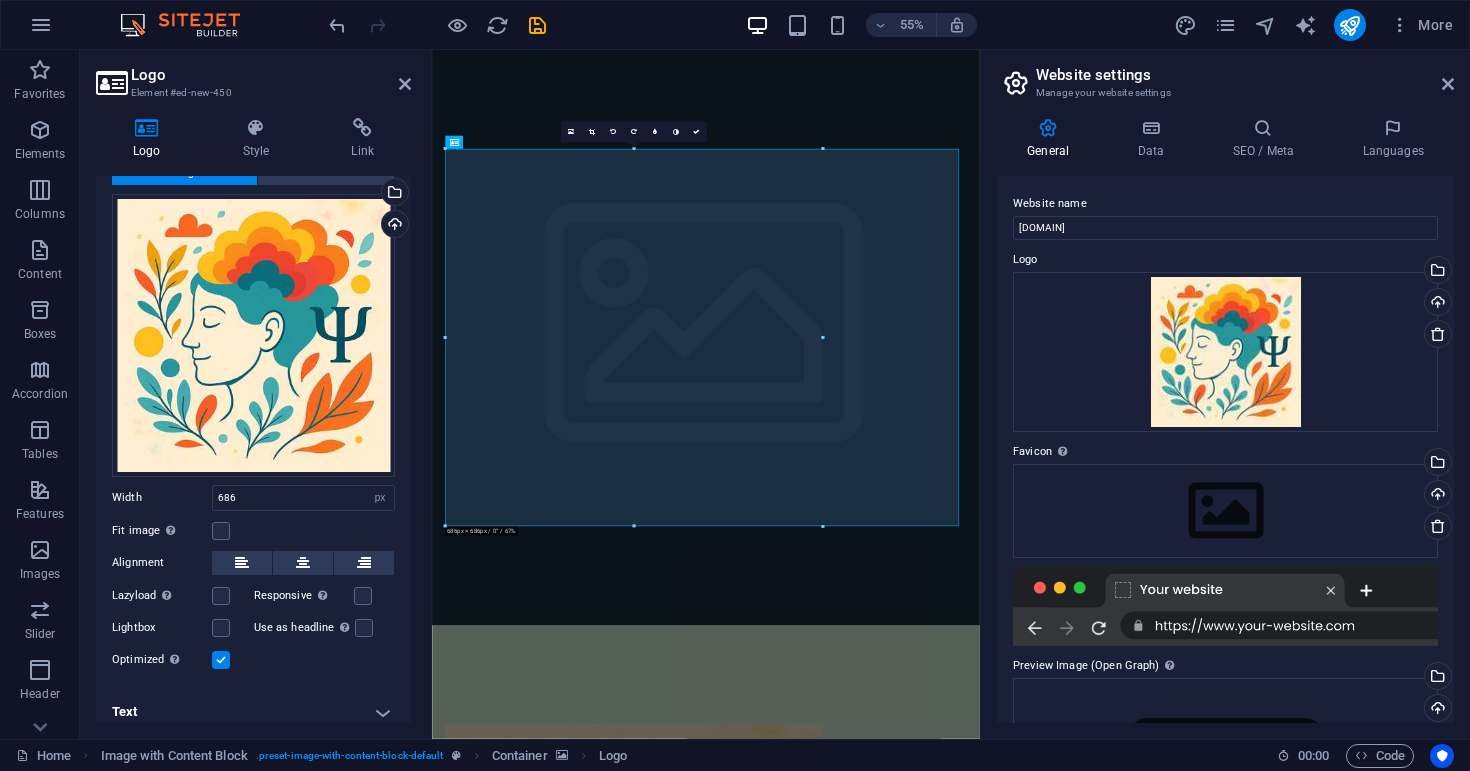 click on "Fit image Automatically fit image to a fixed width and height" at bounding box center (253, 531) 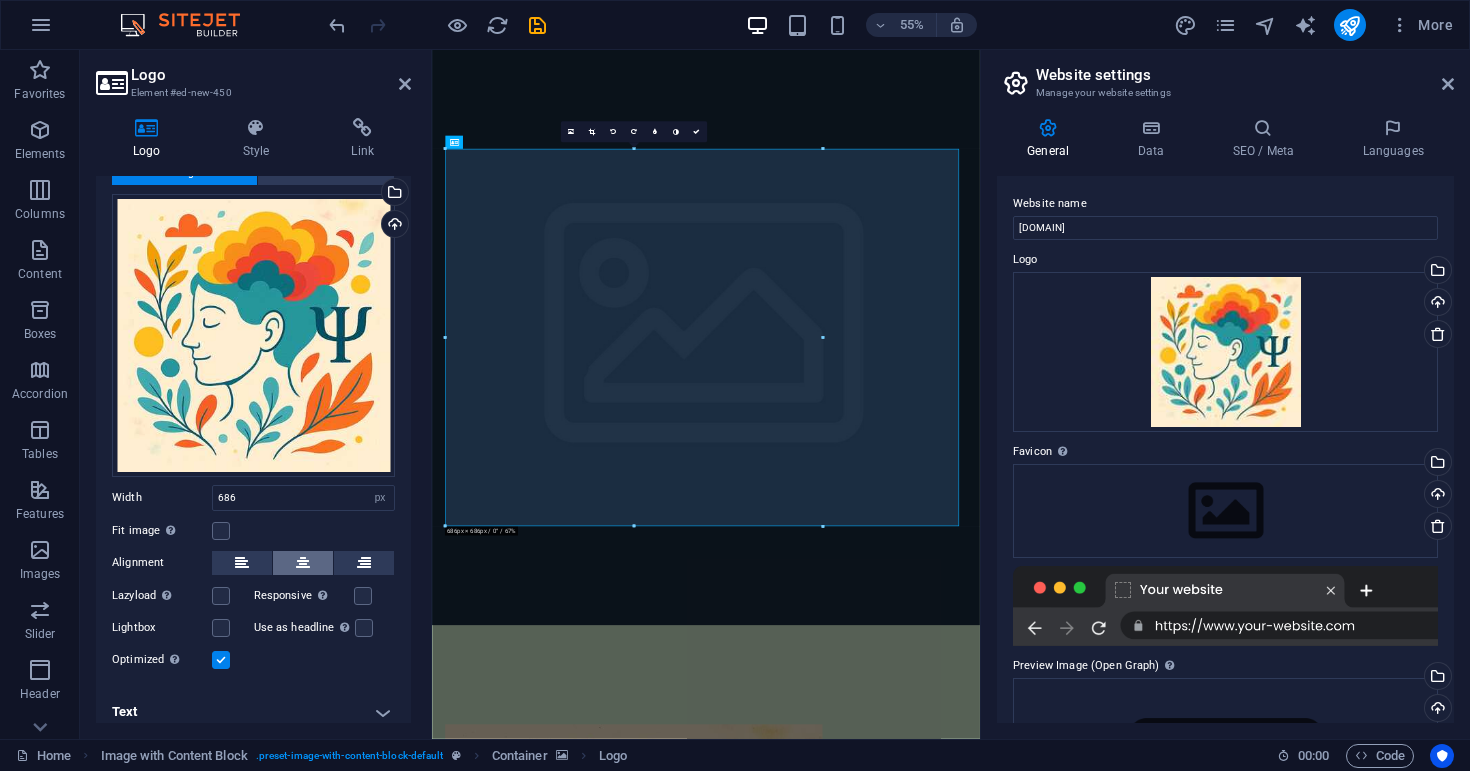 click at bounding box center (303, 563) 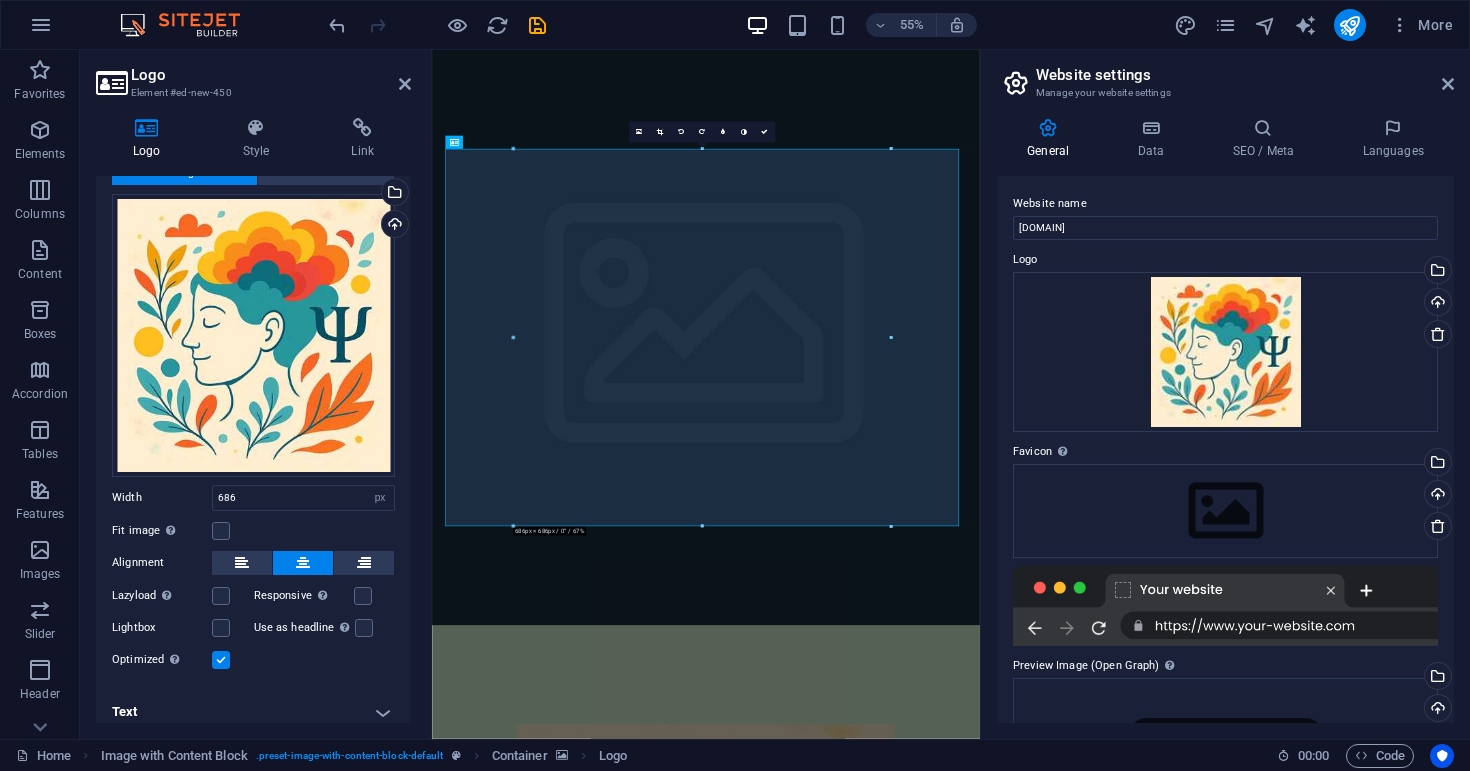 click at bounding box center [701, 527] 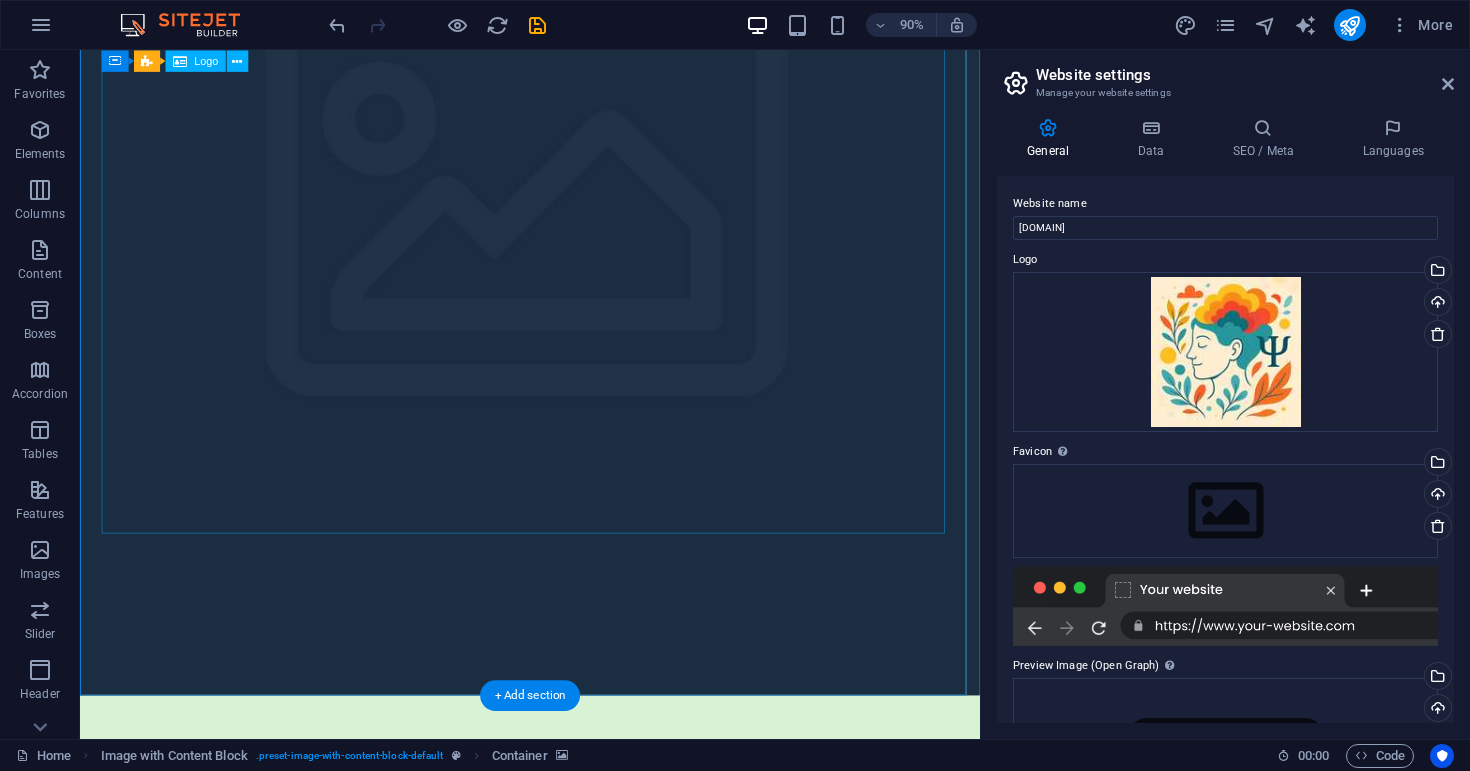 scroll, scrollTop: 376, scrollLeft: 0, axis: vertical 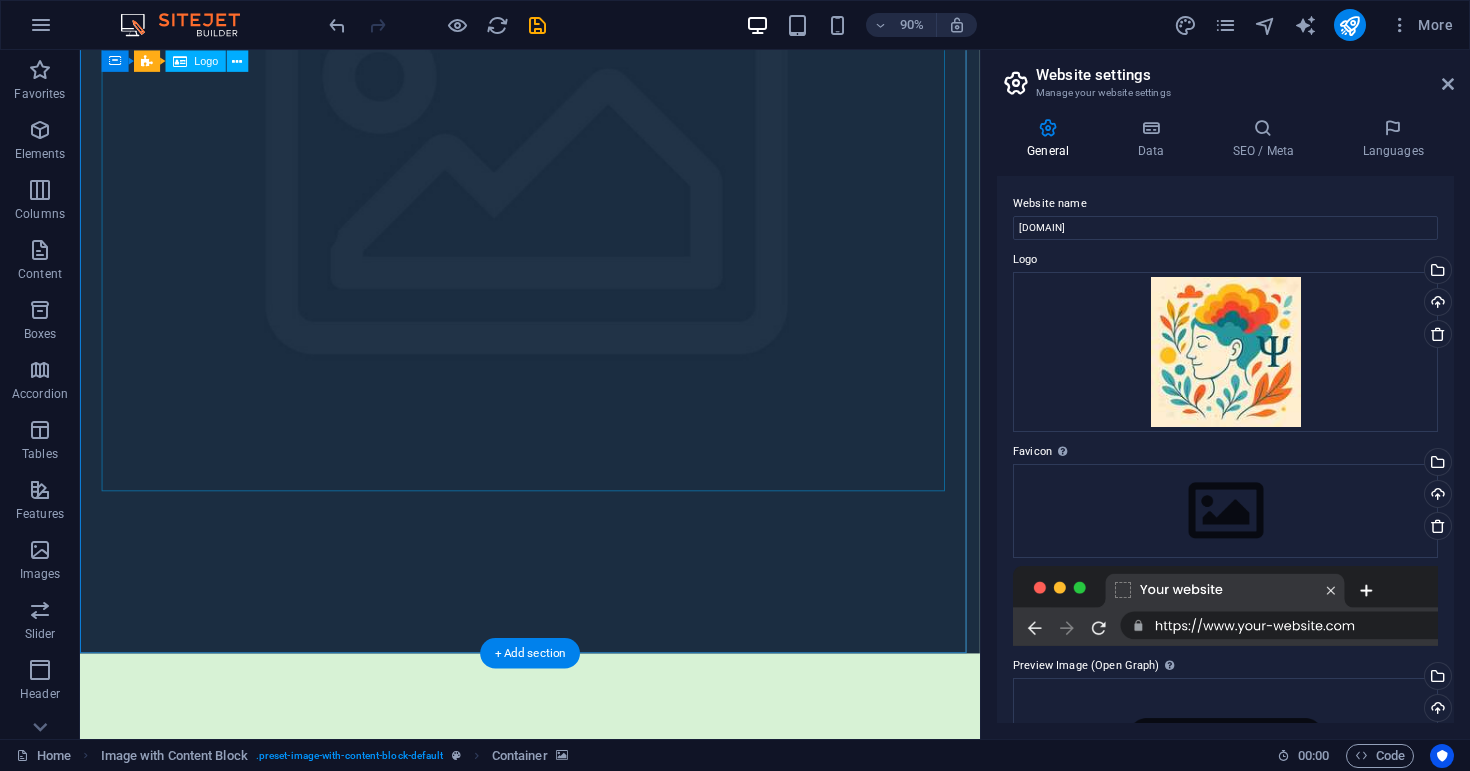 click at bounding box center (580, 1243) 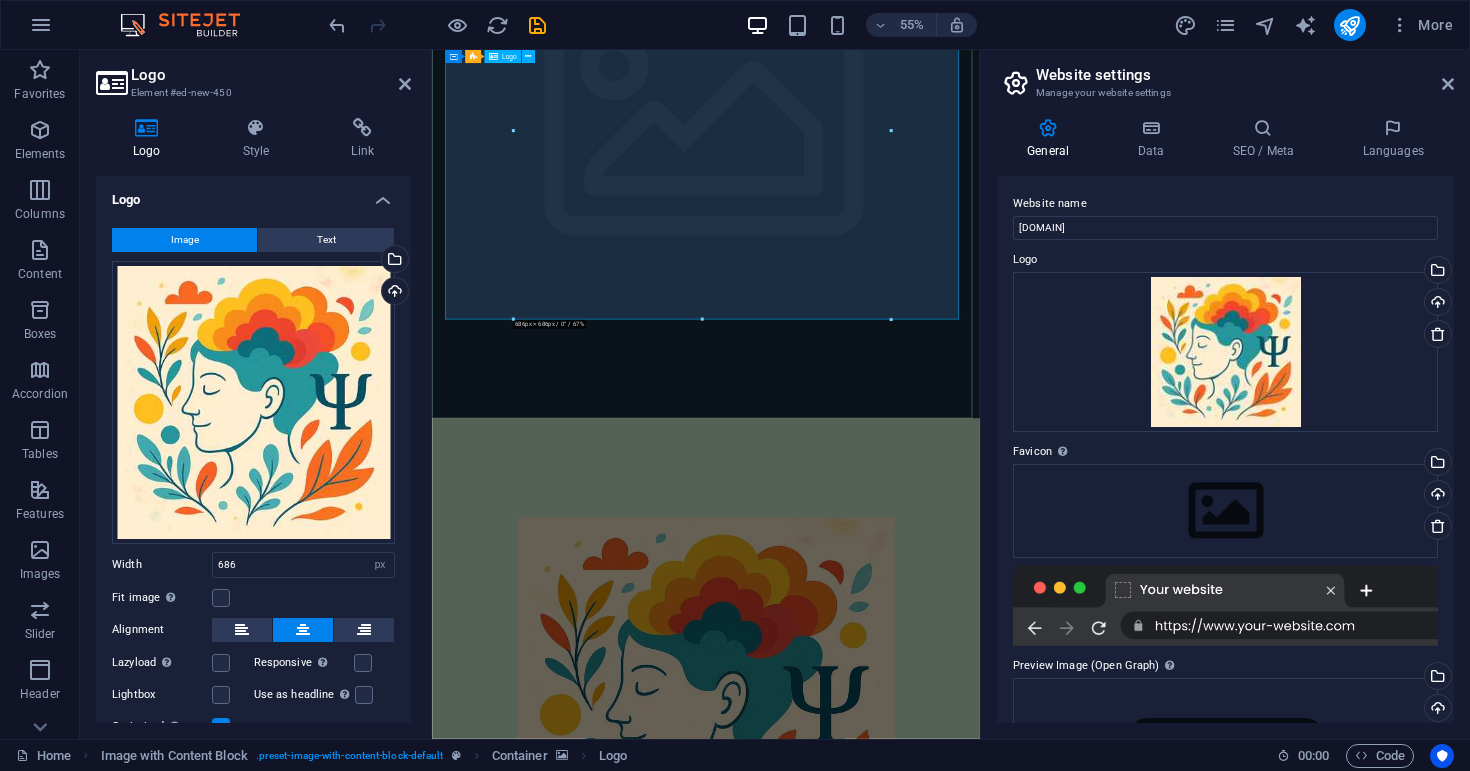 drag, startPoint x: 1135, startPoint y: 367, endPoint x: 962, endPoint y: 261, distance: 202.8916 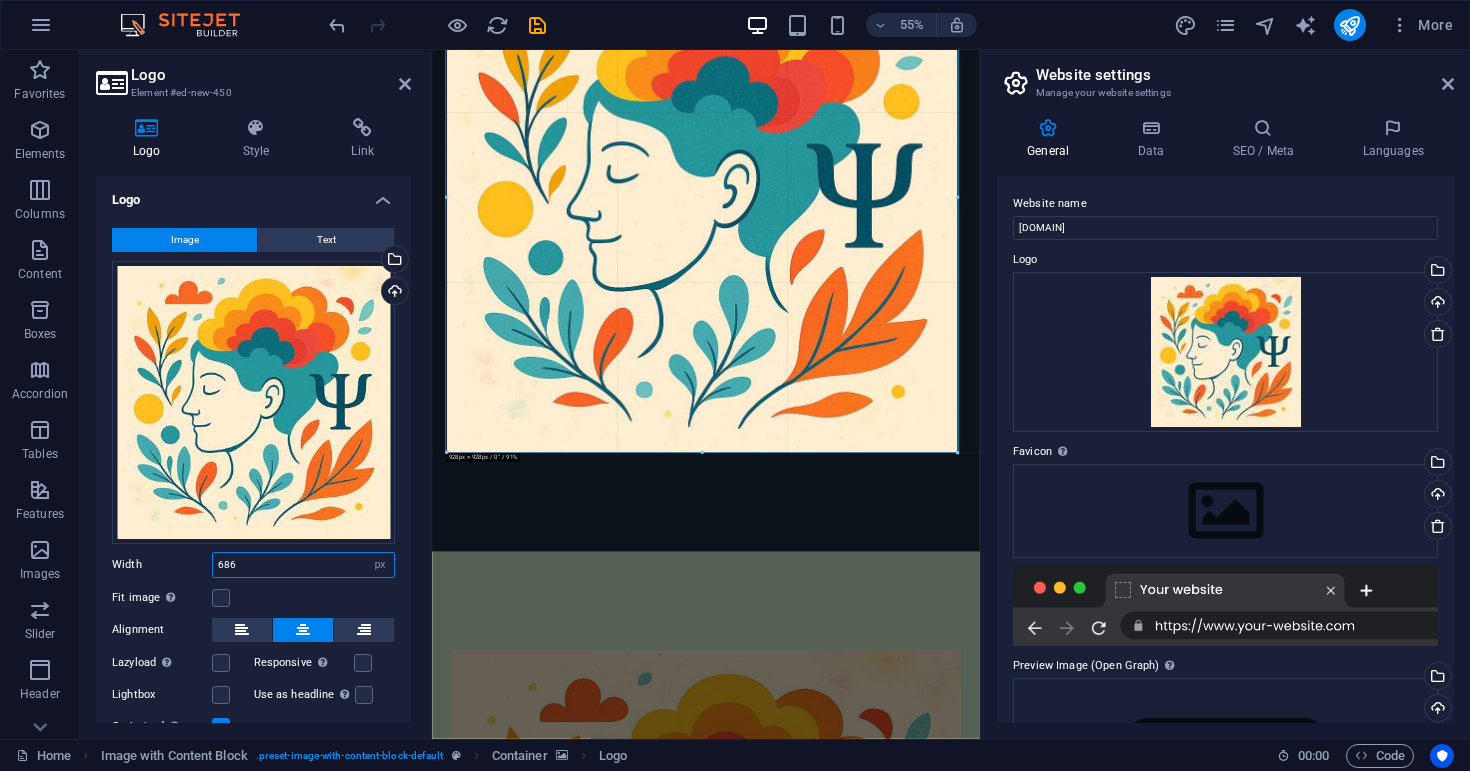 click on "686" at bounding box center (303, 565) 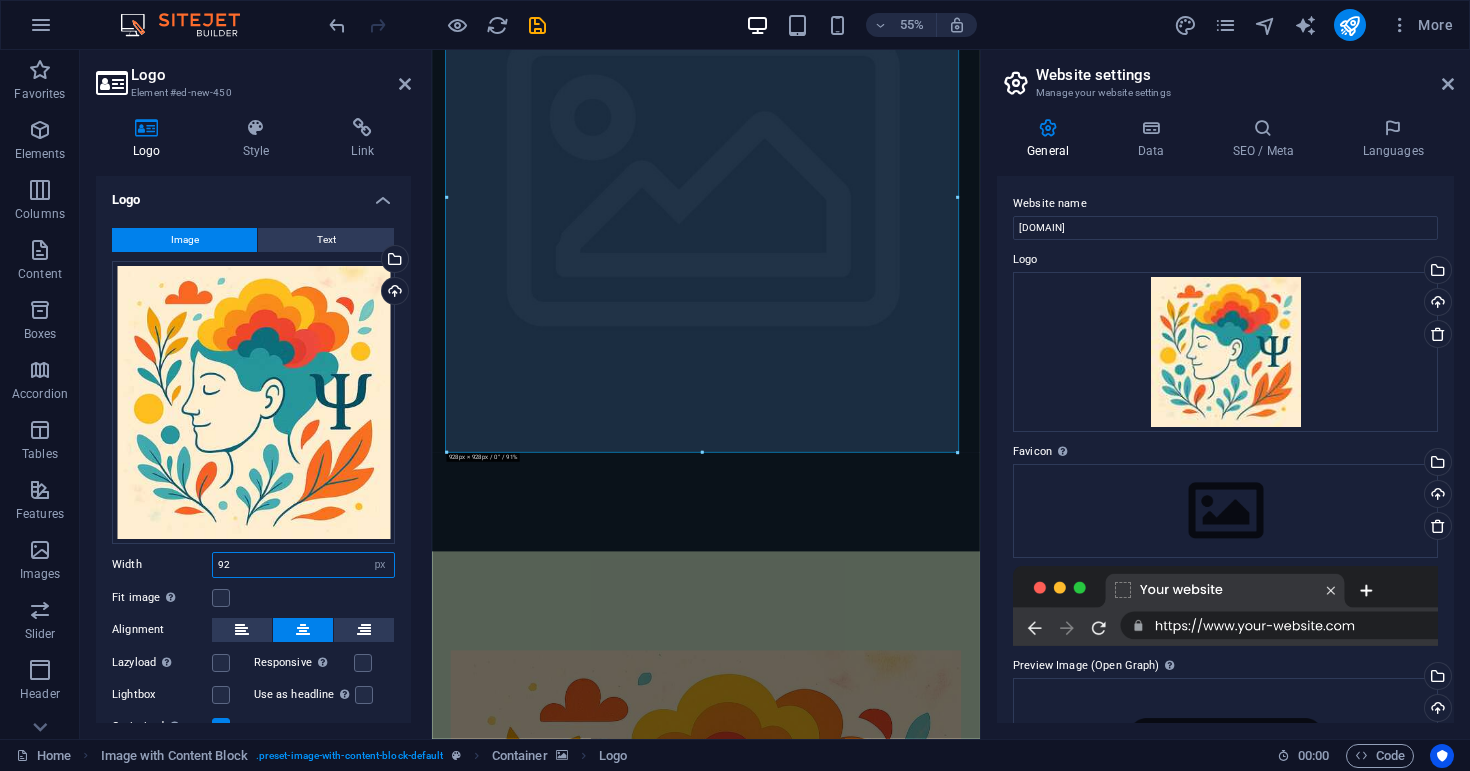 type on "9" 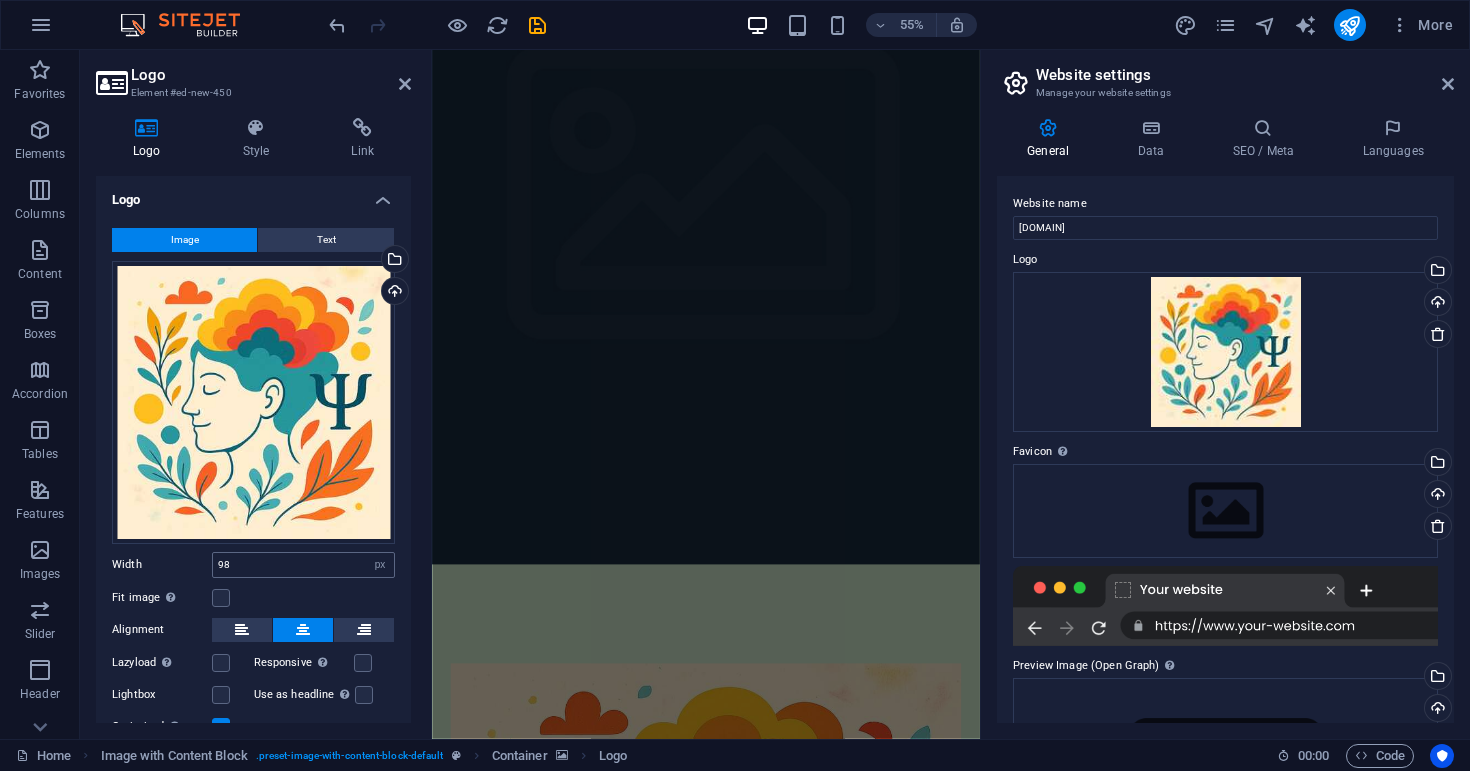 scroll, scrollTop: 0, scrollLeft: 0, axis: both 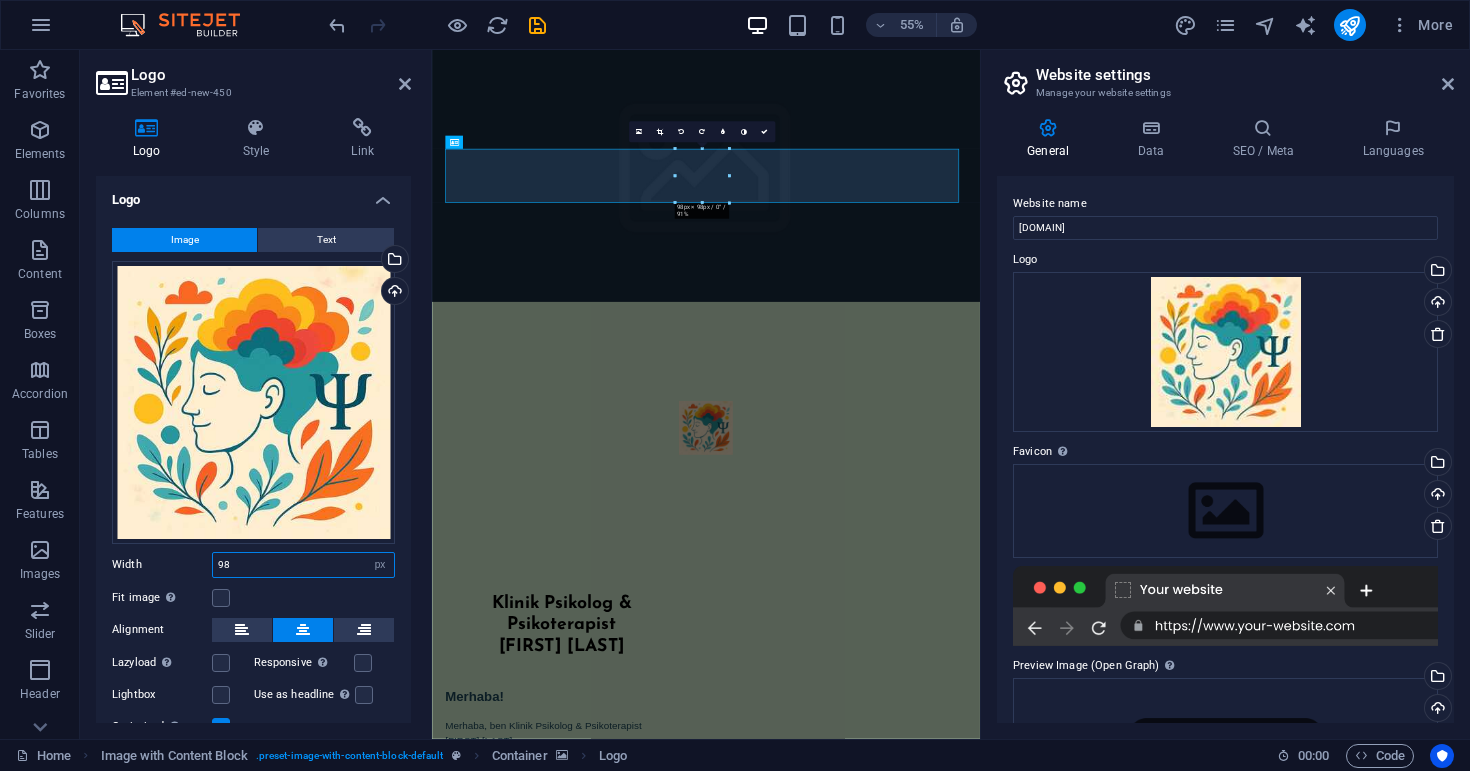 click on "98" at bounding box center [303, 565] 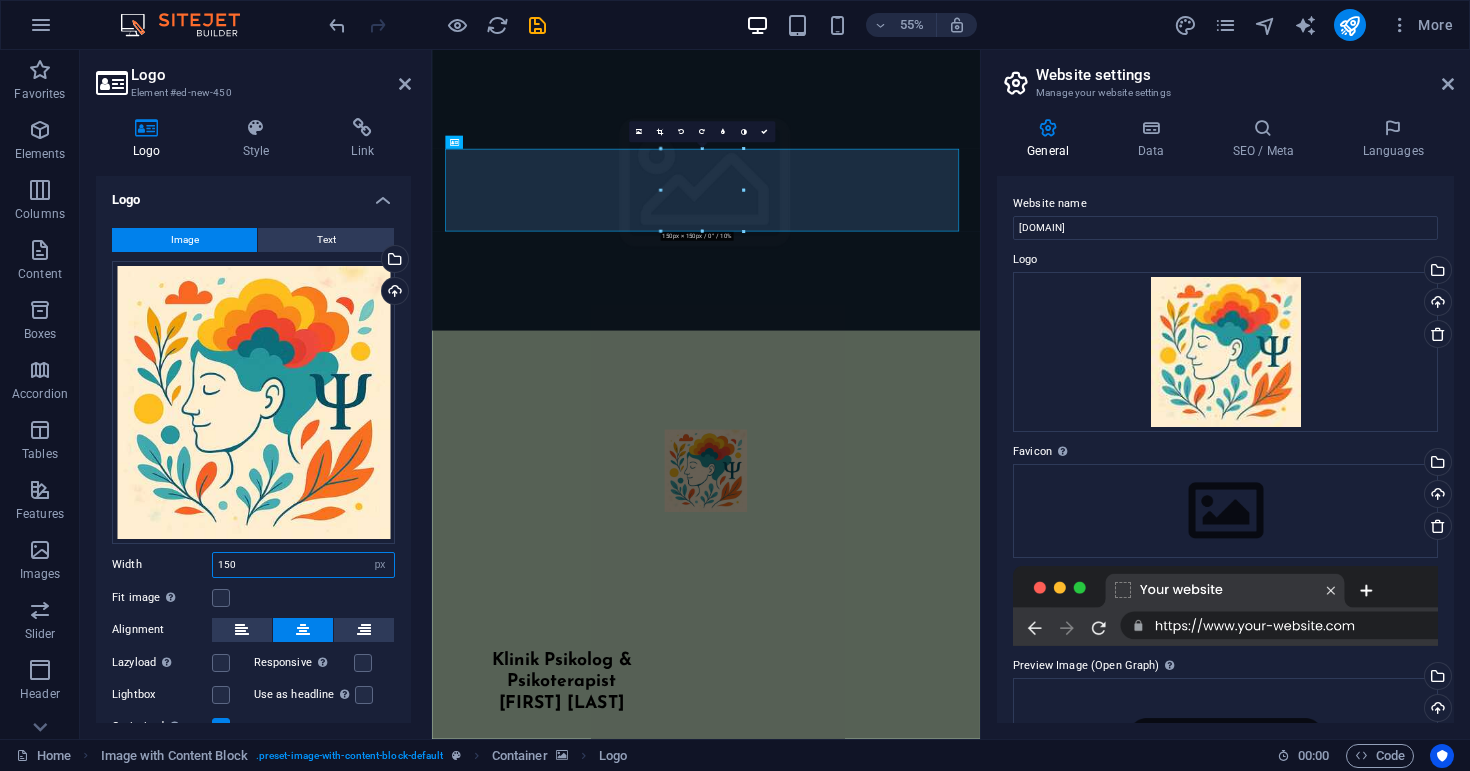 click on "150" at bounding box center [303, 565] 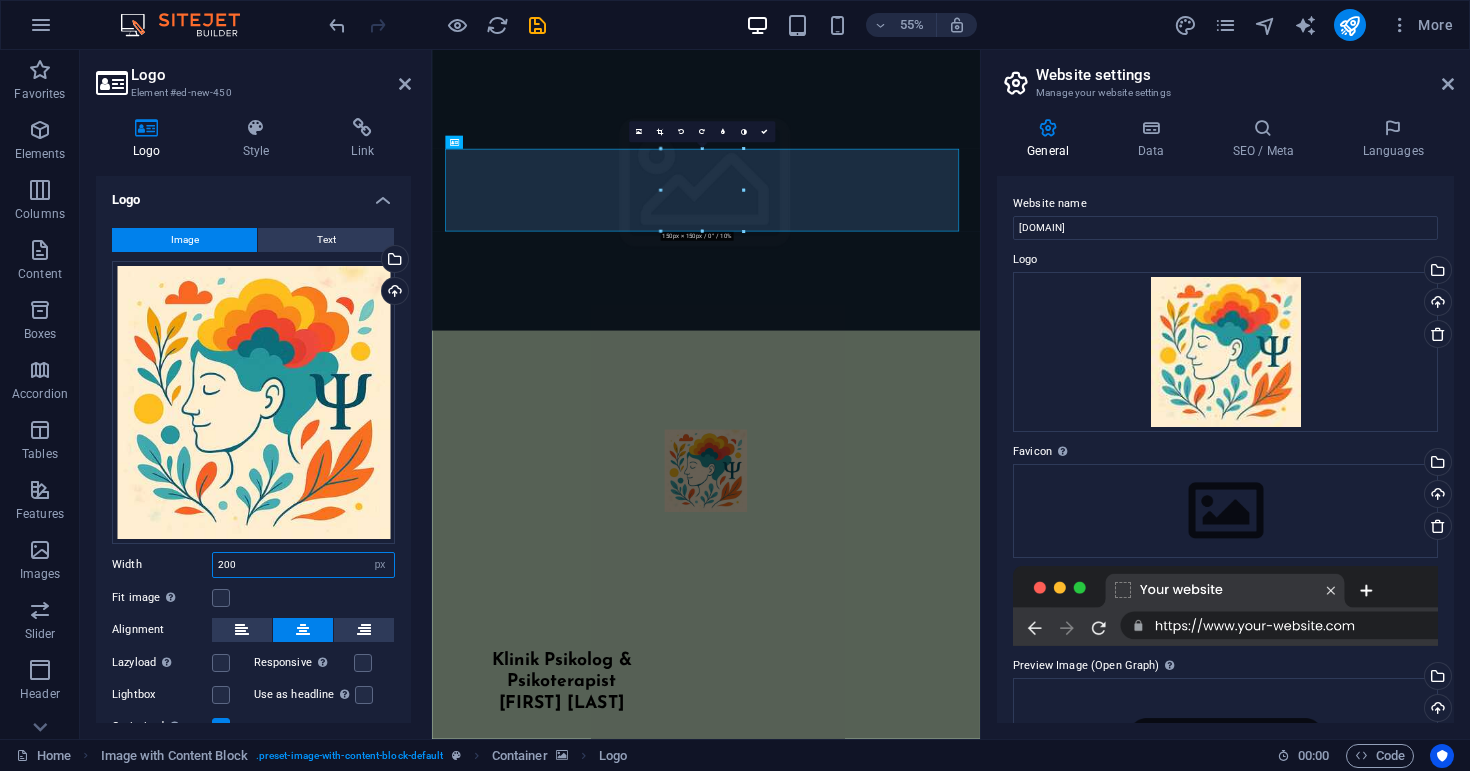 type on "200" 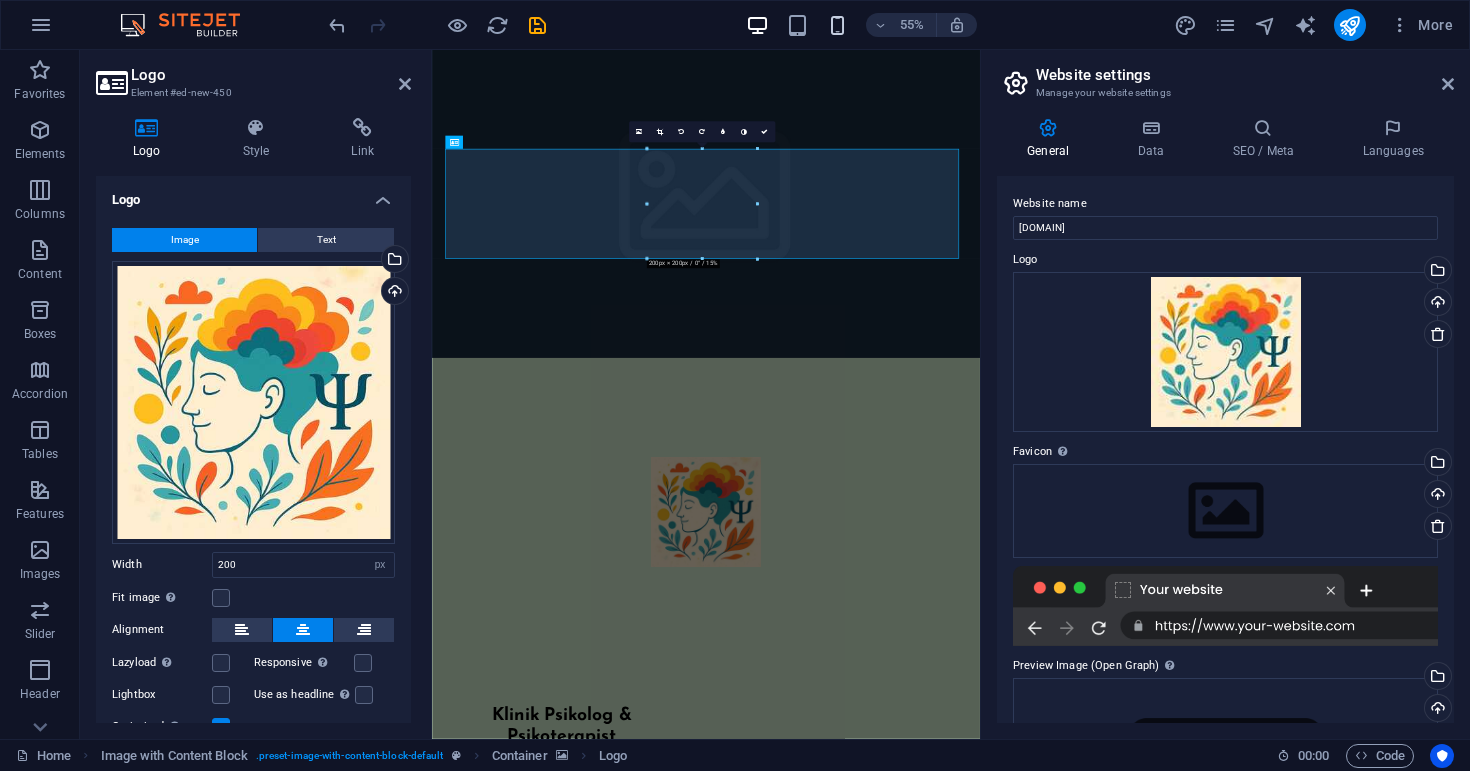 click at bounding box center (837, 25) 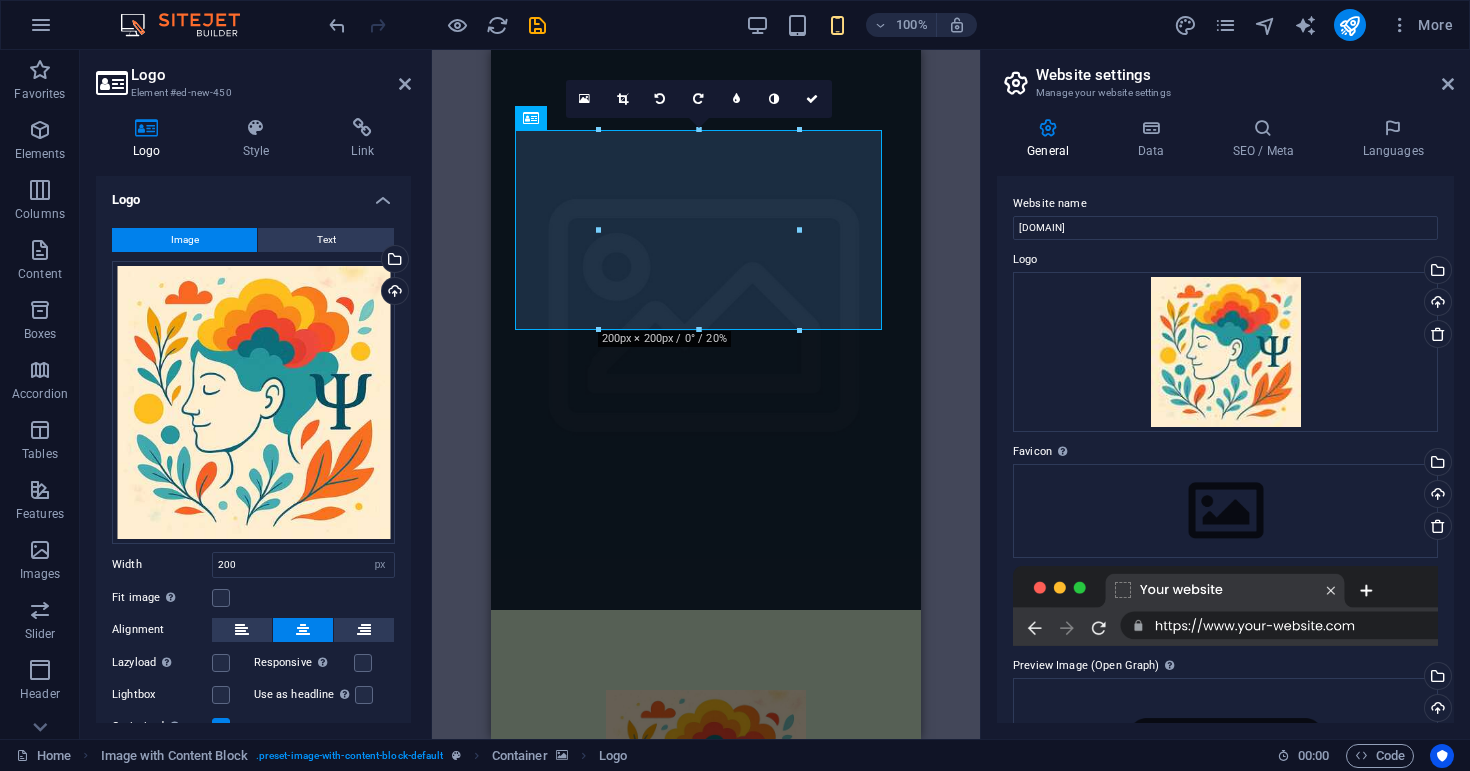 click at bounding box center [706, 330] 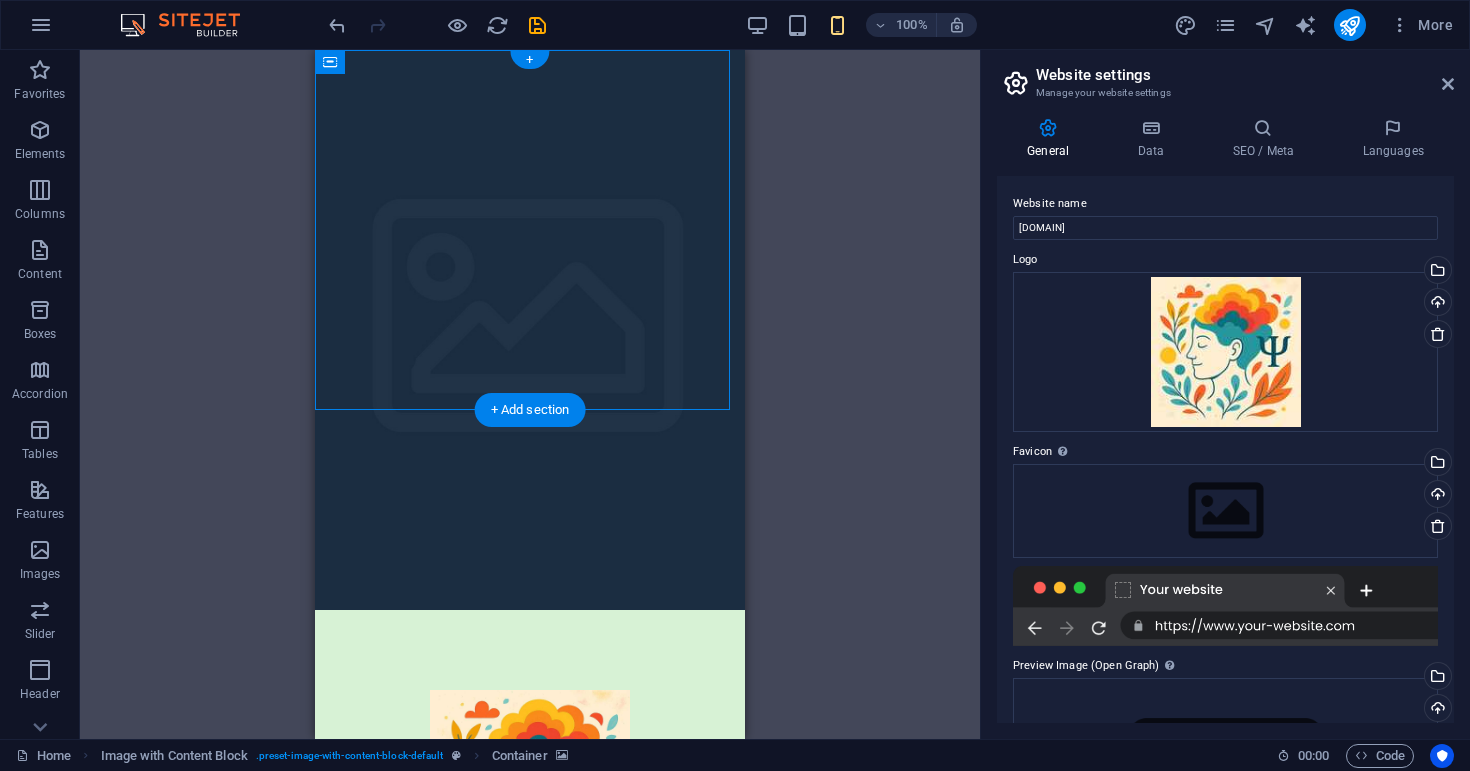 click at bounding box center (530, 330) 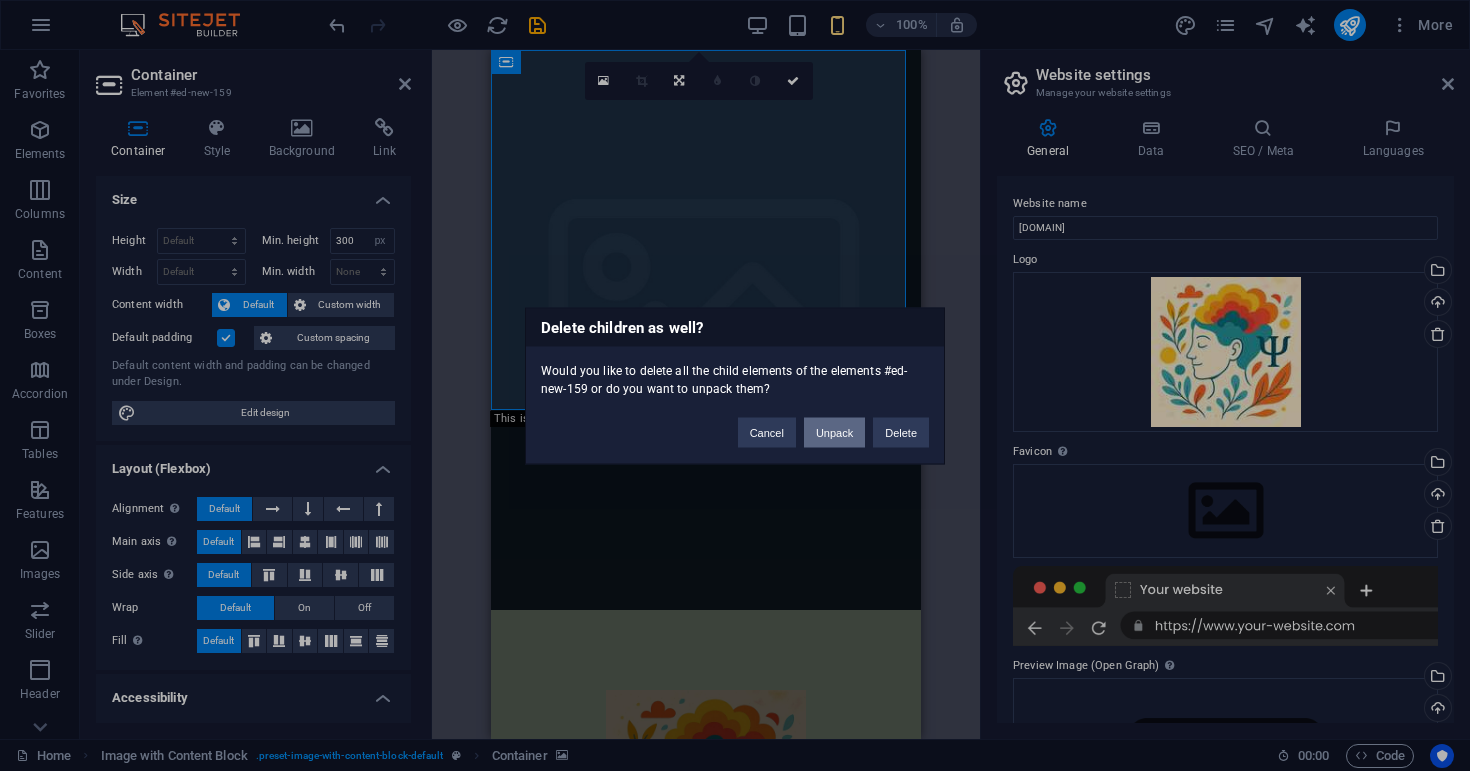 click on "Unpack" at bounding box center [834, 432] 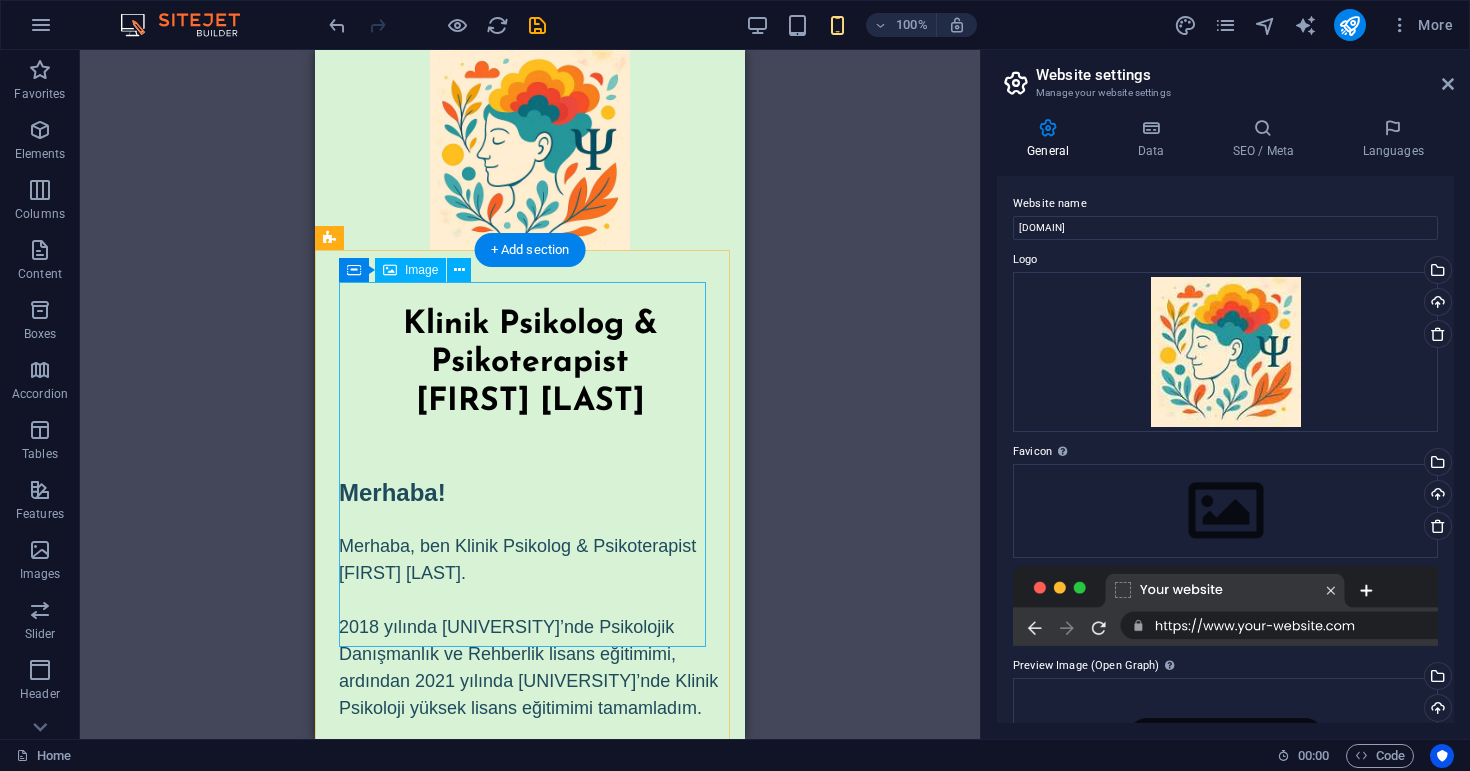 scroll, scrollTop: 158, scrollLeft: 0, axis: vertical 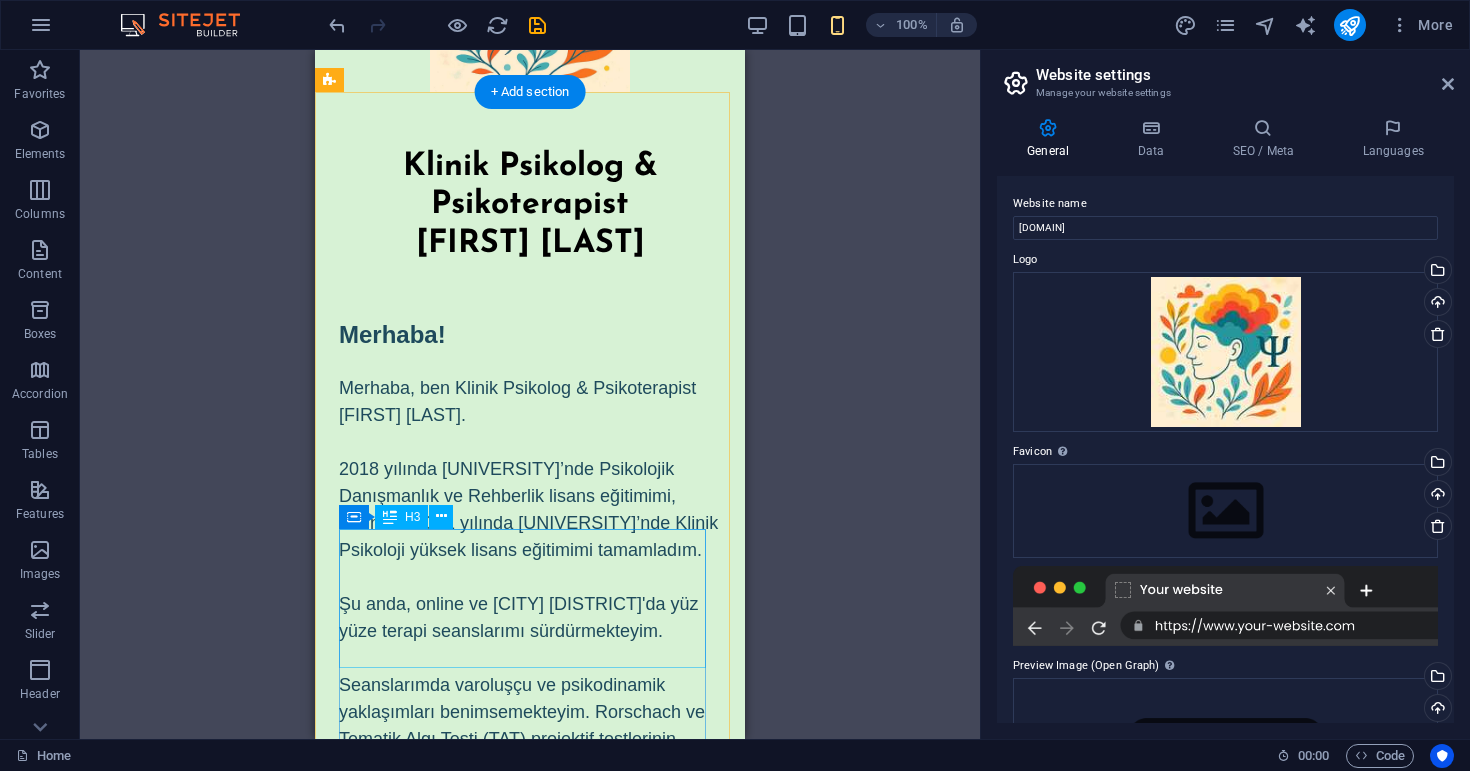 click on "​ Klinik Psikolog & Psikoterapist  [FIRST] [LAST]" at bounding box center (530, 193) 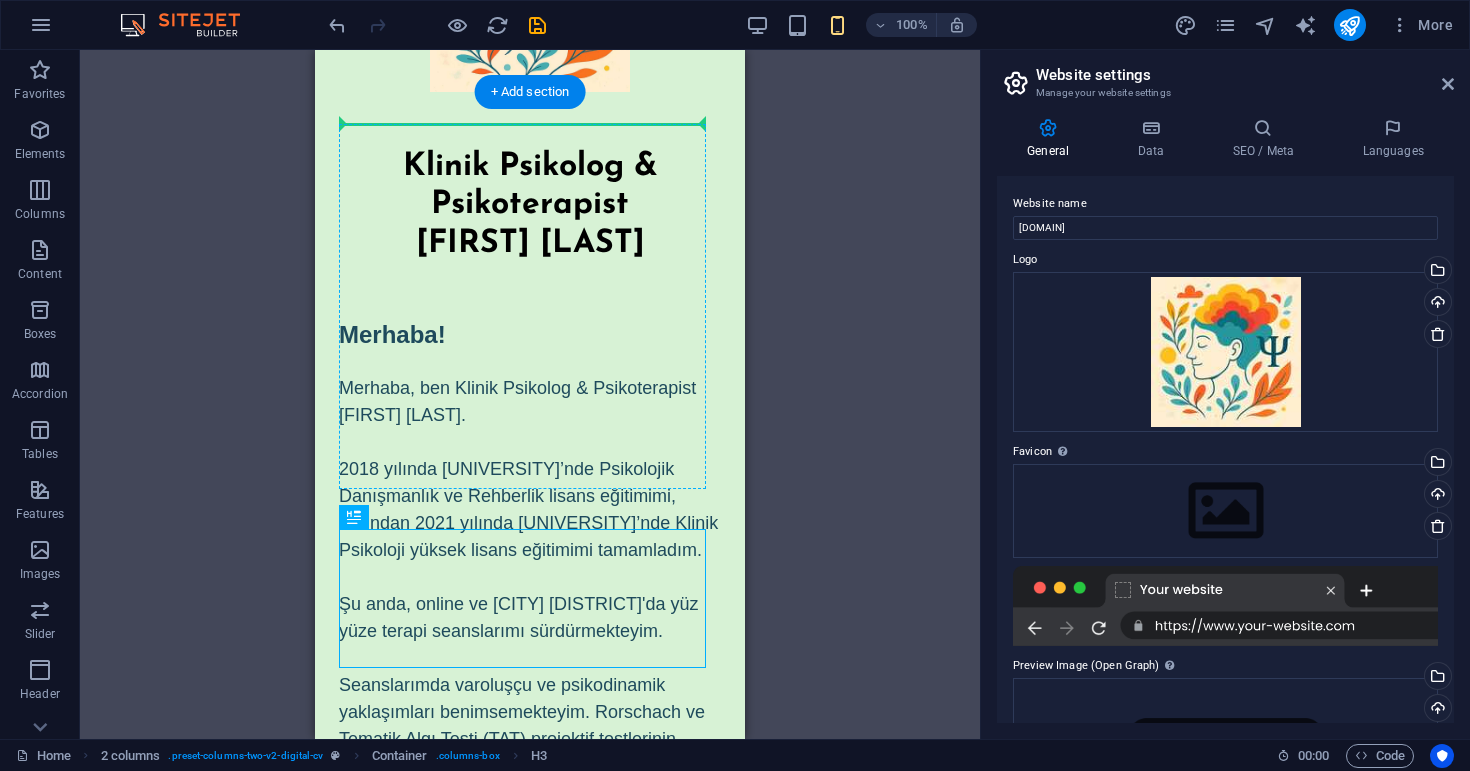 drag, startPoint x: 545, startPoint y: 603, endPoint x: 562, endPoint y: 220, distance: 383.3771 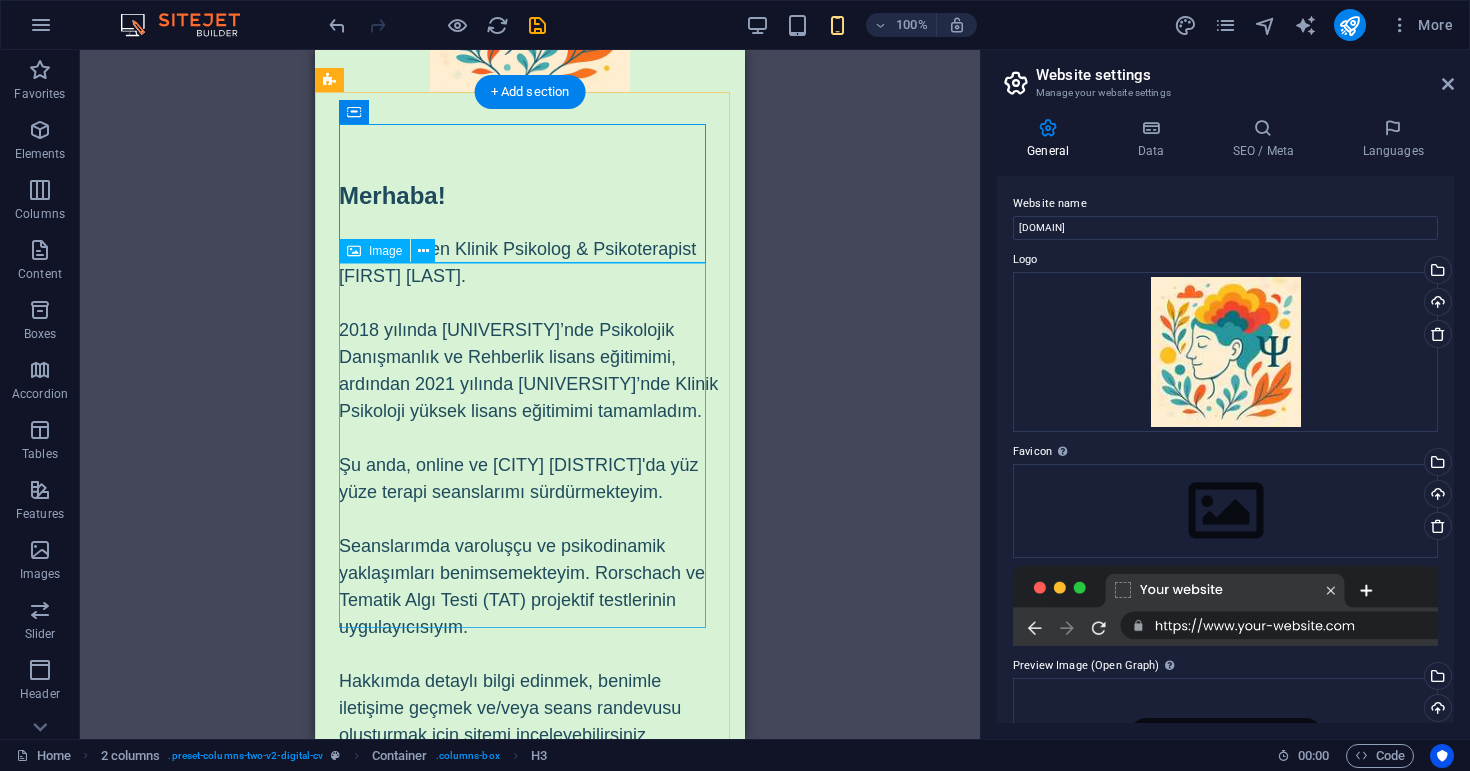 click at bounding box center (530, 1405) 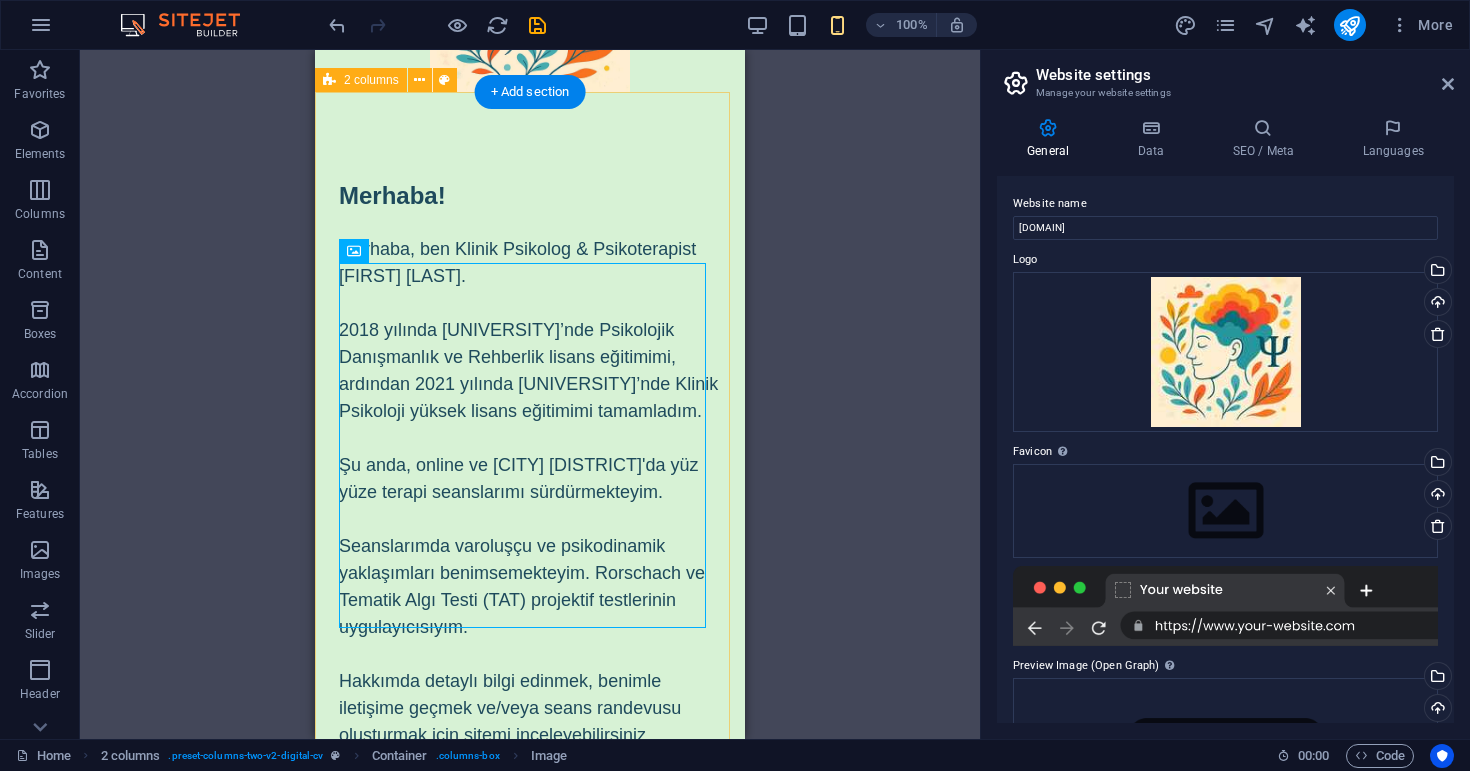 click on "​ Klinik Psikolog & Psikoterapist  [FIRST] [LAST]" at bounding box center [530, 1146] 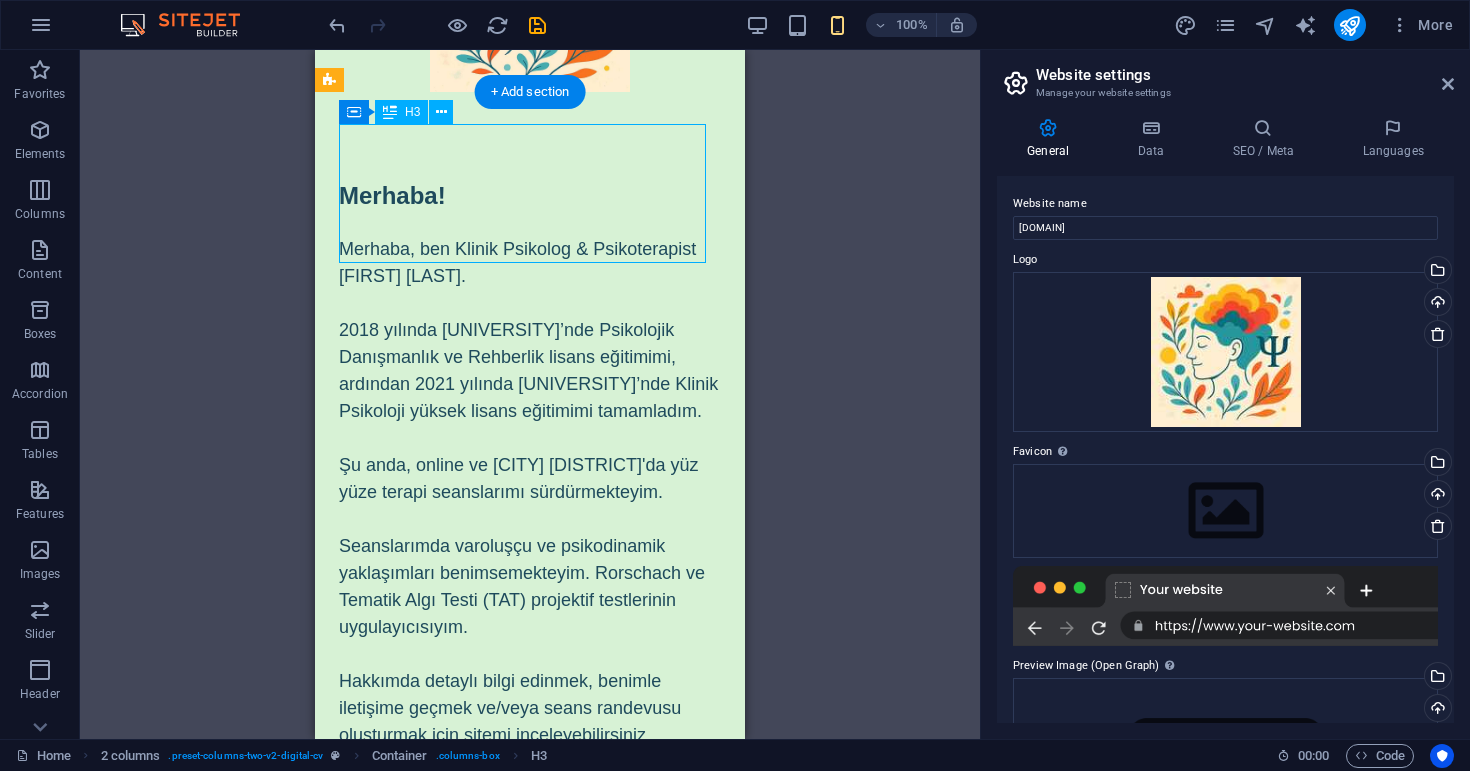 click on "​ Klinik Psikolog & Psikoterapist  [FIRST] [LAST]" at bounding box center [530, 1146] 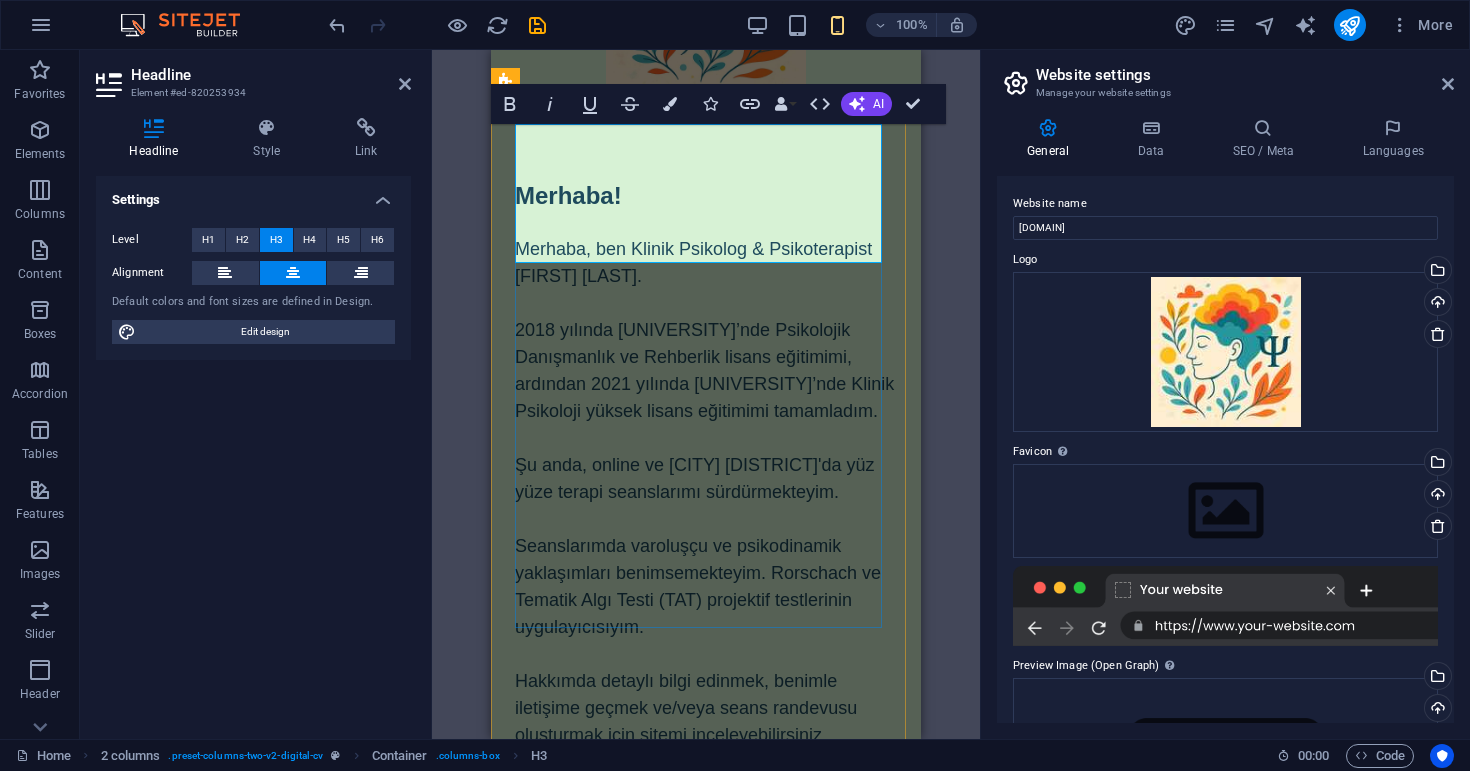 click on "Klinik Psikolog & Psikoterapist  [FIRST] [LAST]" at bounding box center [706, 1158] 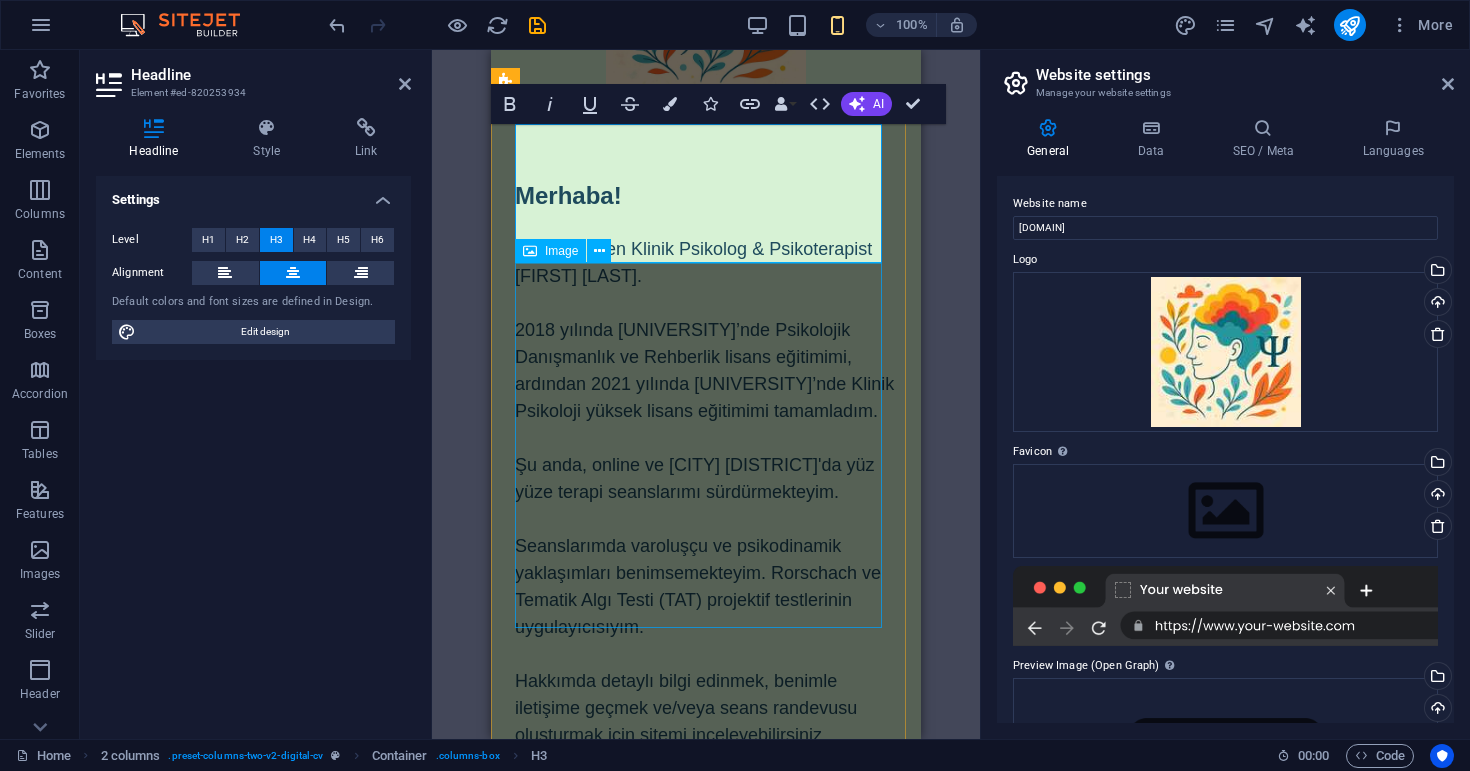click at bounding box center (706, 1405) 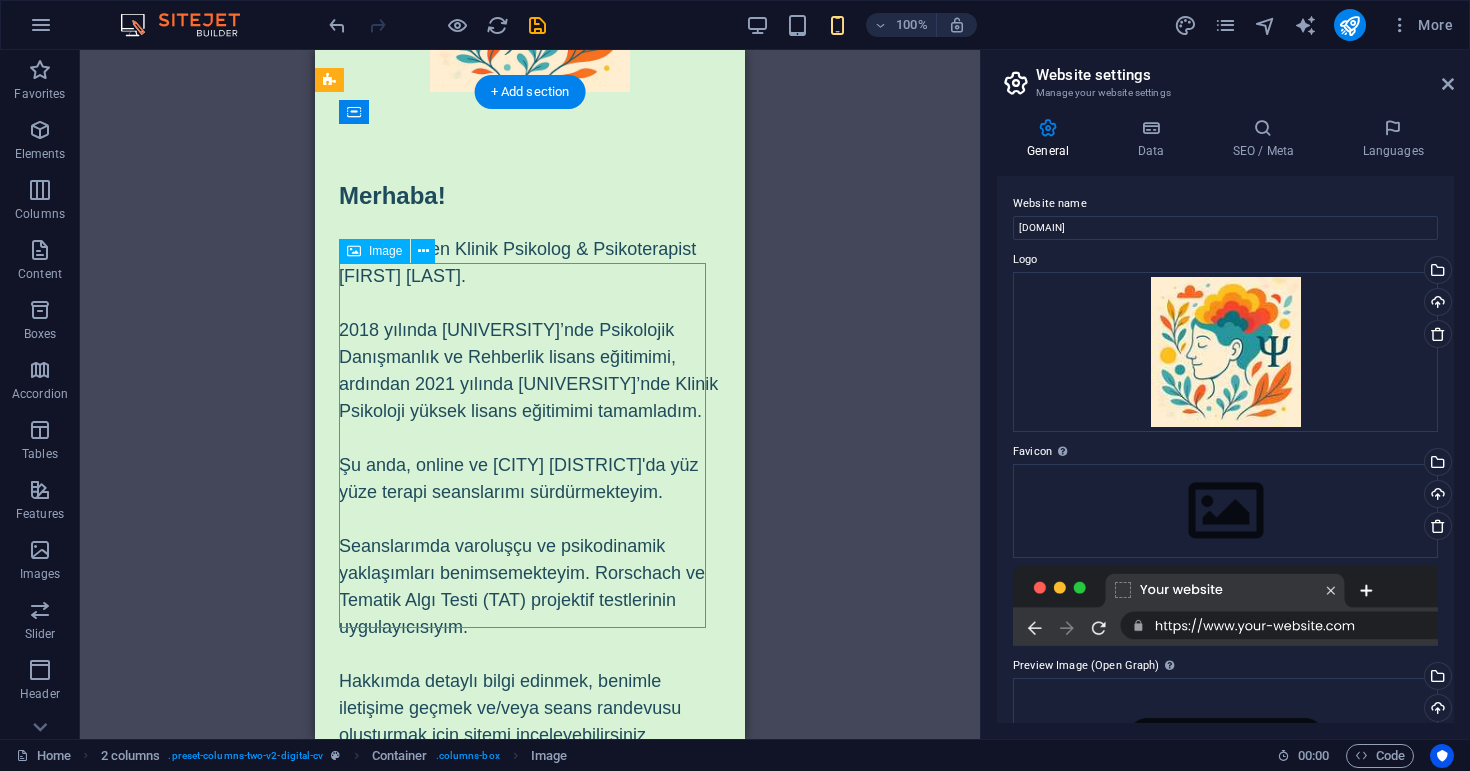 drag, startPoint x: 614, startPoint y: 484, endPoint x: 610, endPoint y: 578, distance: 94.08507 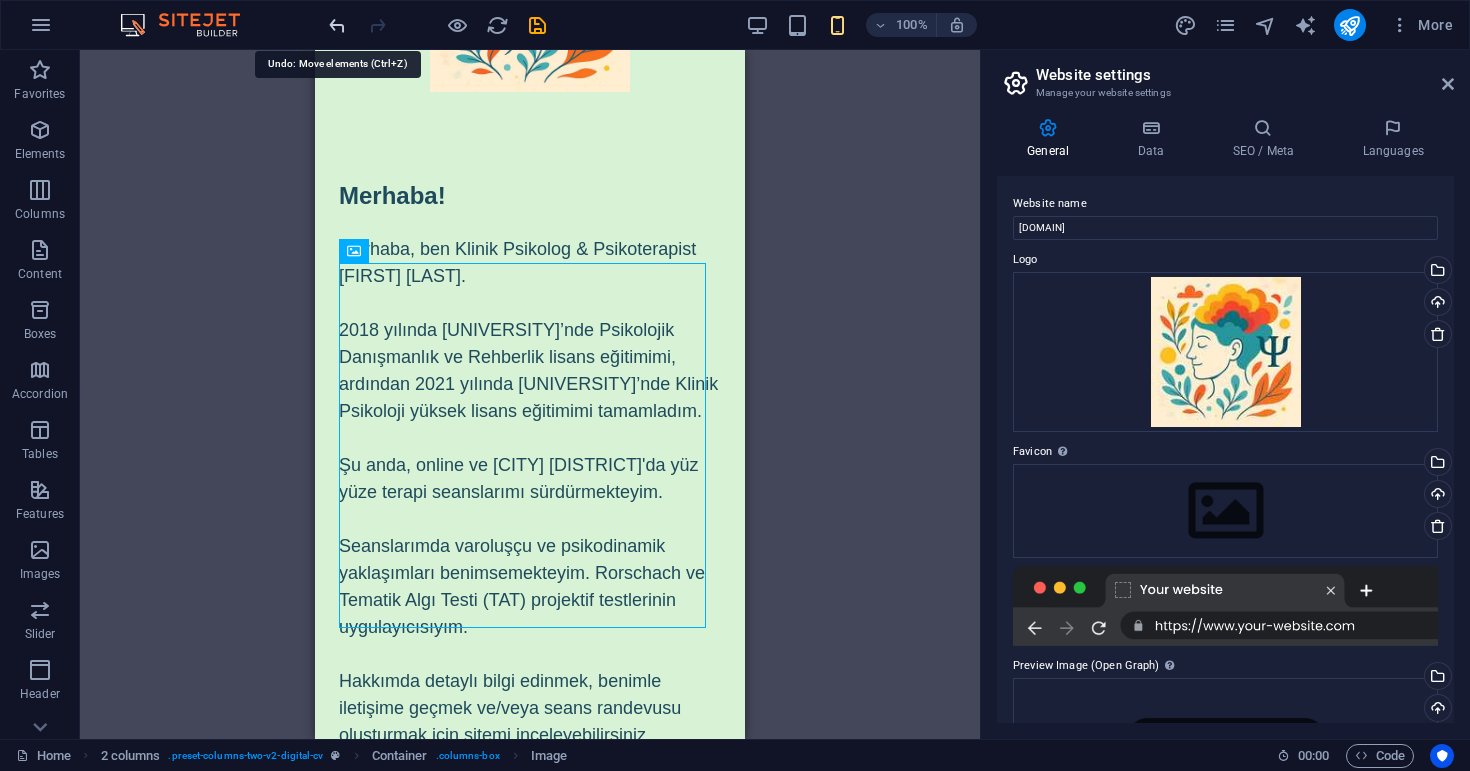 click at bounding box center [337, 25] 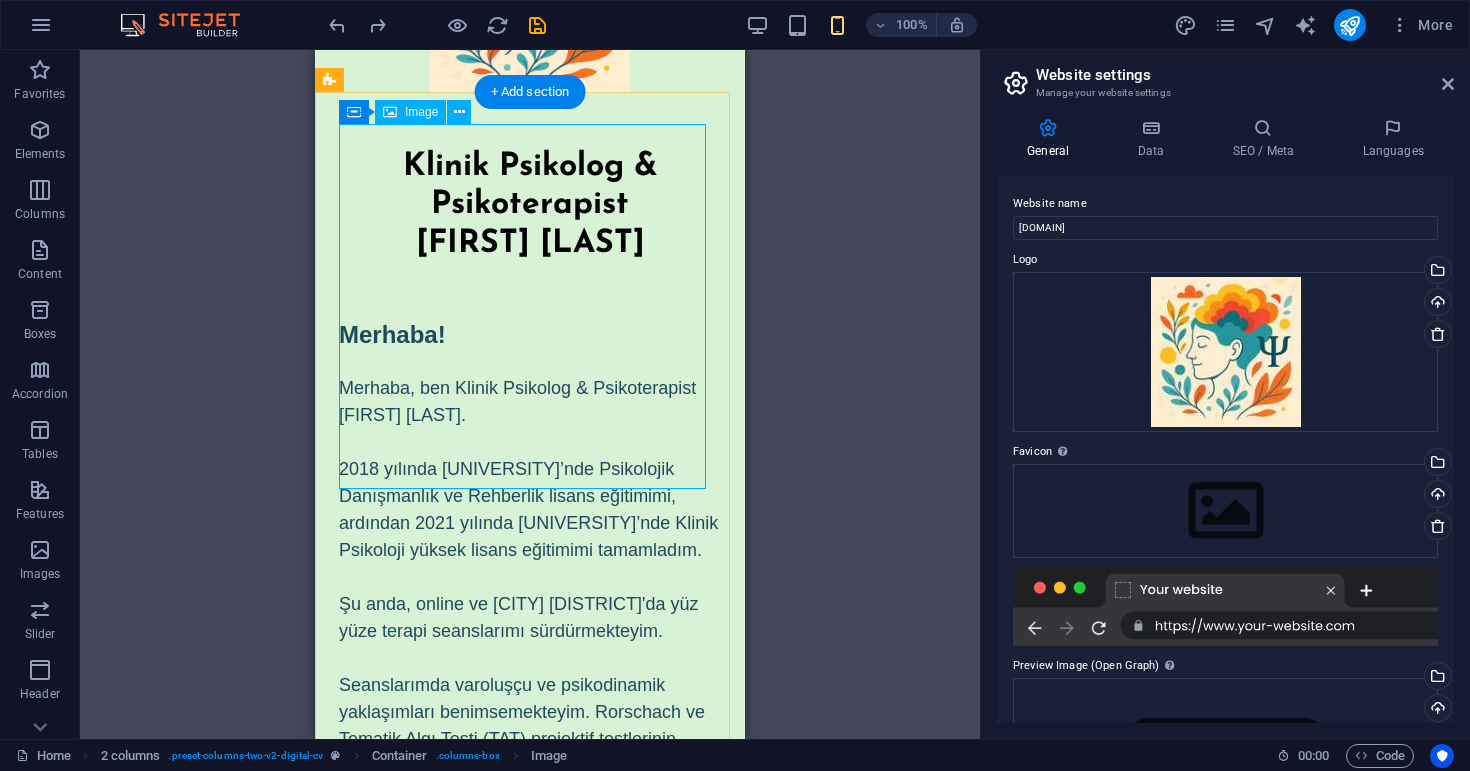 click at bounding box center (530, 1405) 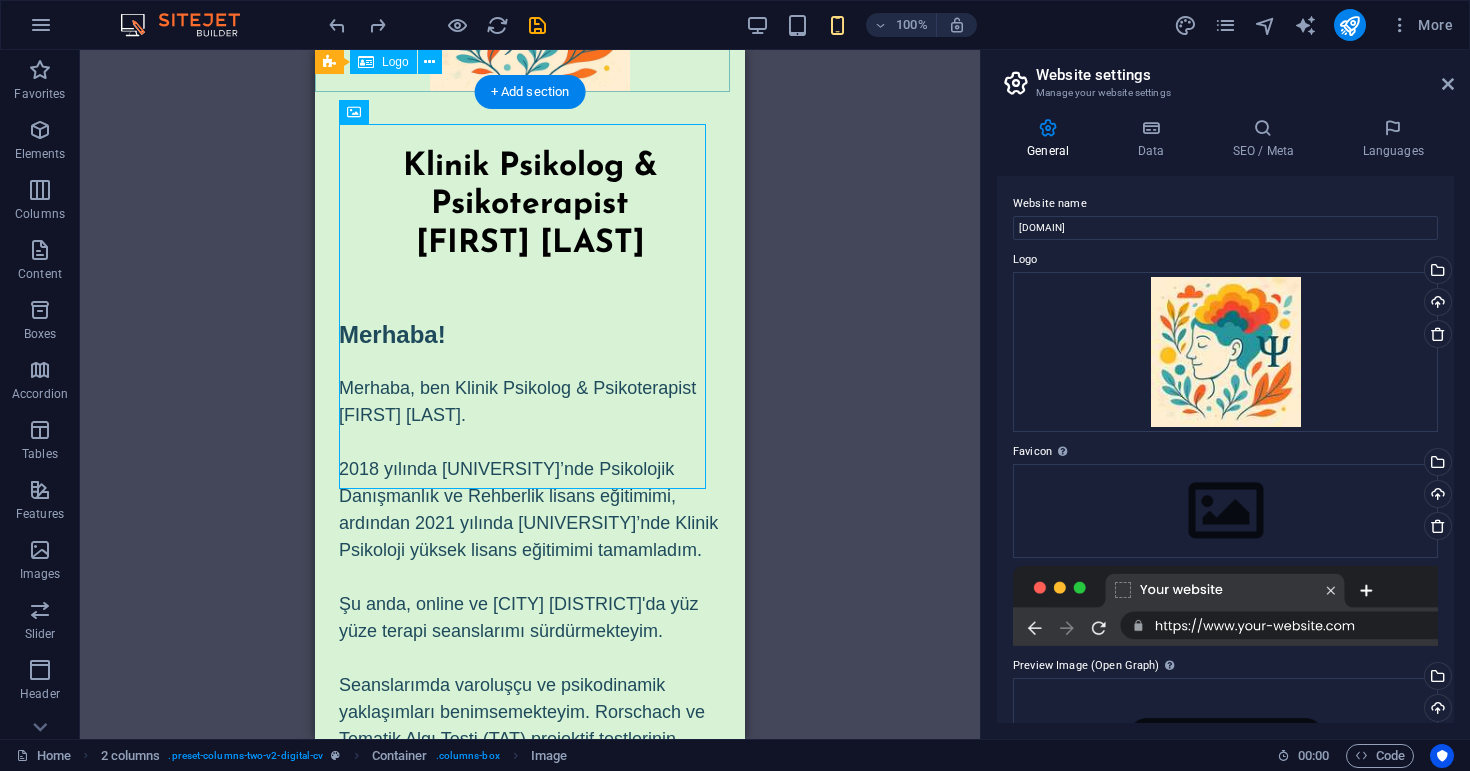 click at bounding box center [530, -8] 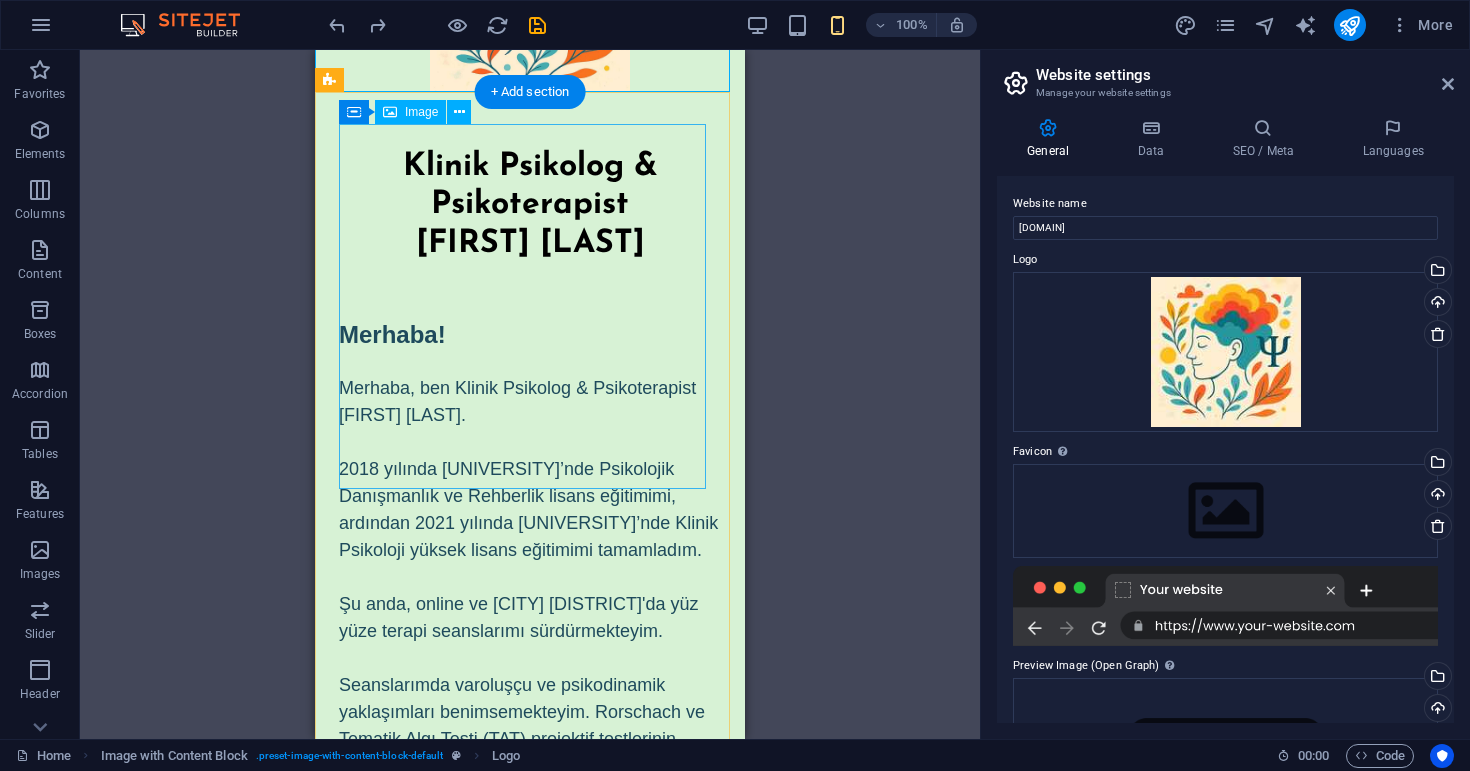 click at bounding box center [530, 1405] 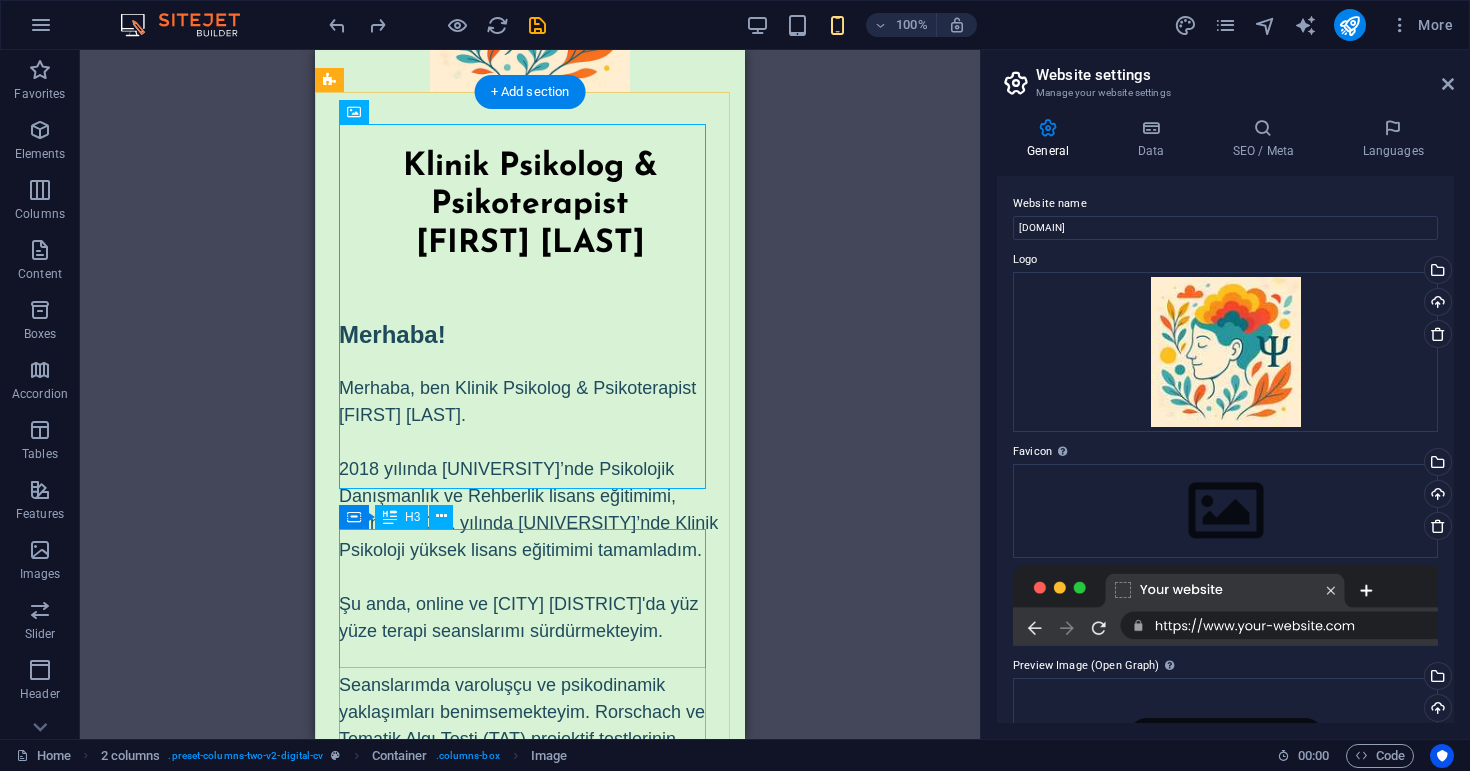 click on "​ Klinik Psikolog & Psikoterapist  [FIRST] [LAST]" at bounding box center (530, 193) 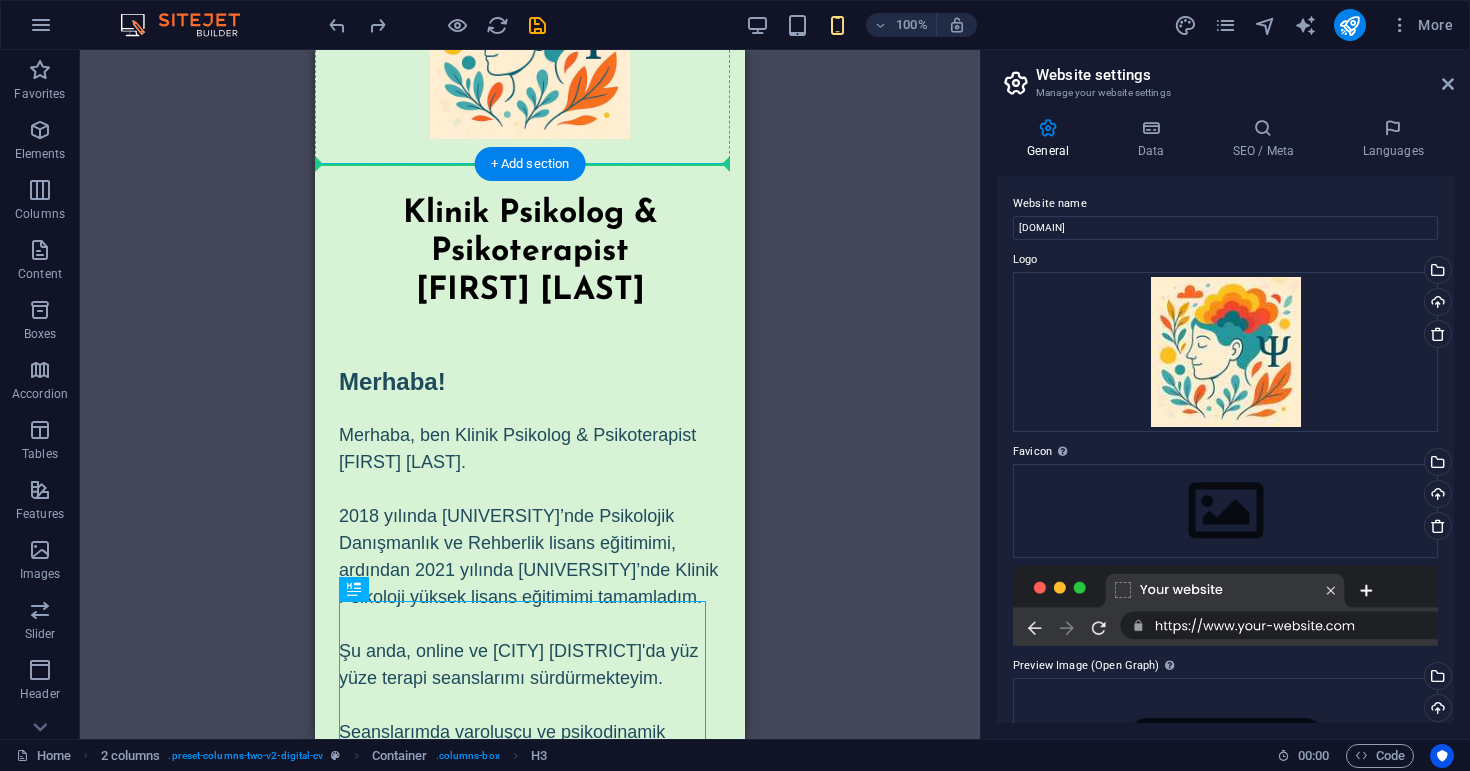 scroll, scrollTop: 0, scrollLeft: 0, axis: both 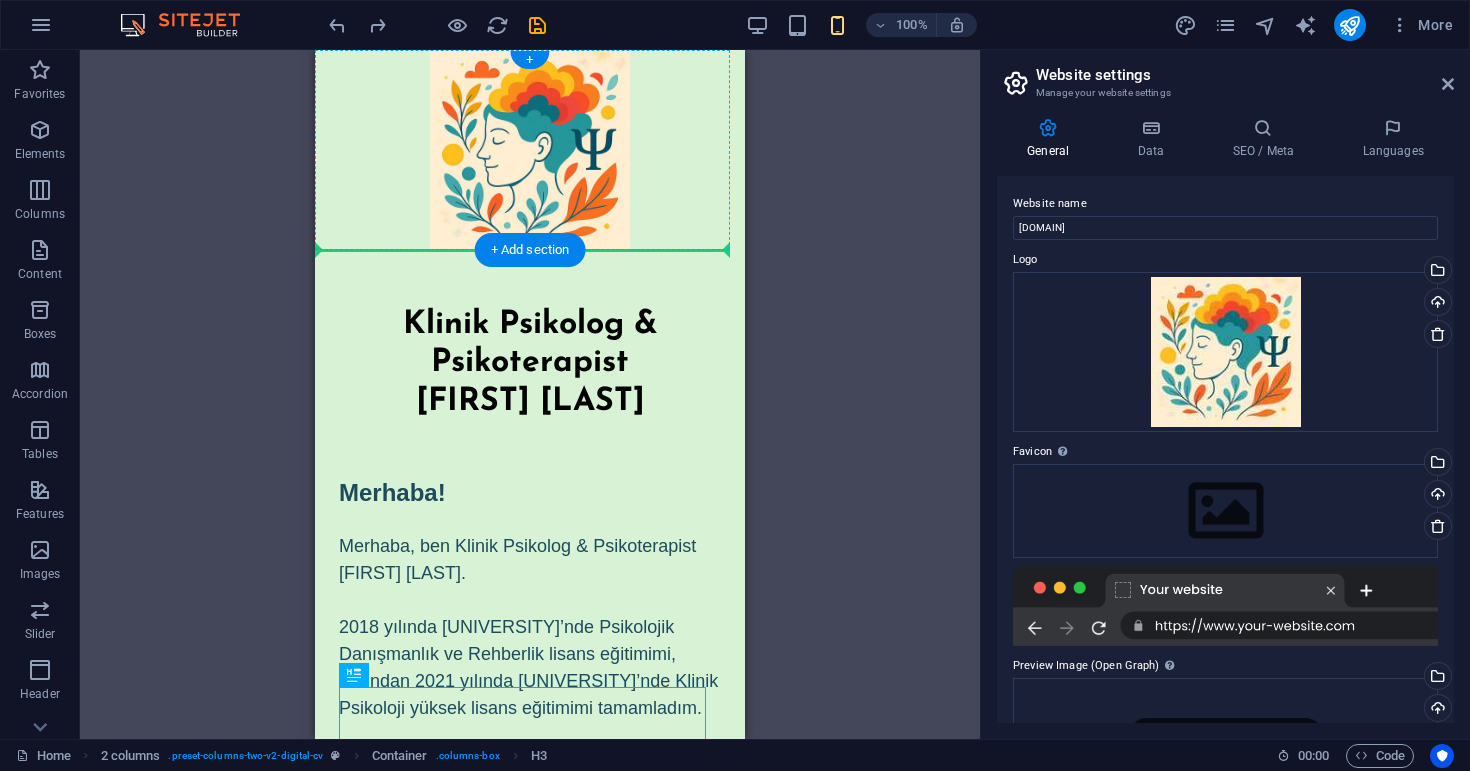 drag, startPoint x: 525, startPoint y: 610, endPoint x: 655, endPoint y: 226, distance: 405.40845 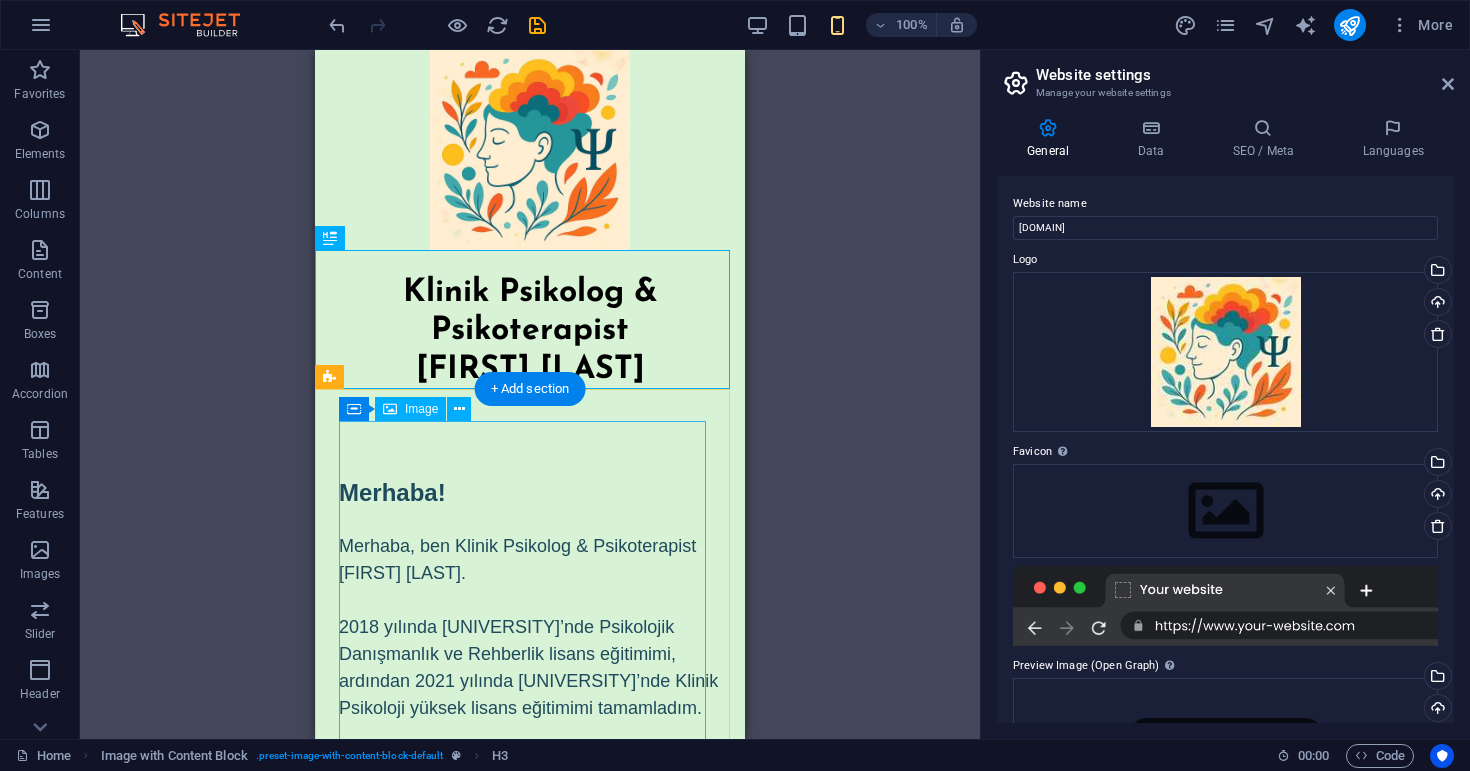 click at bounding box center [530, 1563] 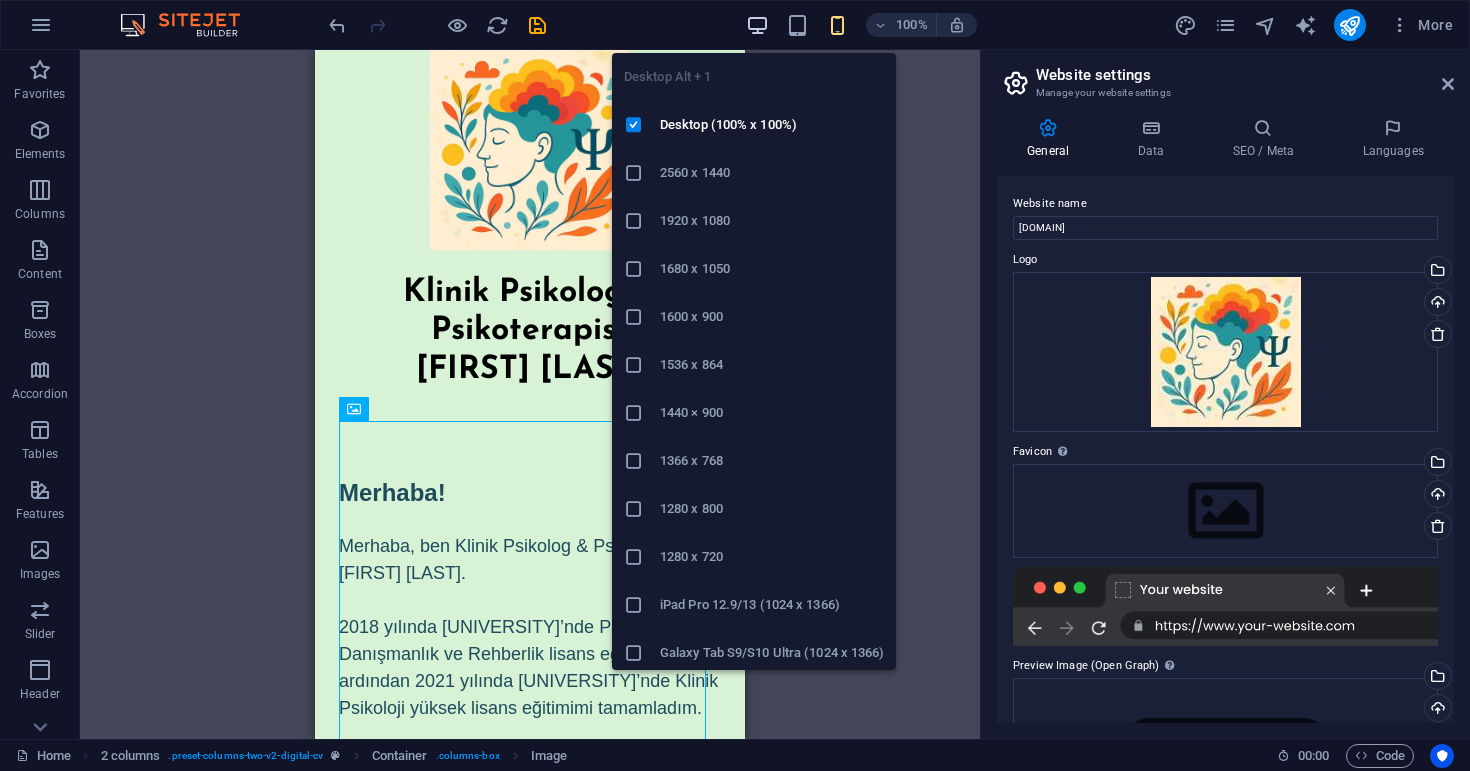 click at bounding box center [757, 25] 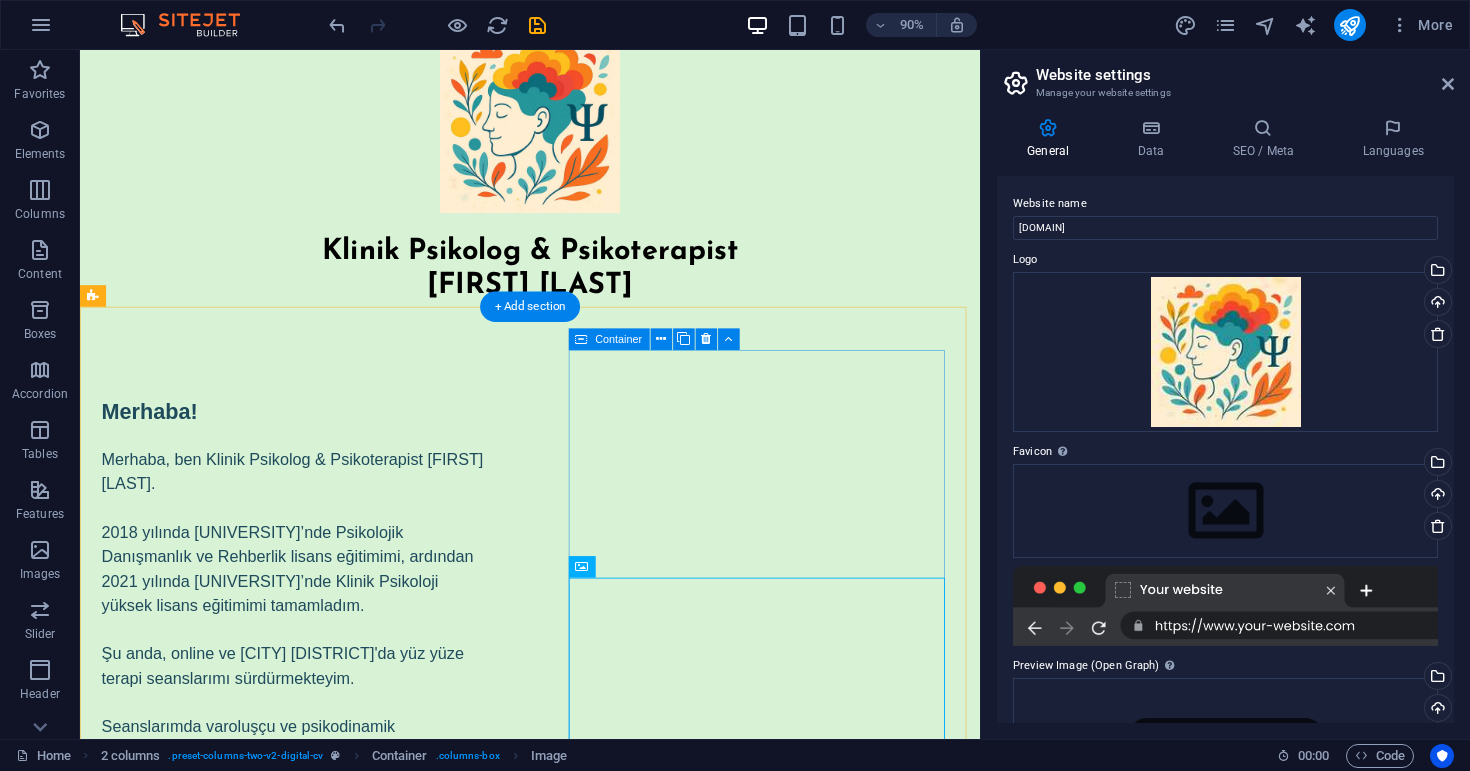 scroll, scrollTop: 0, scrollLeft: 0, axis: both 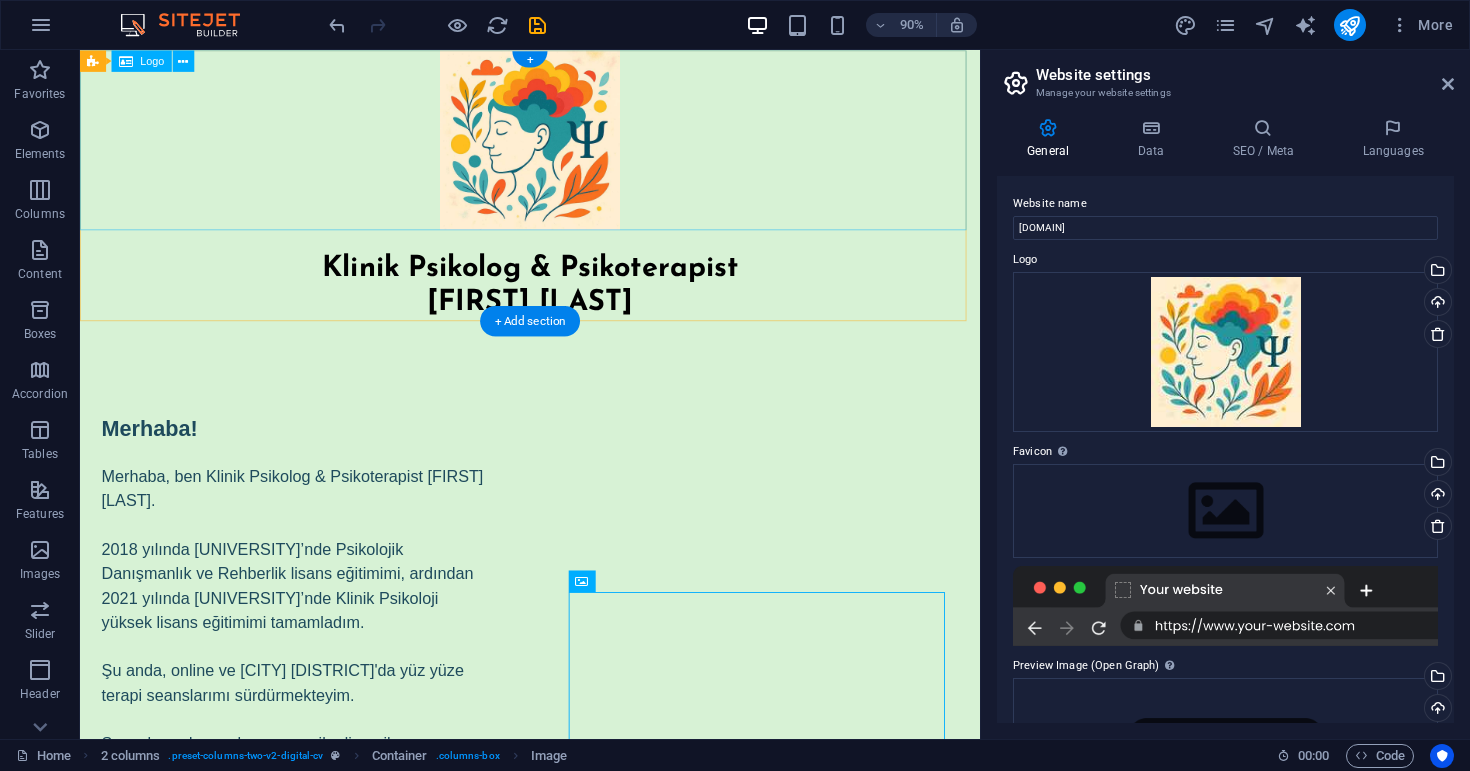click at bounding box center (580, 150) 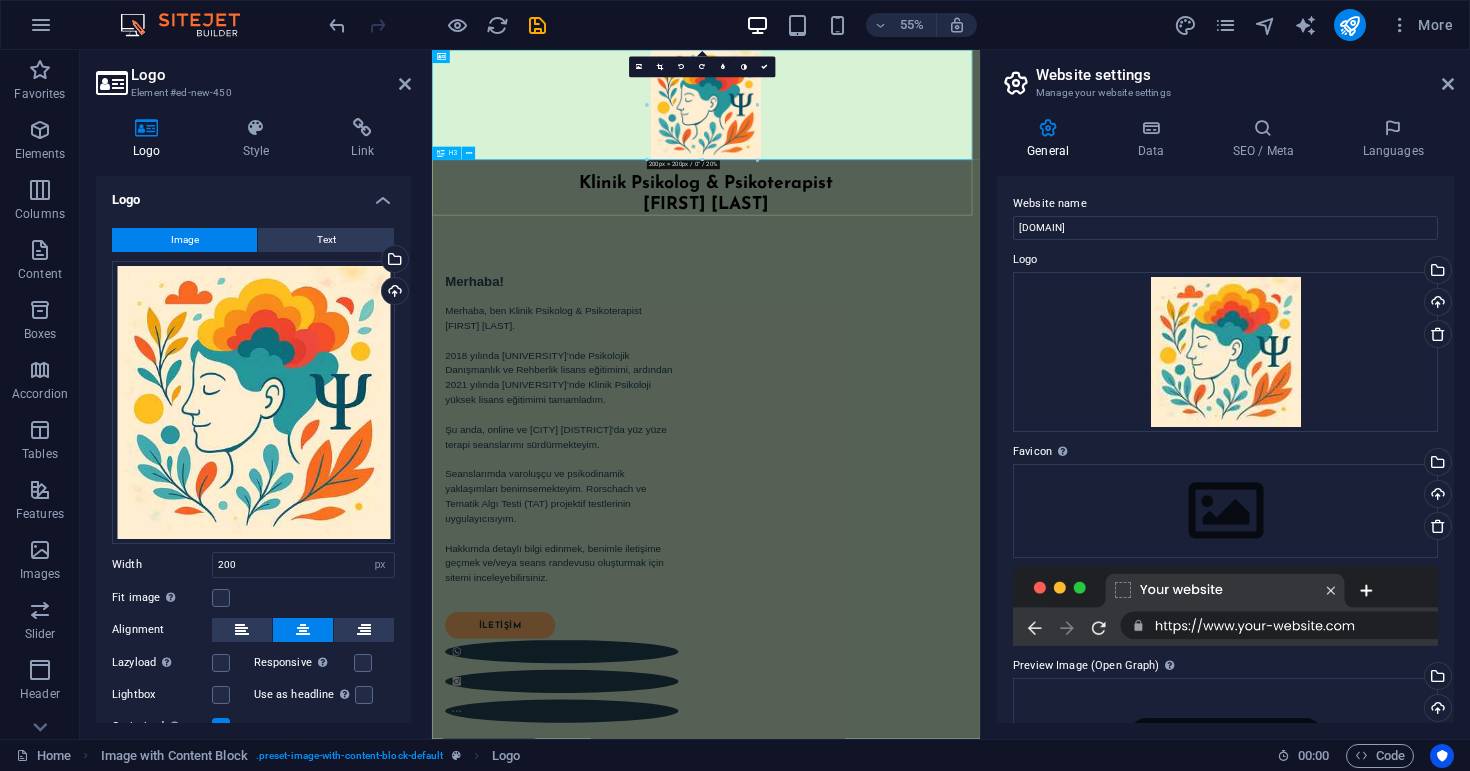 click at bounding box center (930, 150) 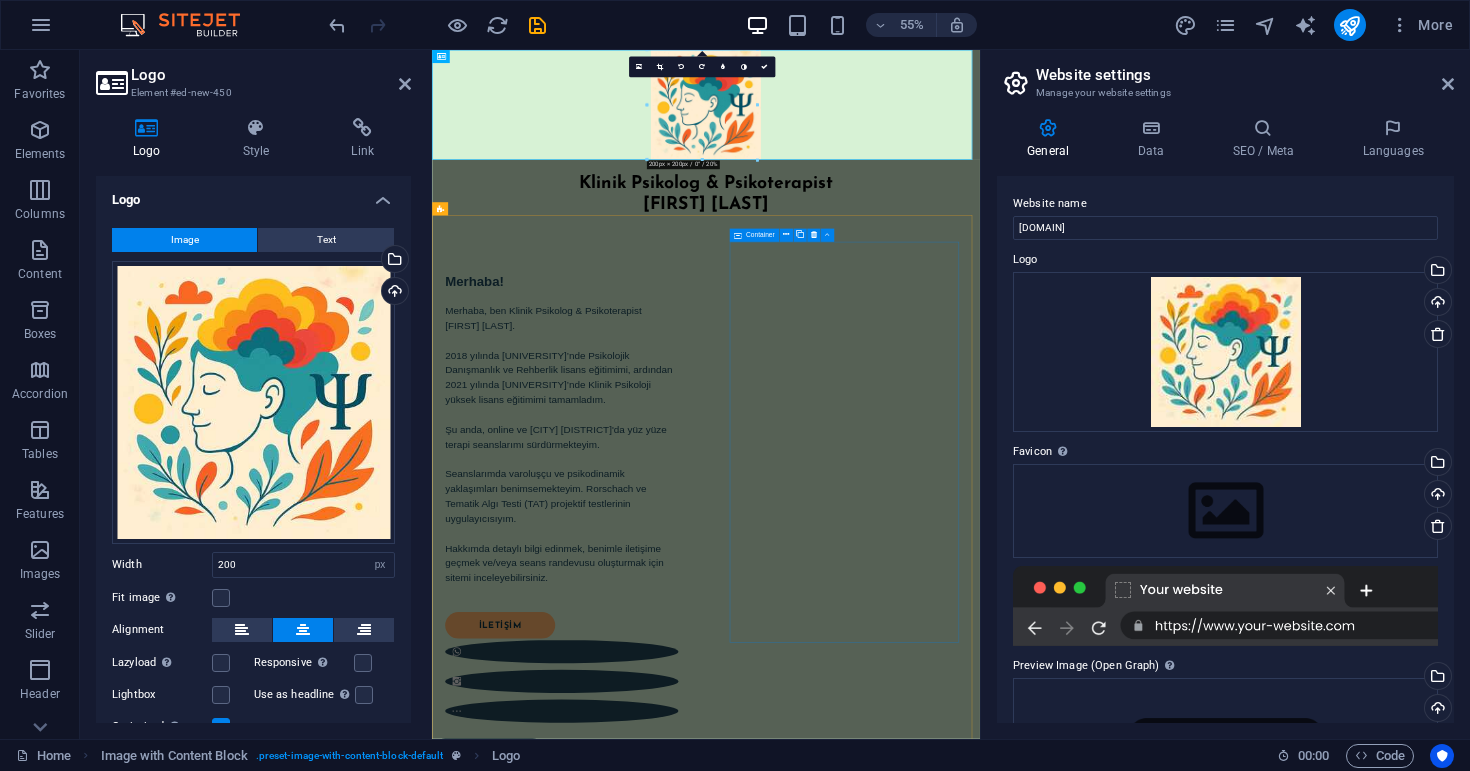 click at bounding box center (668, 1437) 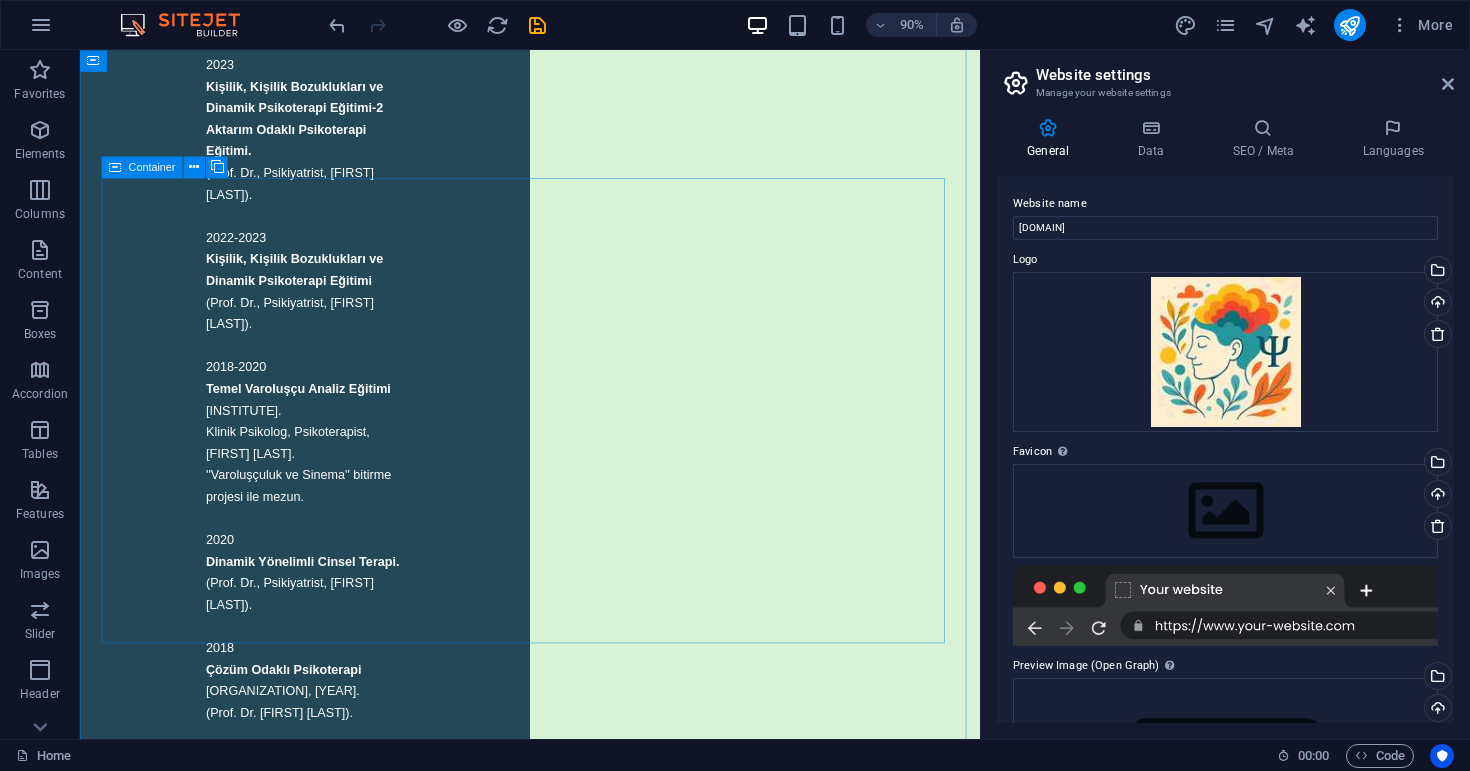 scroll, scrollTop: 3819, scrollLeft: 0, axis: vertical 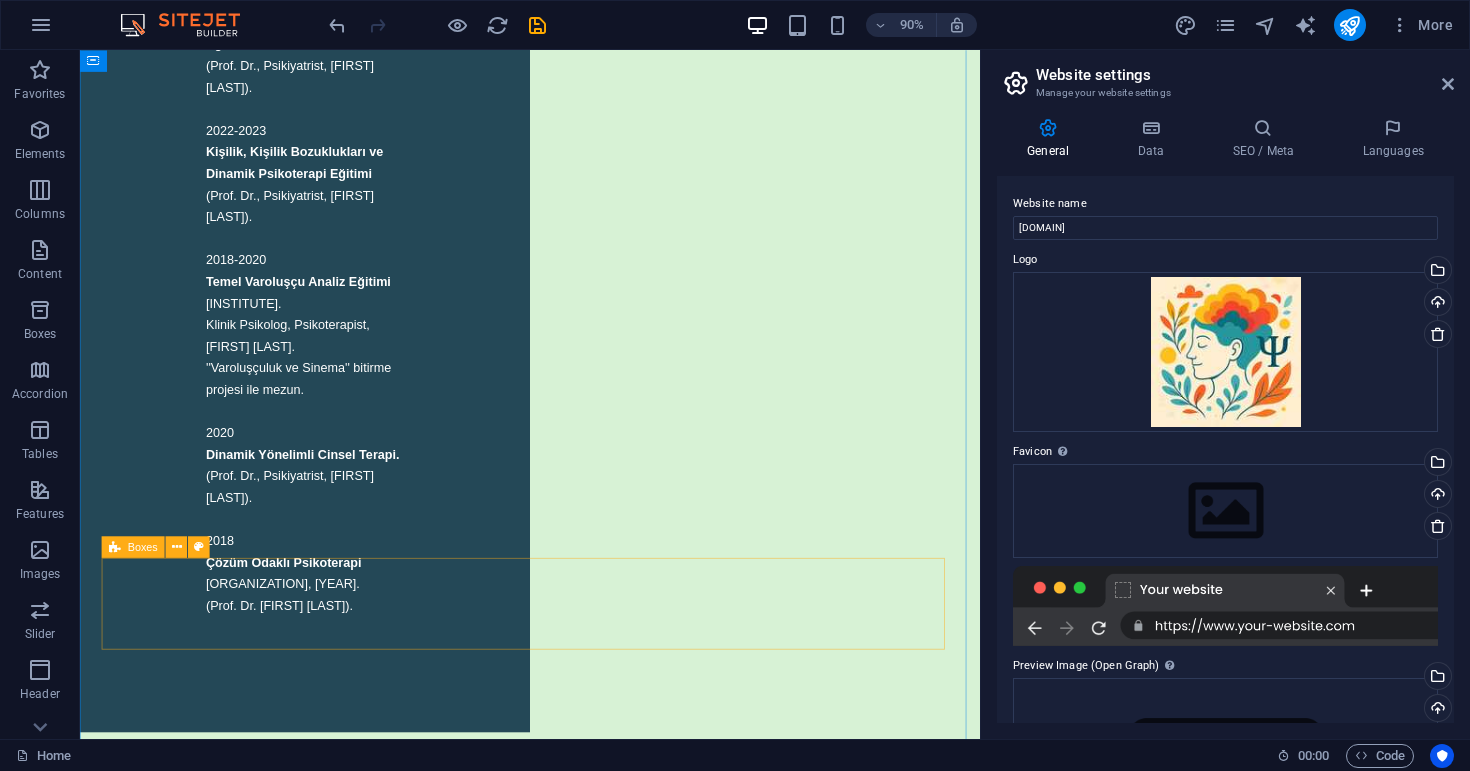 click on "Drop content here or  Add elements  Paste clipboard" at bounding box center (580, 6168) 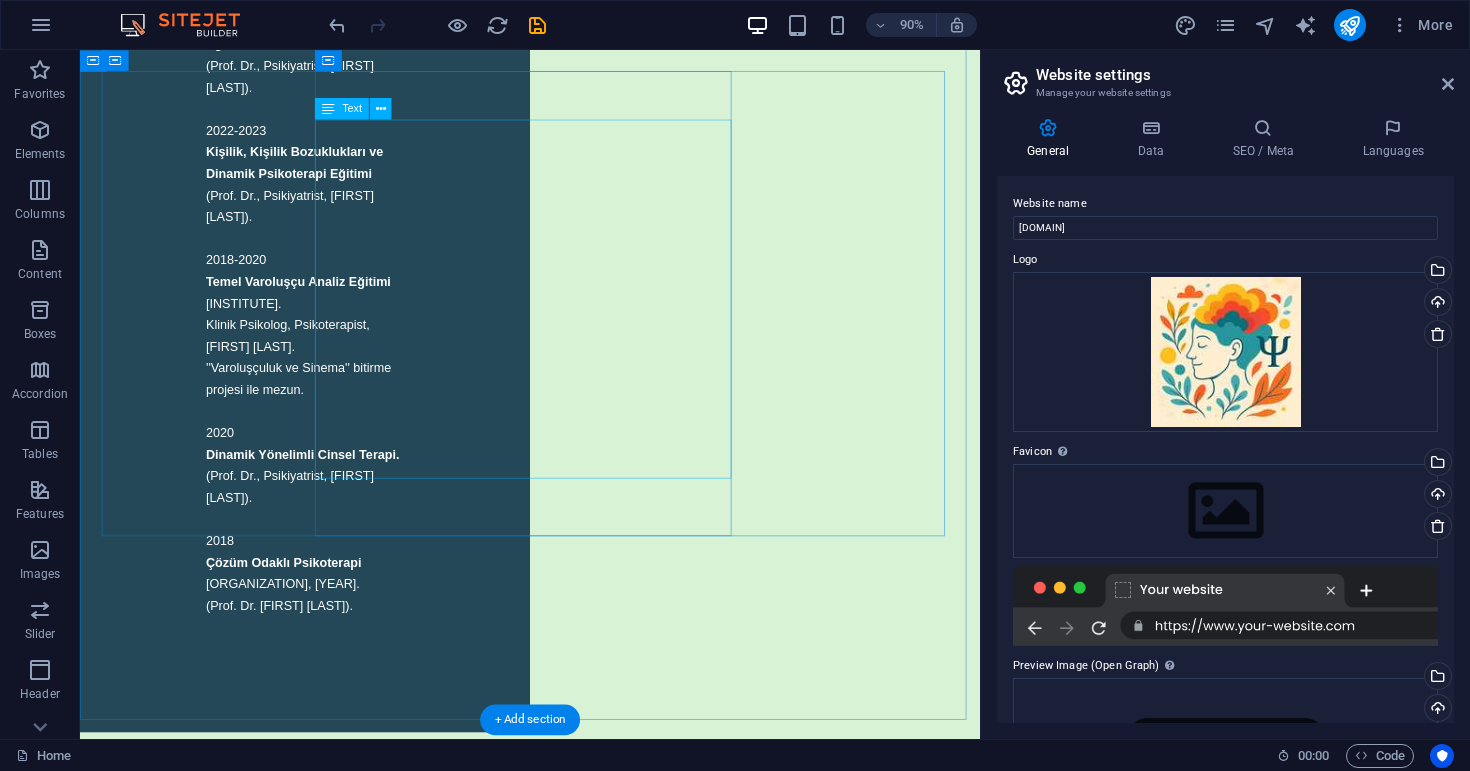 click on "Hafta içi 10.00 ile 18.00 arasında mesaj bırakabilirsiniz.  24 saat içinde size dönüş sağlanacaktır.       [EMAIL]         [PHONE]       [USERNAME]     Uygun ücretli danışan kotasından yararlanmak isterseniz belirtebilir ve yahut bu bağlamda yönlendirme talep edebilirsiniz." at bounding box center (363, 4976) 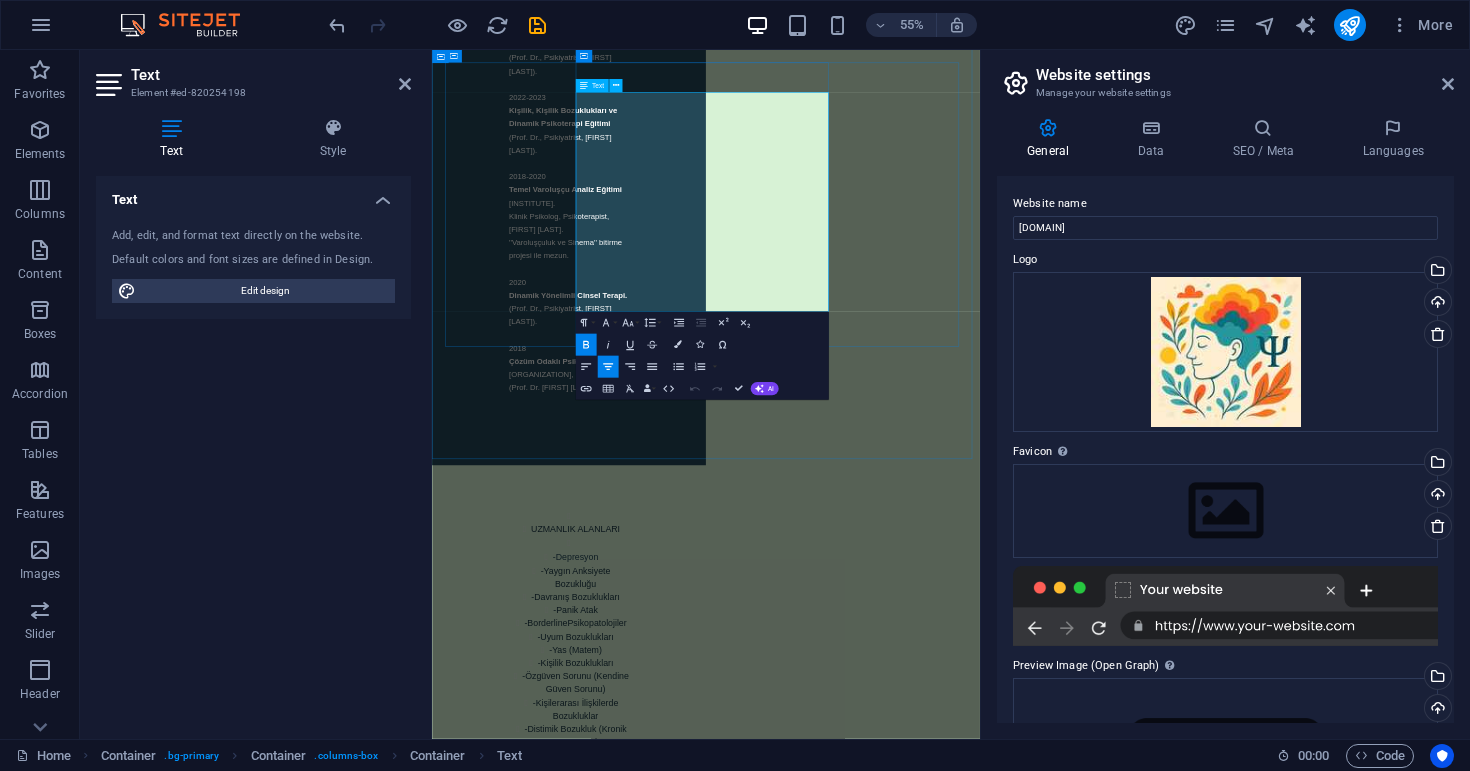 click on "Uygun ücretli danışan kotasından yararlanmak isterseniz belirtebilir ve yahut bu bağlamda yönlendirme talep edebilirsiniz." at bounding box center [714, 5953] 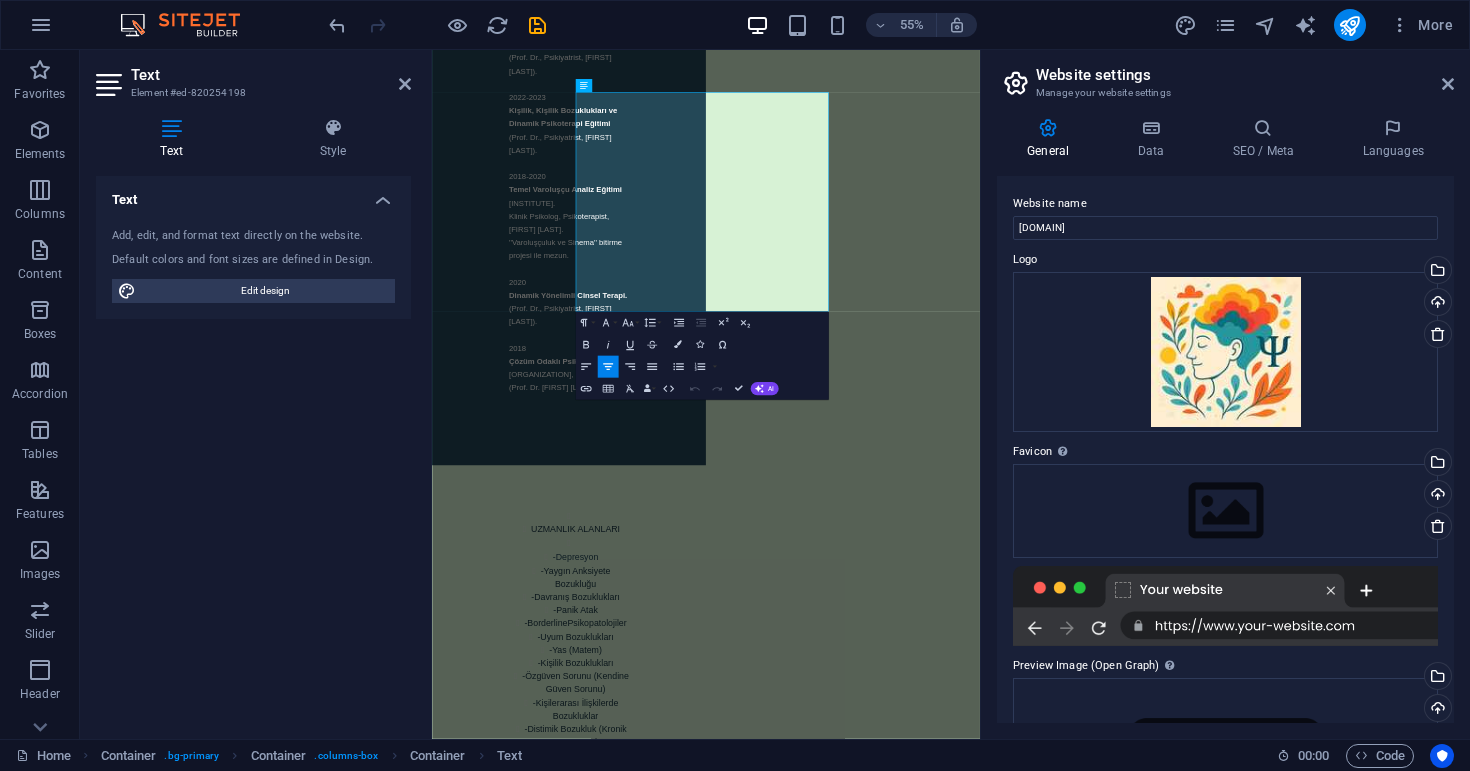 click on "Website settings" at bounding box center [1245, 75] 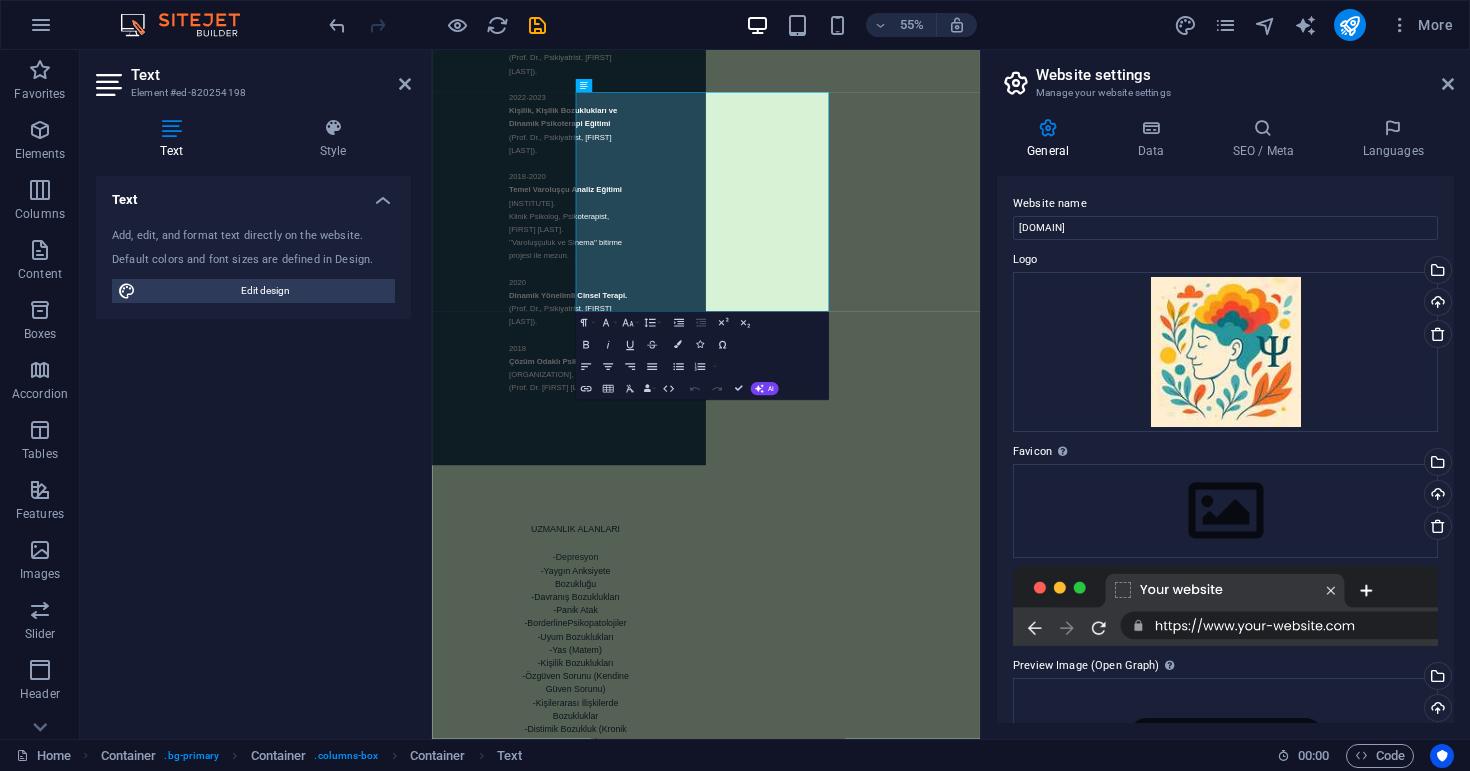 click on "Website settings" at bounding box center [1245, 75] 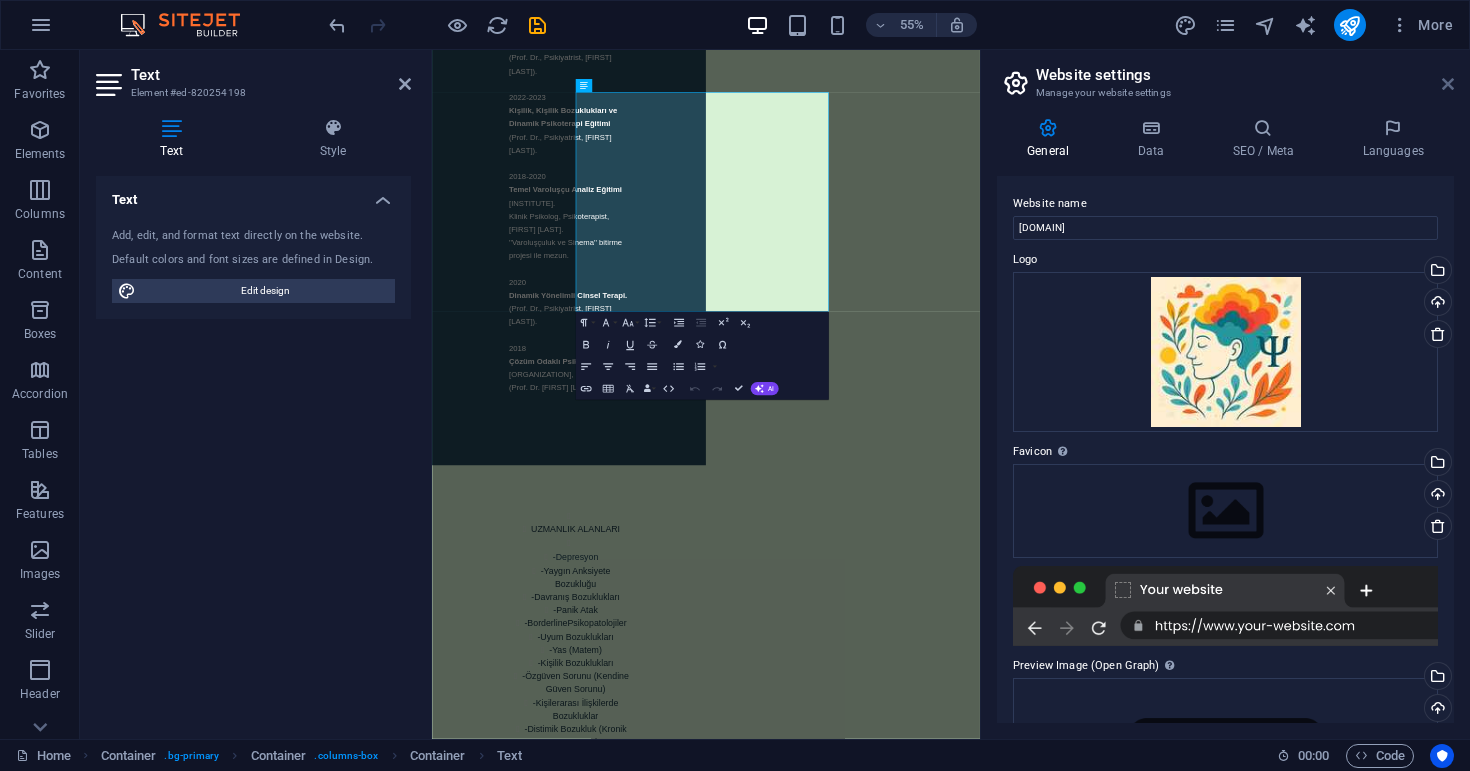 click at bounding box center (1448, 84) 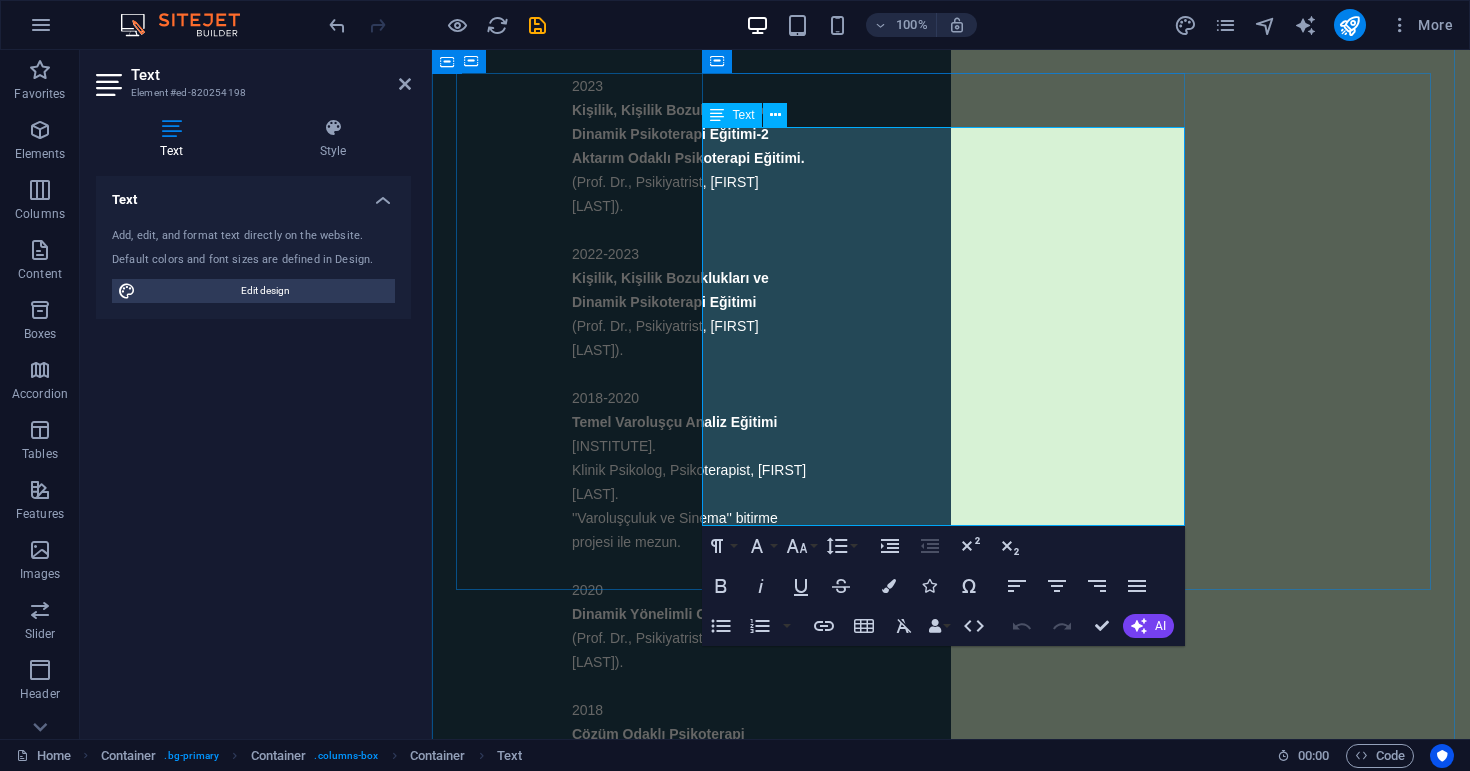 click on "Uygun ücretli danışan kotasından yararlanmak isterseniz belirtebilir ve yahut bu bağlamda yönlendirme talep edebilirsiniz." at bounding box center [725, 6170] 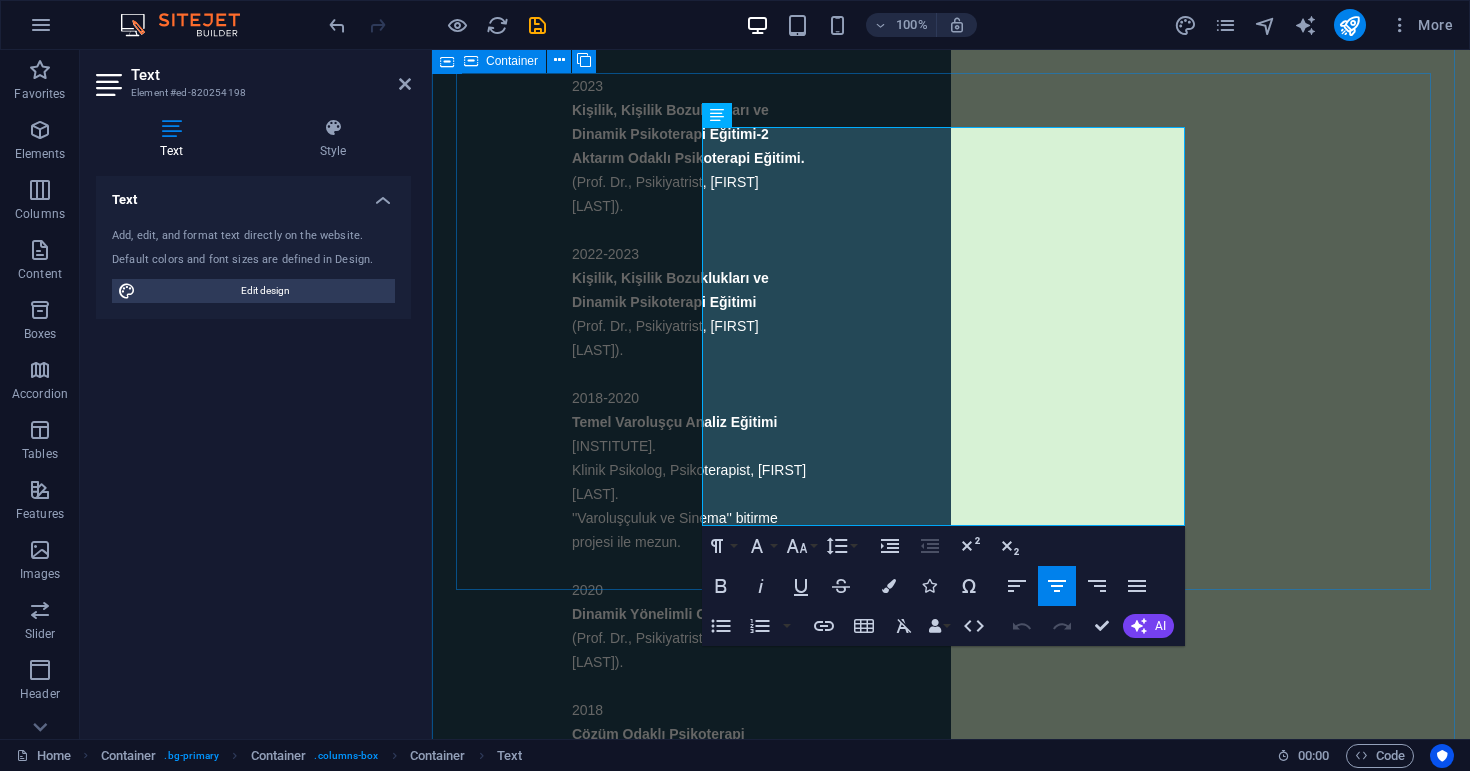 click on "İLETİŞİM  Hafta içi 10.00 ile 18.00 arasında mesaj bırakabilirsiniz.  24 saat içinde size dönüş sağlanacaktır.       [EMAIL]         [PHONE]       [USERNAME]     Uygun ücretli danışan kotasından yararlanmak isterseniz belirtebilir ve yahut bu bağlamda yönlendirme talep edebilirsiniz." at bounding box center [951, 5148] 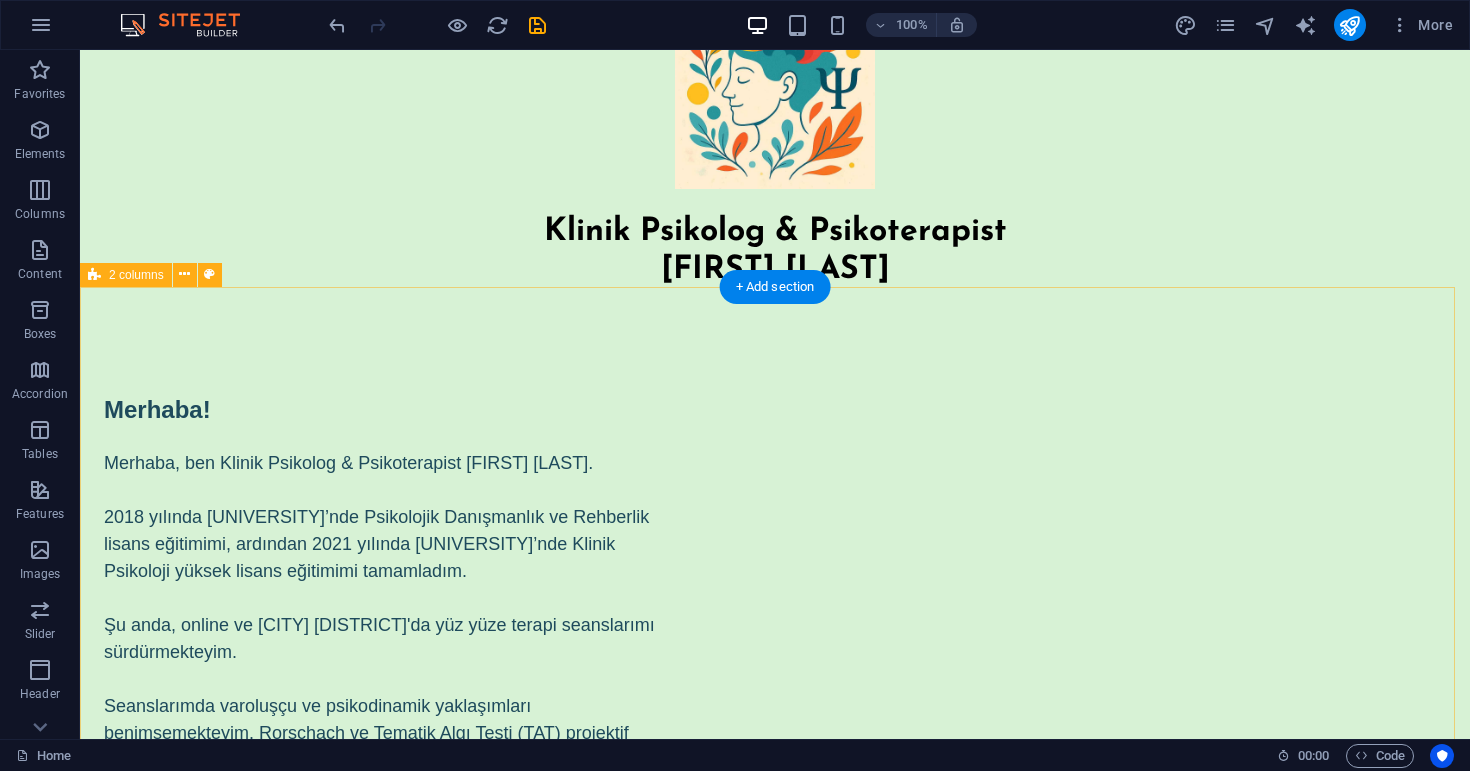 scroll, scrollTop: 65, scrollLeft: 0, axis: vertical 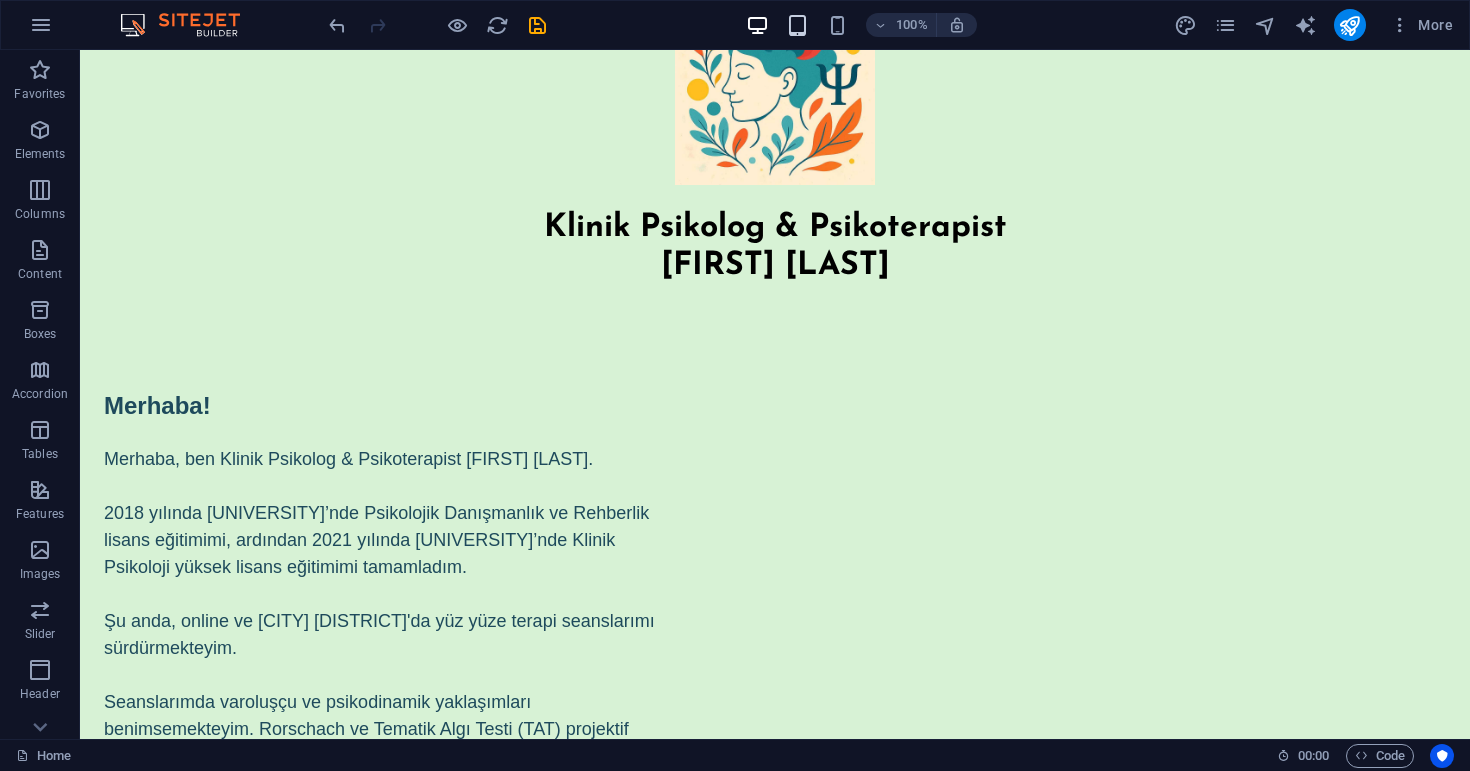 click at bounding box center (797, 25) 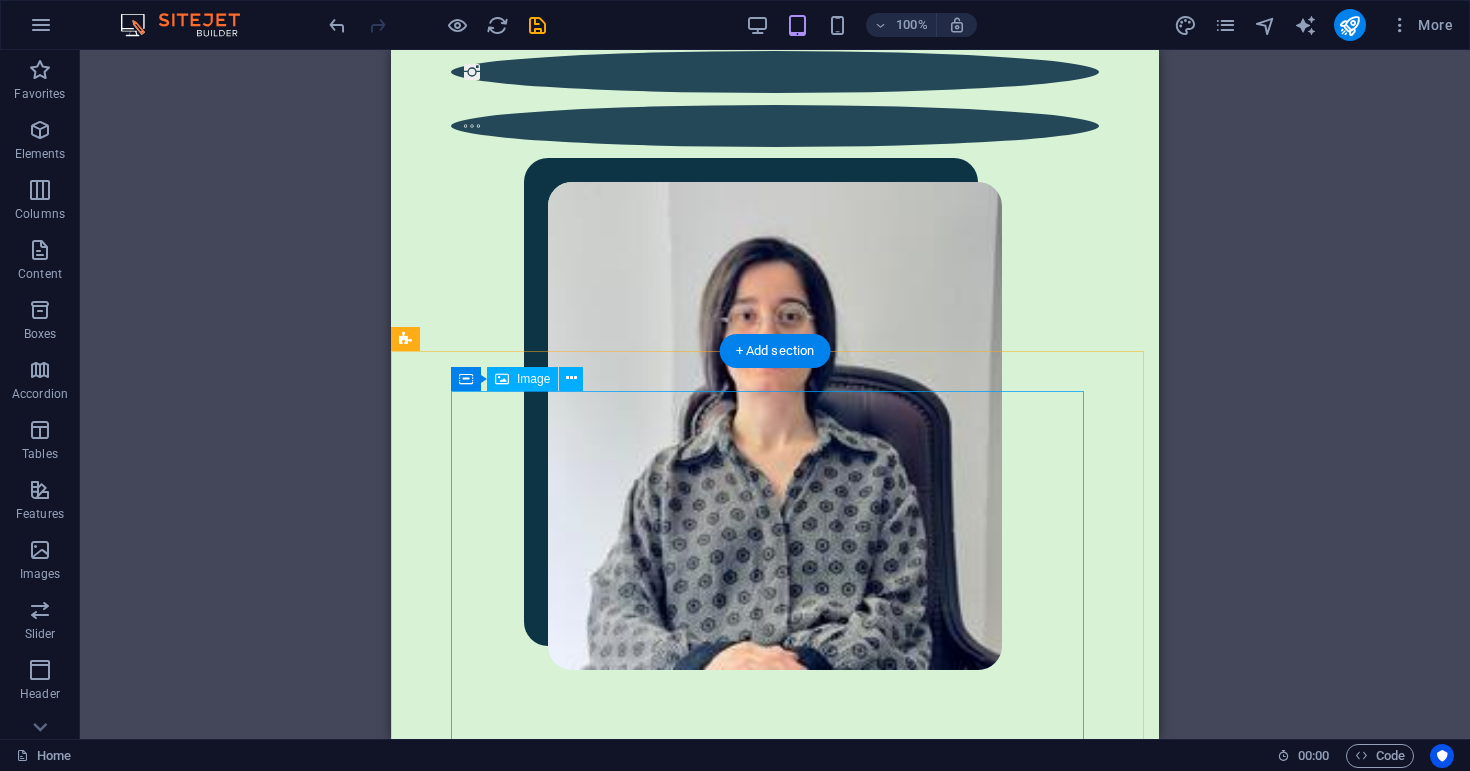 scroll, scrollTop: 0, scrollLeft: 0, axis: both 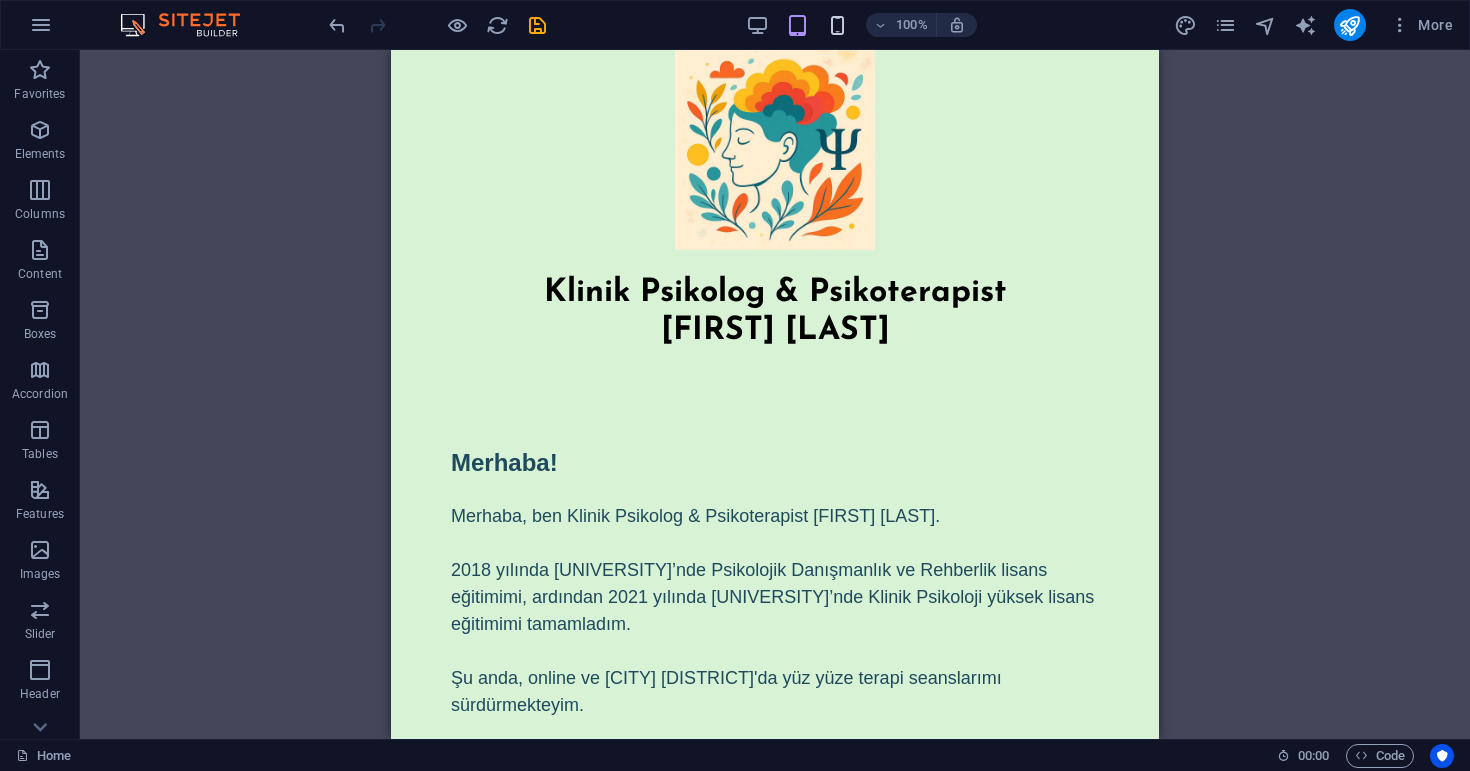 click at bounding box center [837, 25] 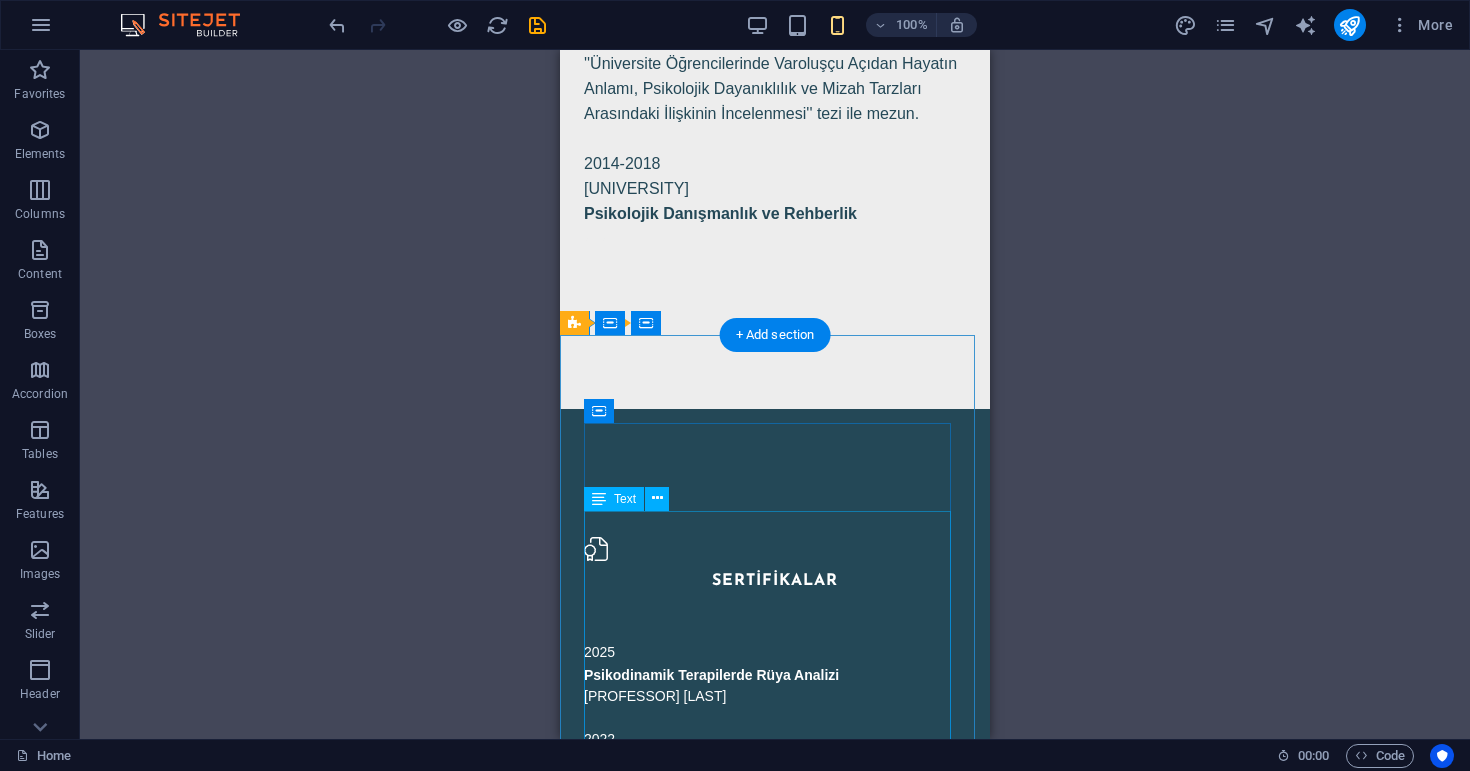 scroll, scrollTop: 0, scrollLeft: 0, axis: both 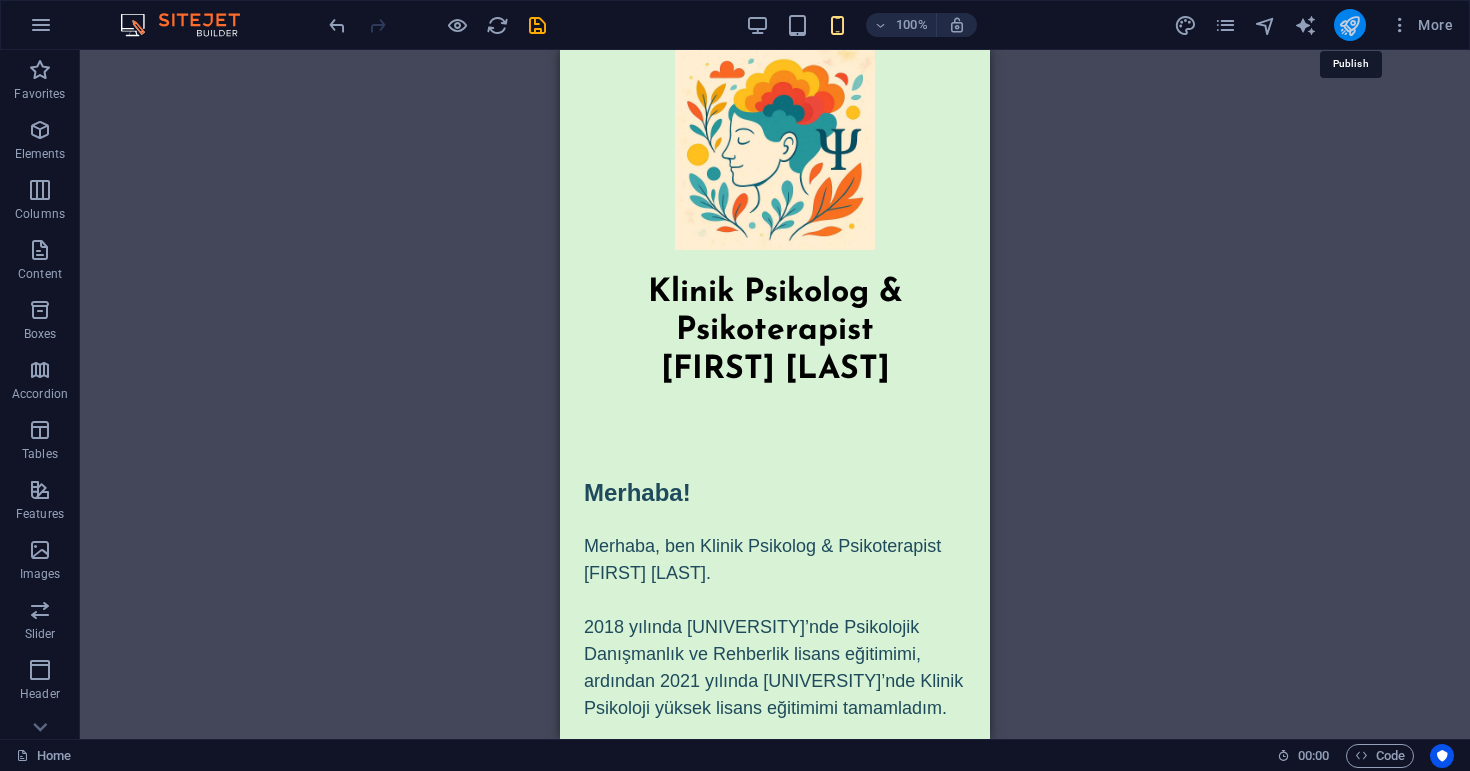 click at bounding box center (1349, 25) 